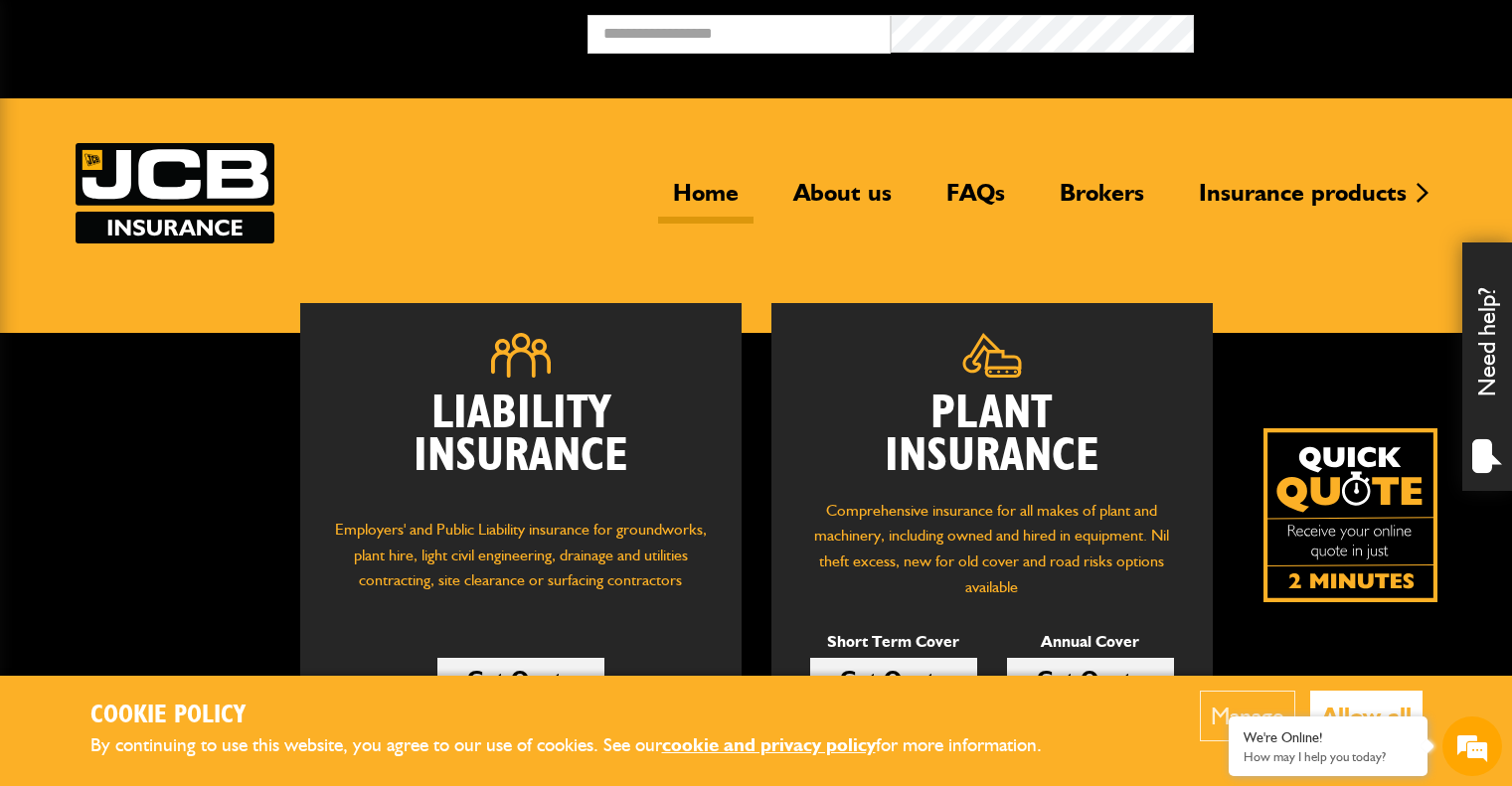 scroll, scrollTop: 0, scrollLeft: 0, axis: both 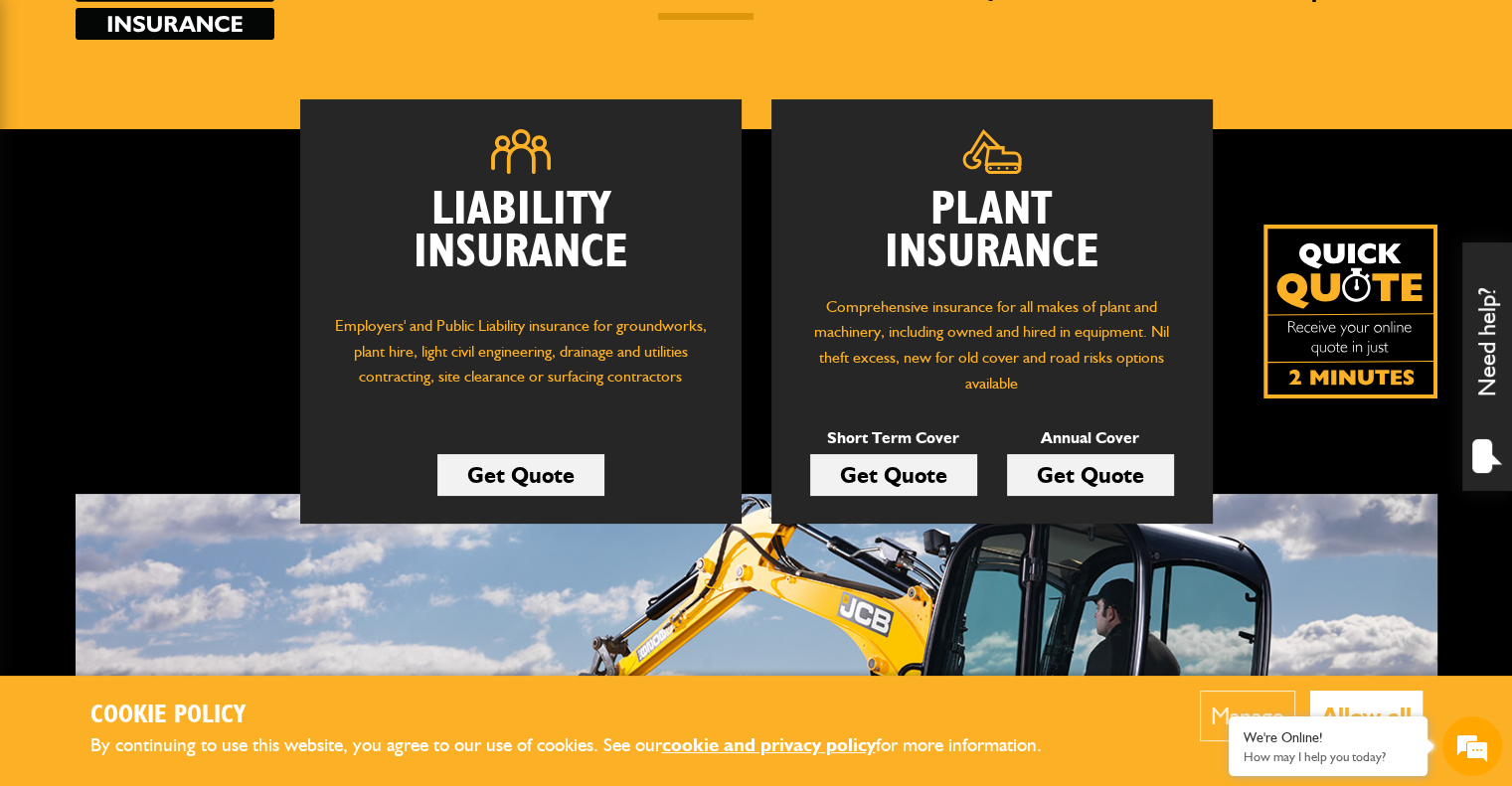click on "Get Quote" at bounding box center (894, 475) 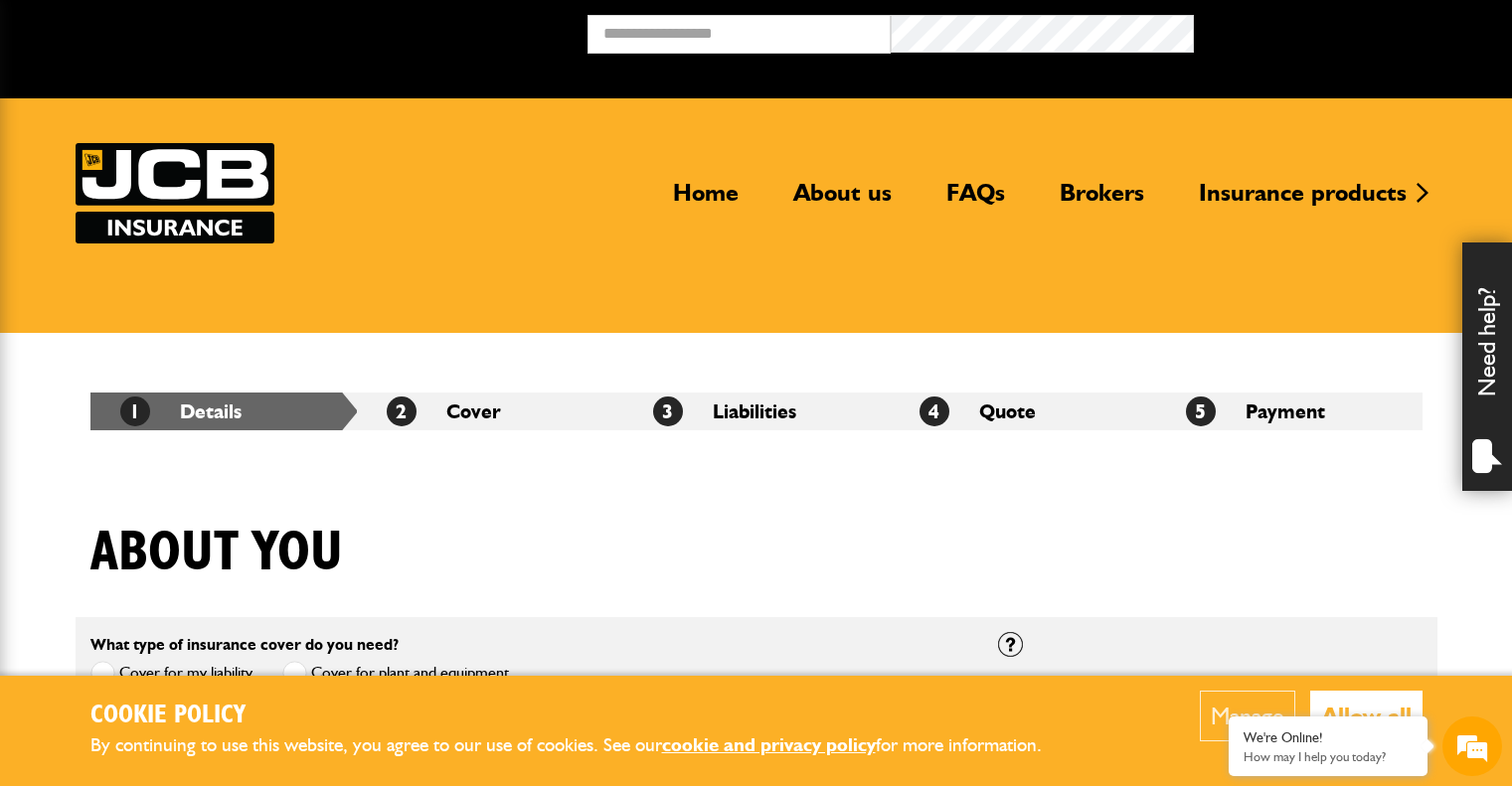 scroll, scrollTop: 0, scrollLeft: 0, axis: both 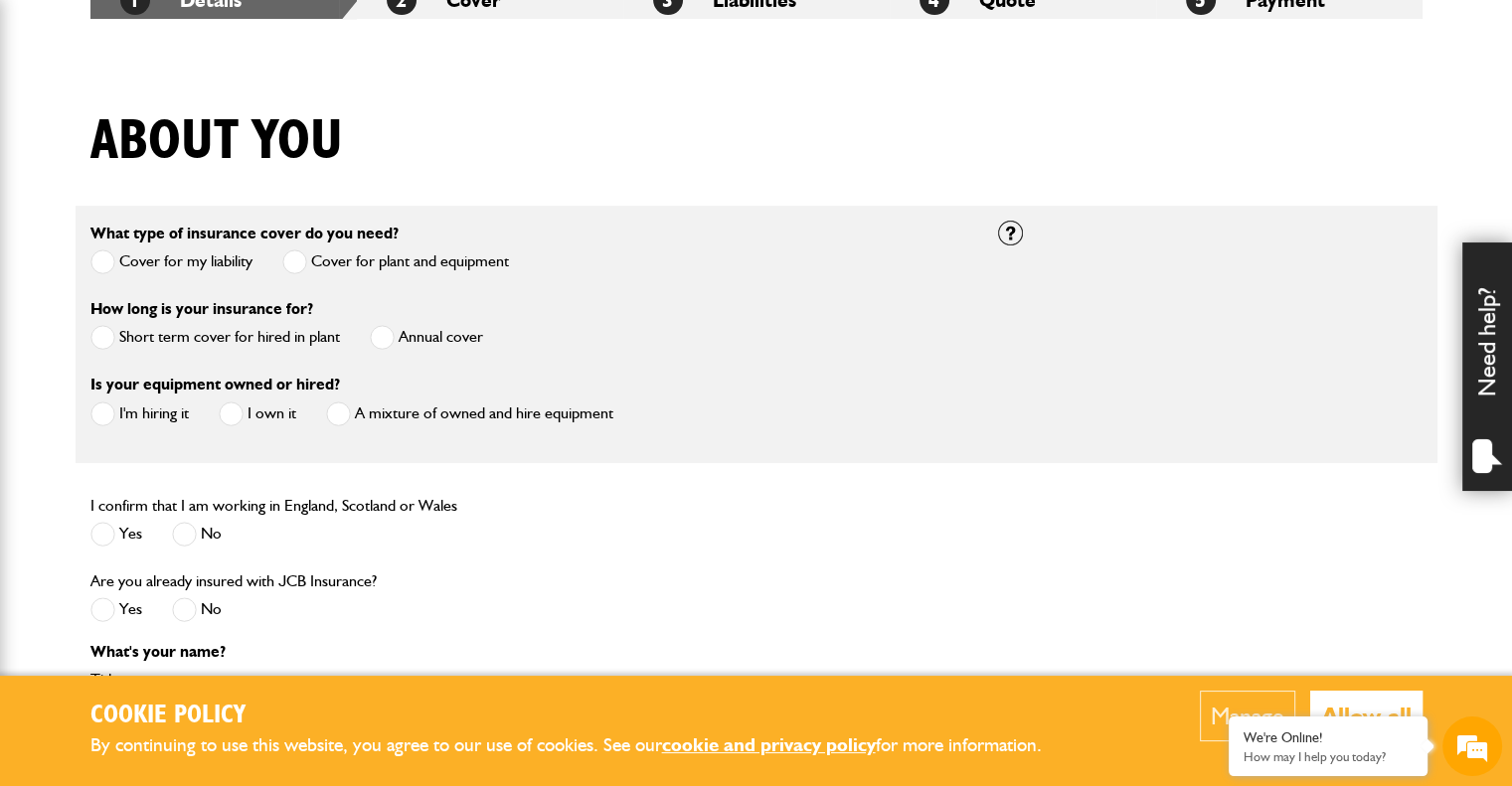 click at bounding box center [102, 337] 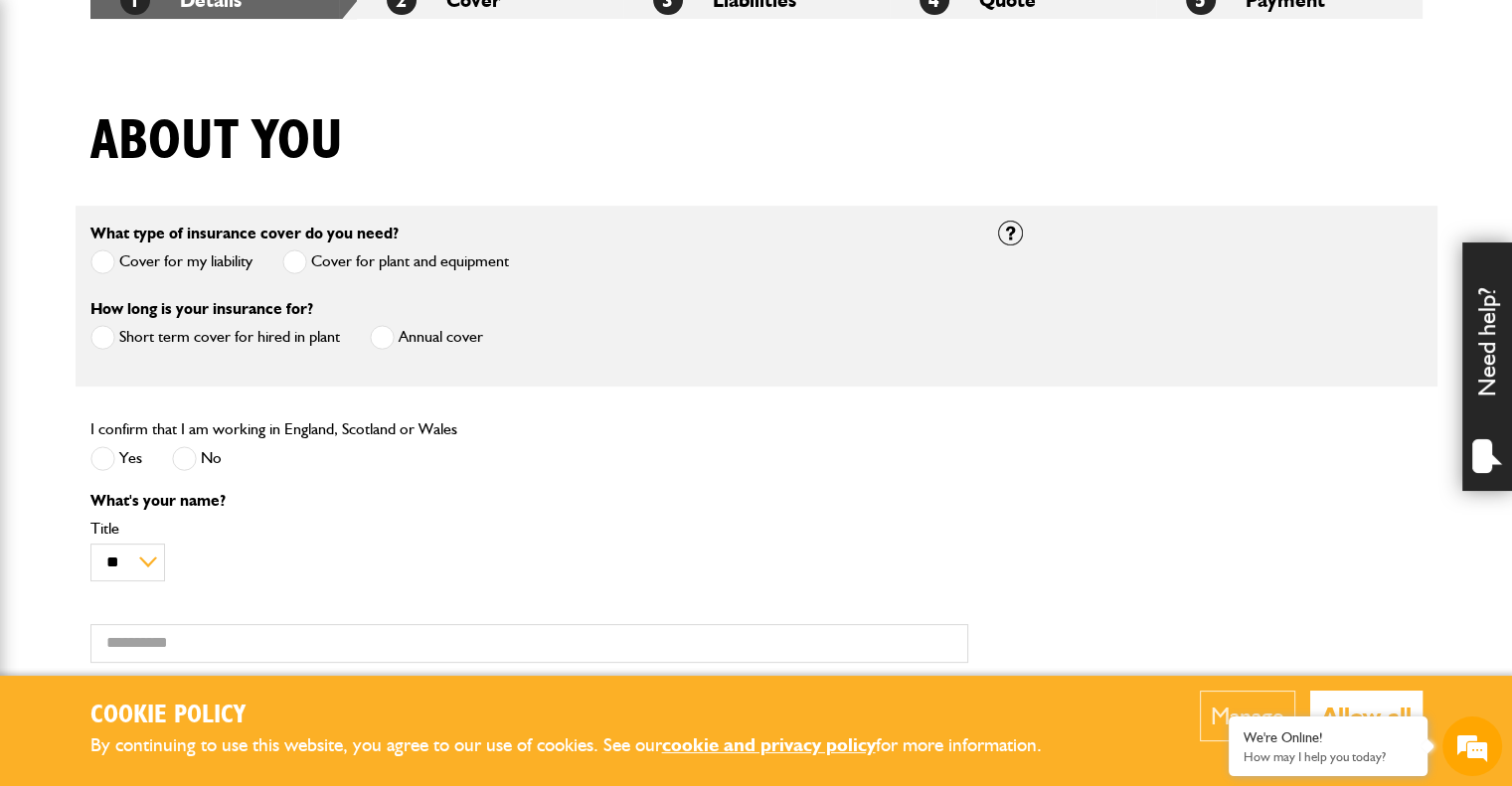 scroll, scrollTop: 0, scrollLeft: 0, axis: both 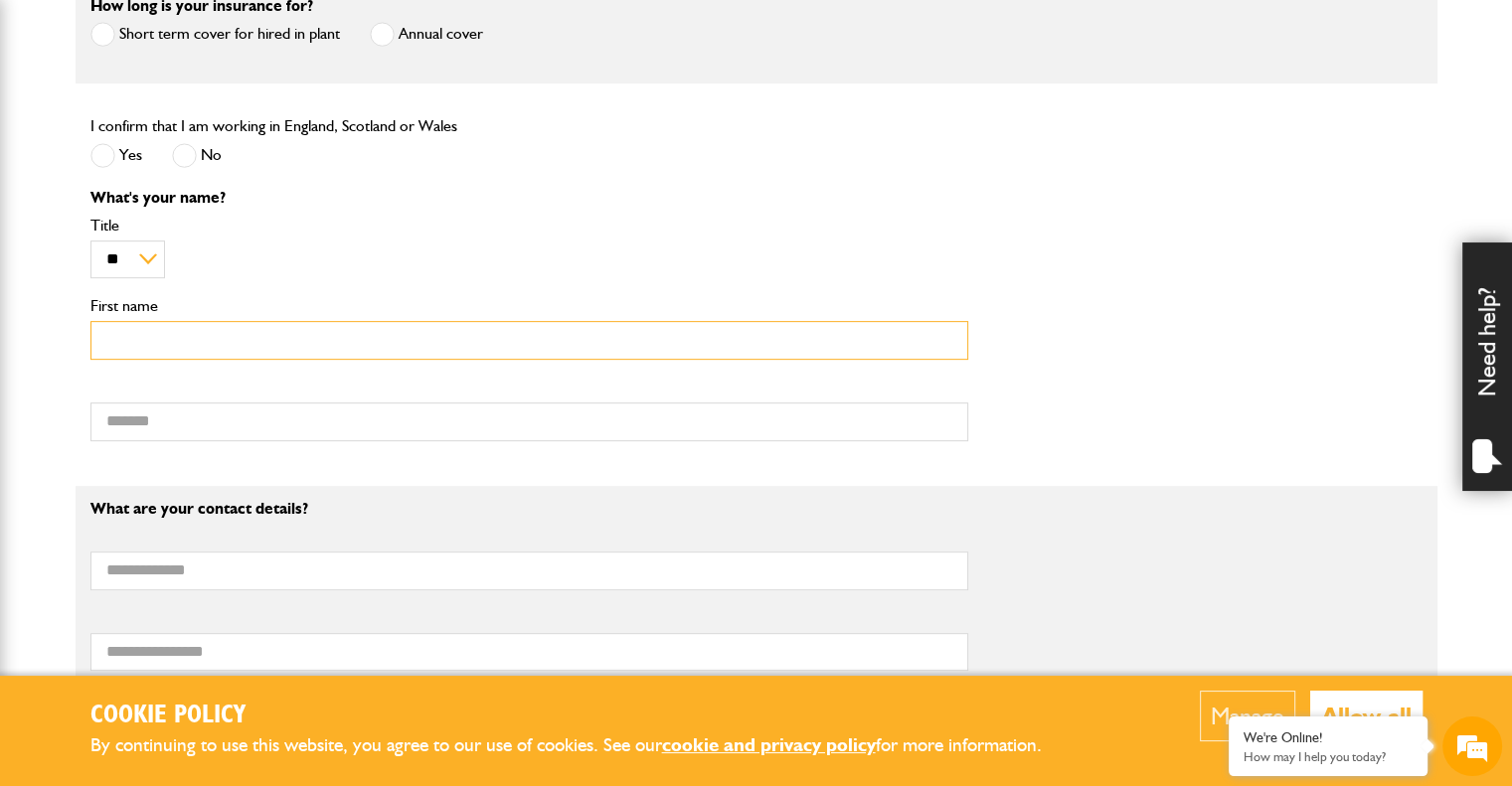 click on "First name" at bounding box center [529, 340] 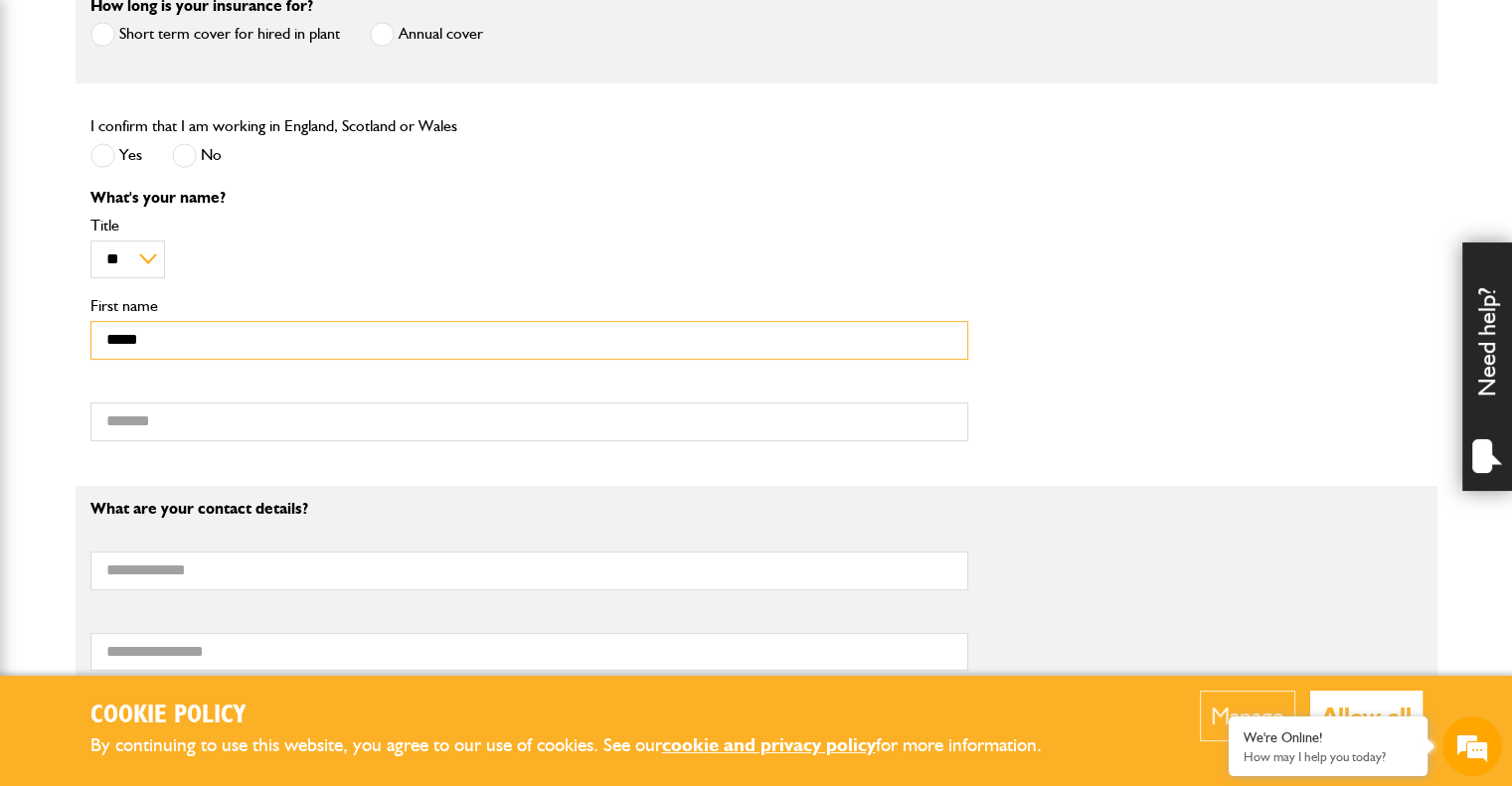 type on "*****" 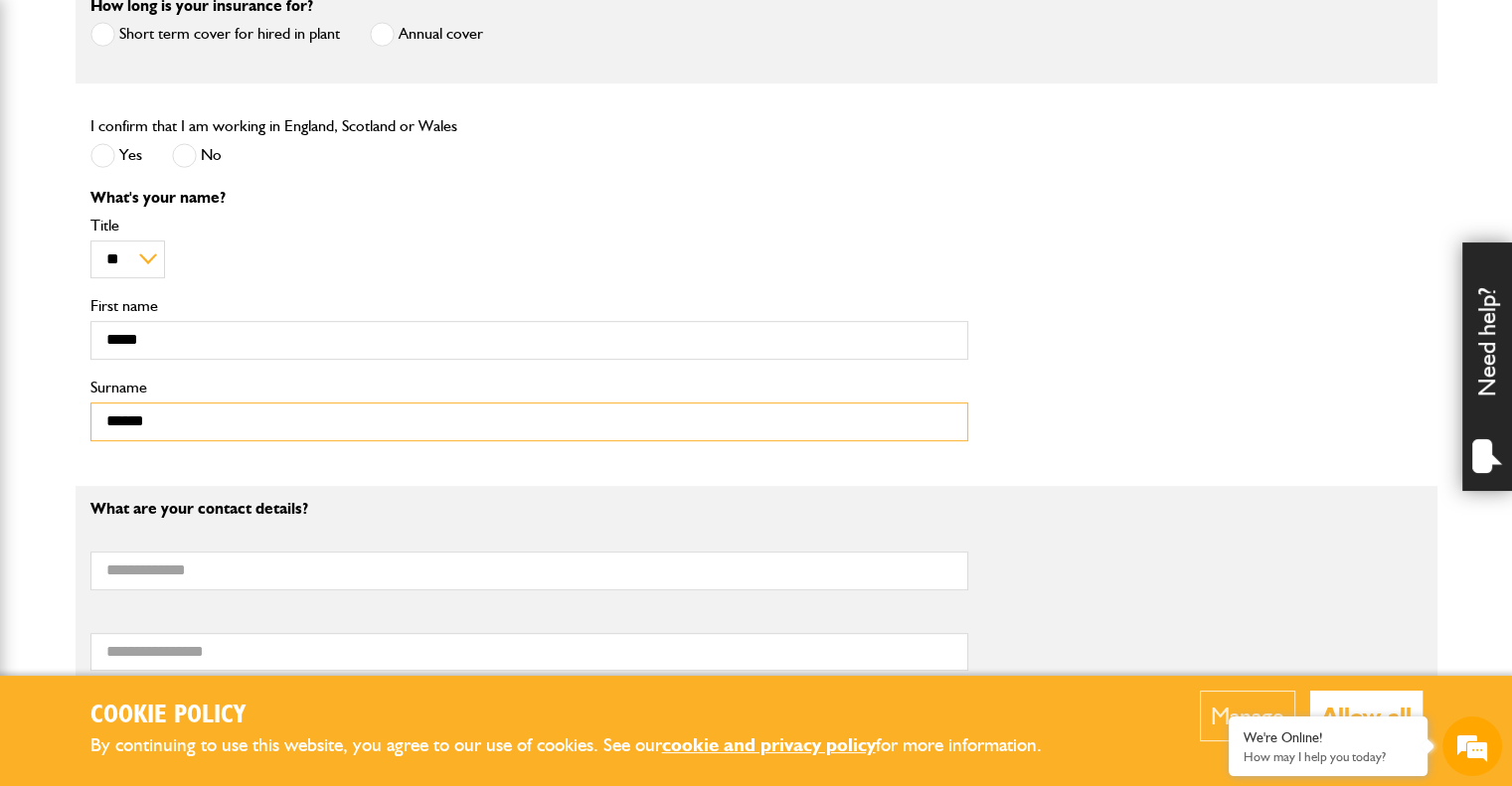 type on "******" 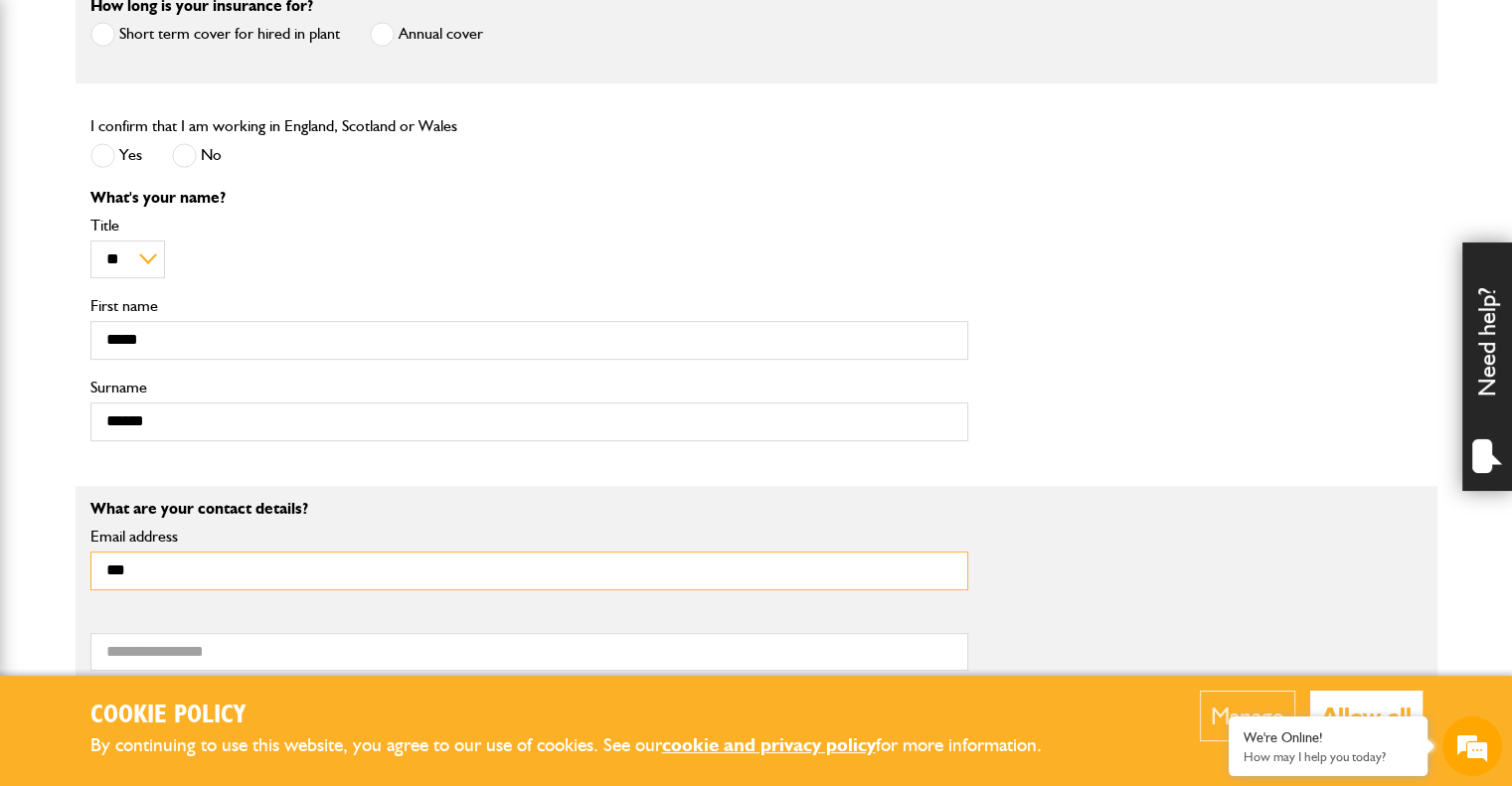 type on "**********" 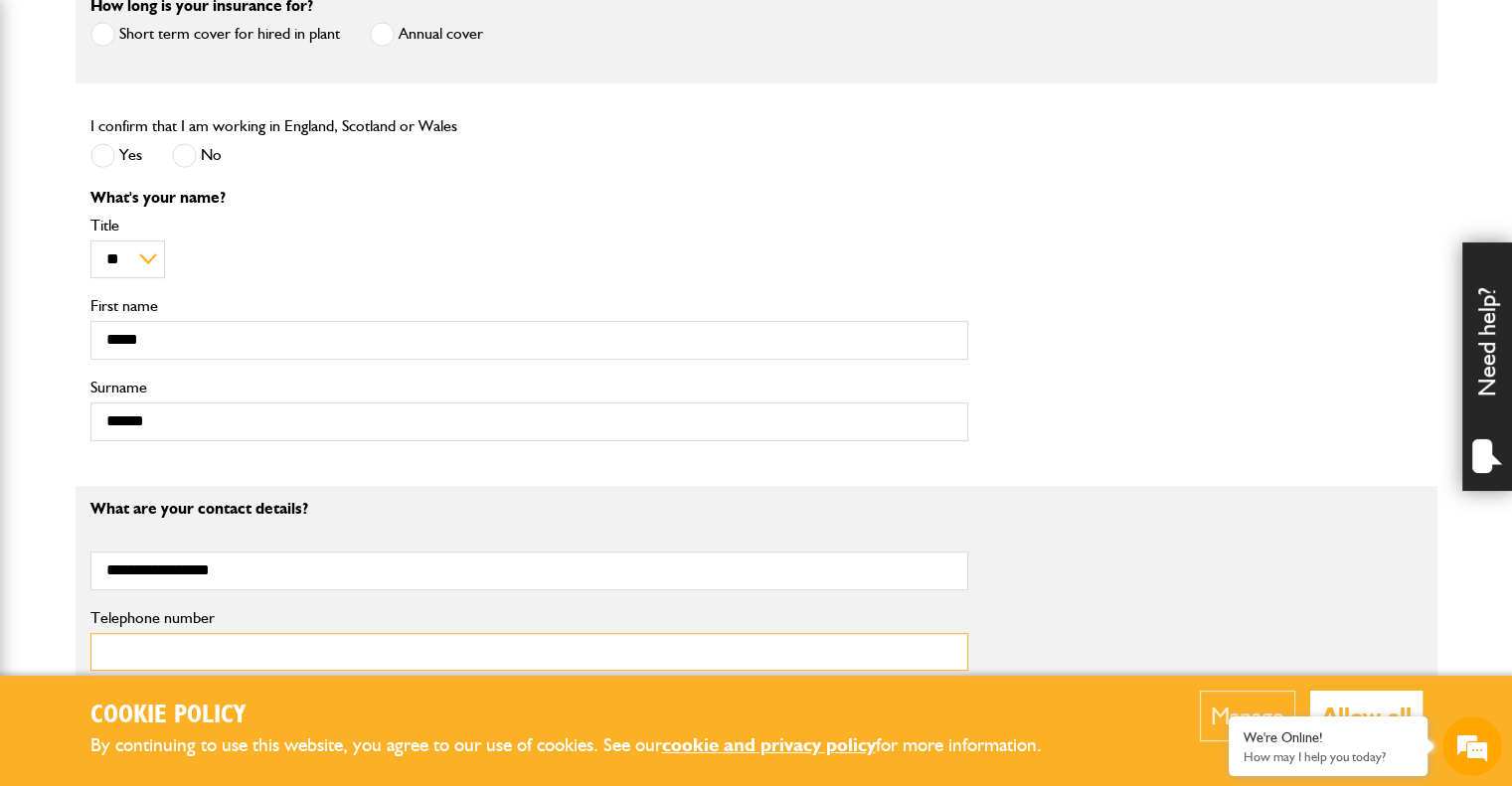 click on "Telephone number" at bounding box center (529, 652) 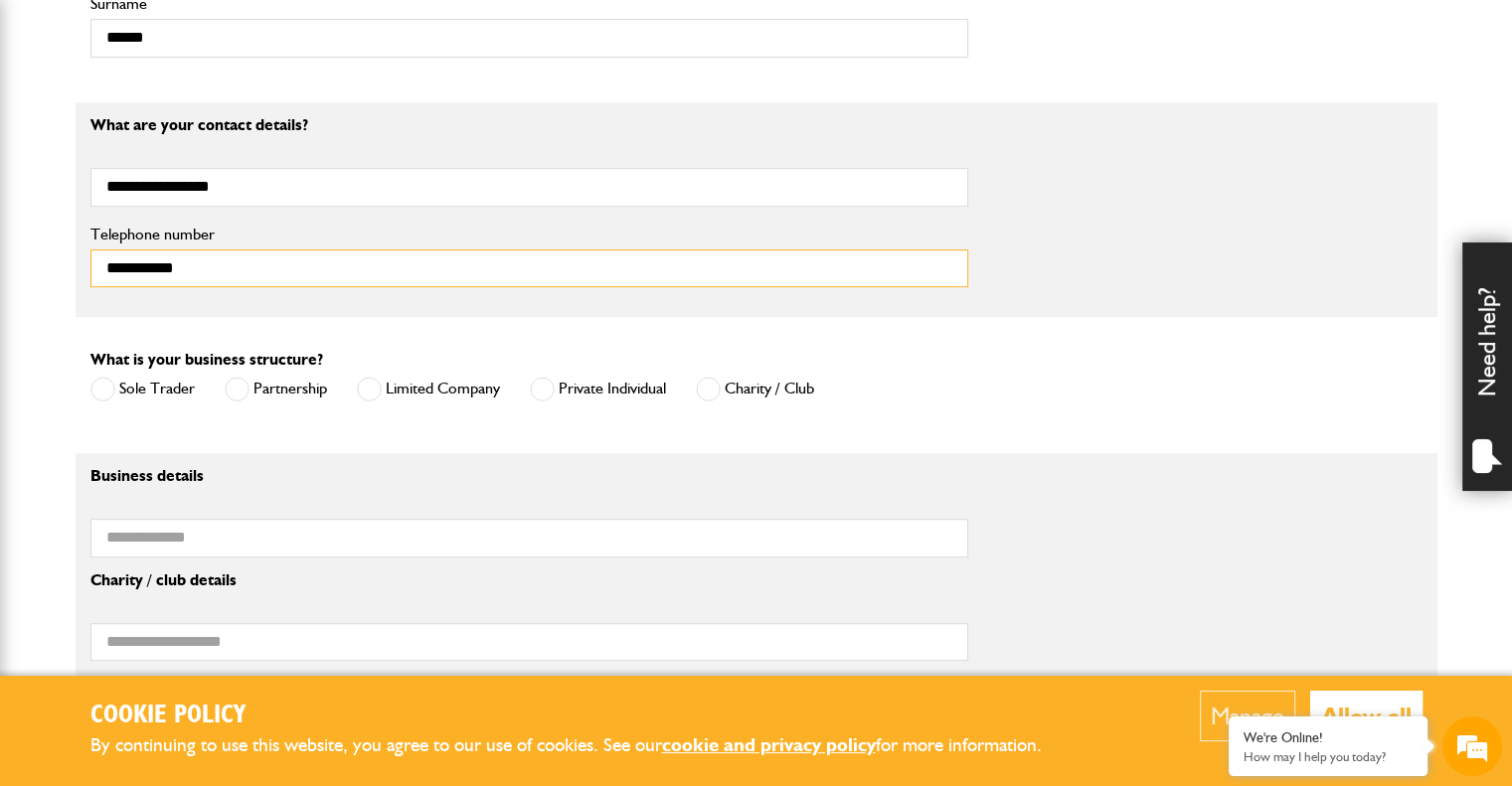 scroll, scrollTop: 1101, scrollLeft: 0, axis: vertical 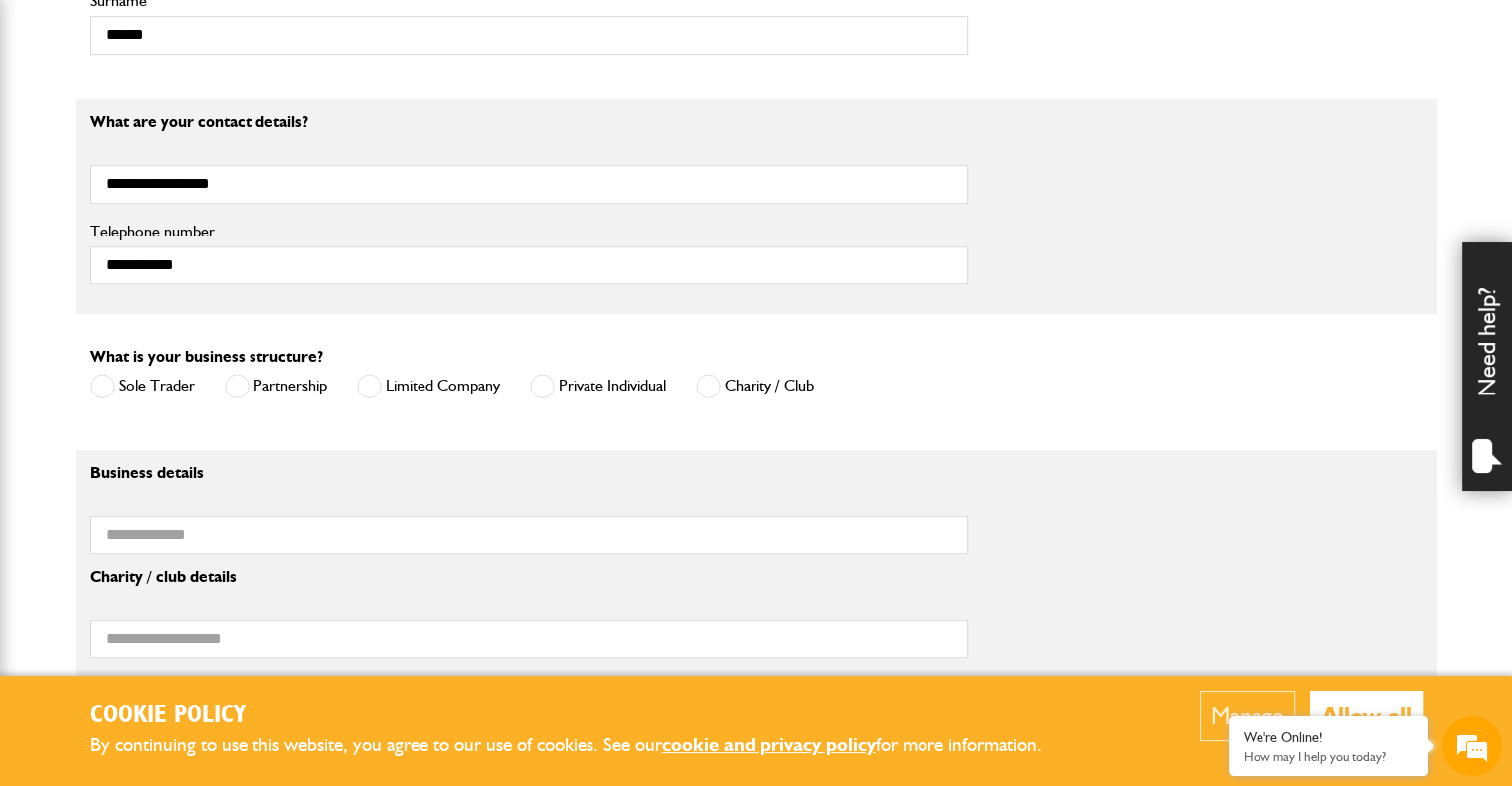 click at bounding box center (369, 386) 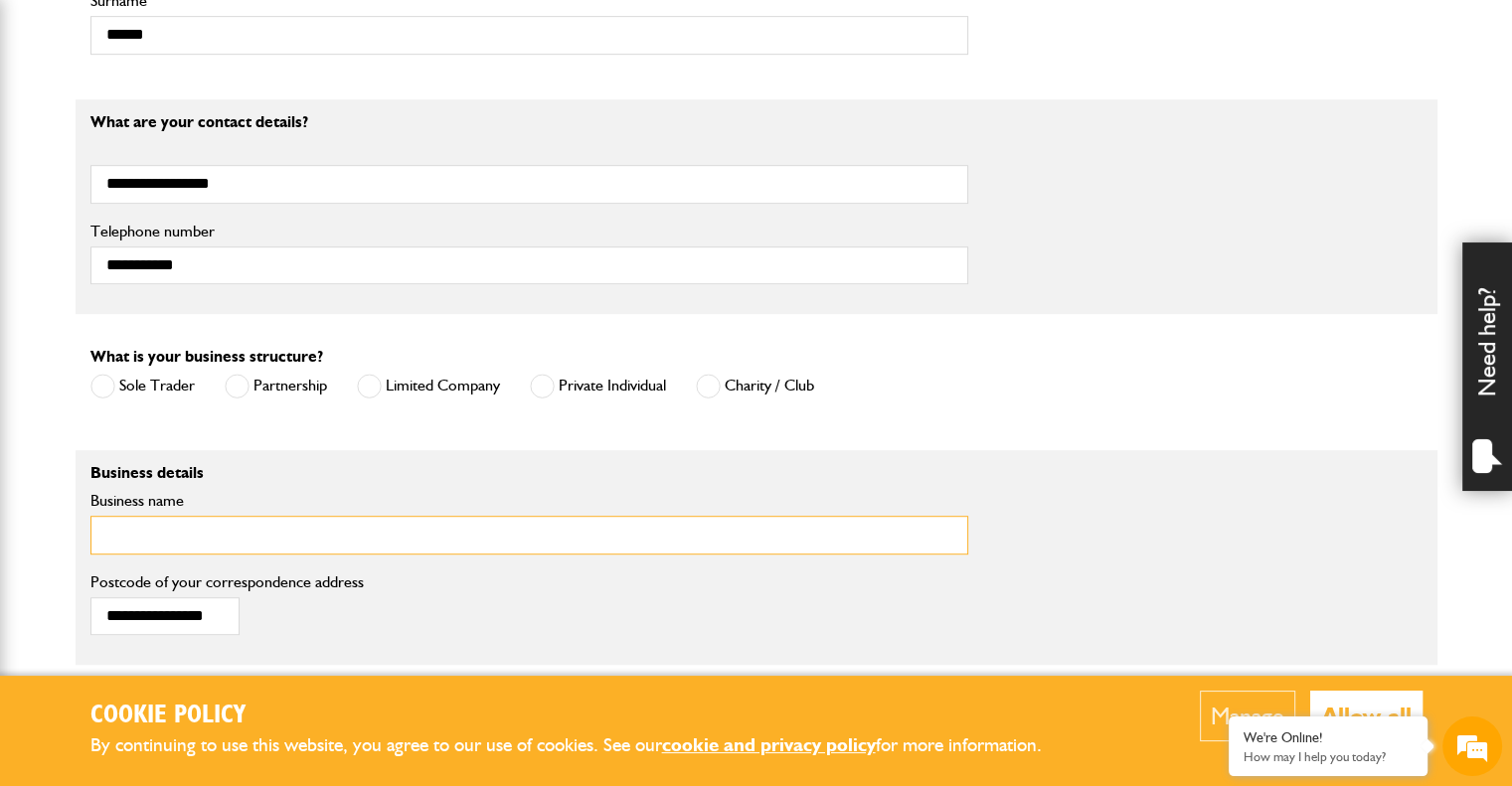 click on "Business name" at bounding box center (529, 535) 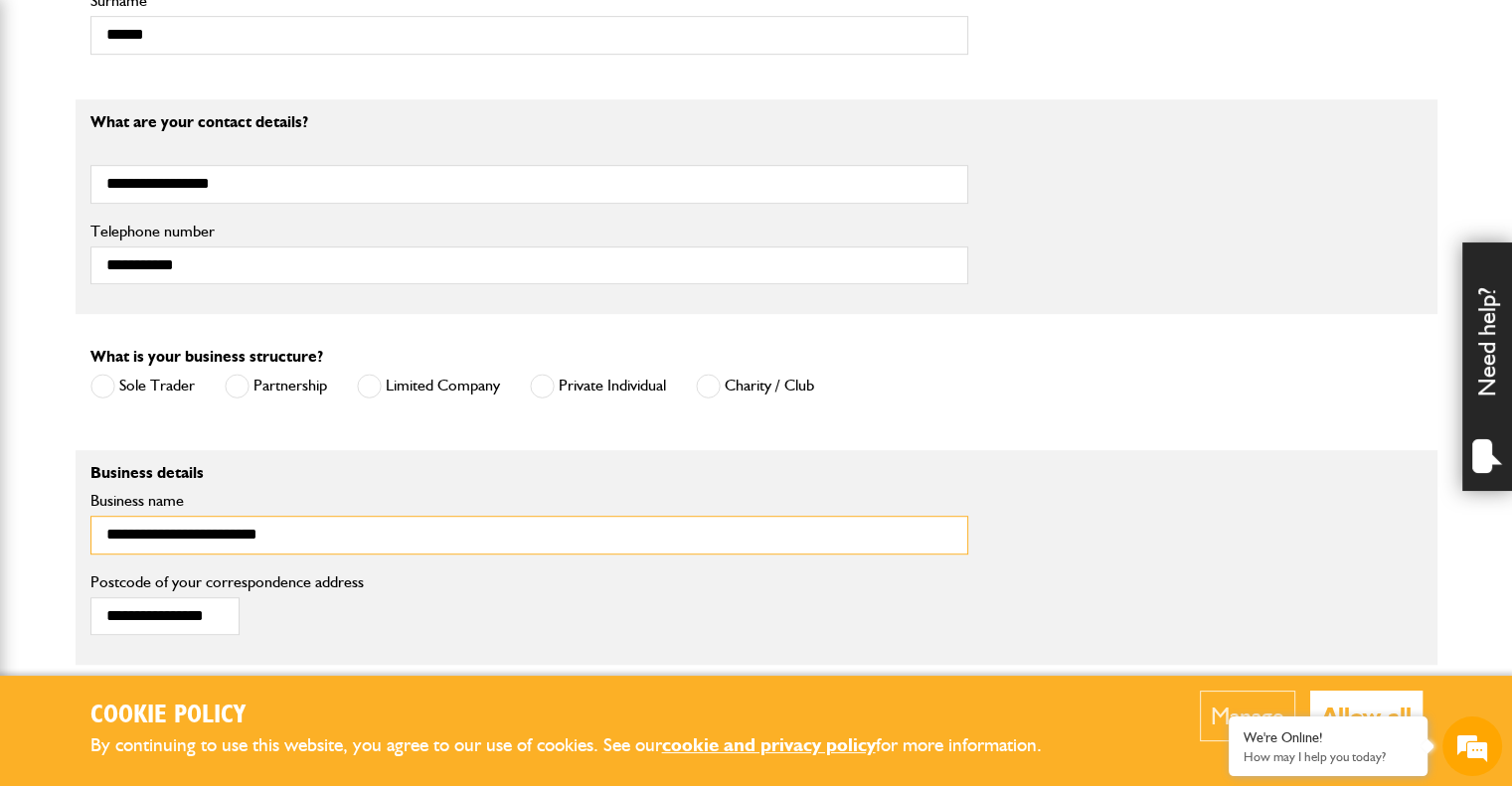type on "**********" 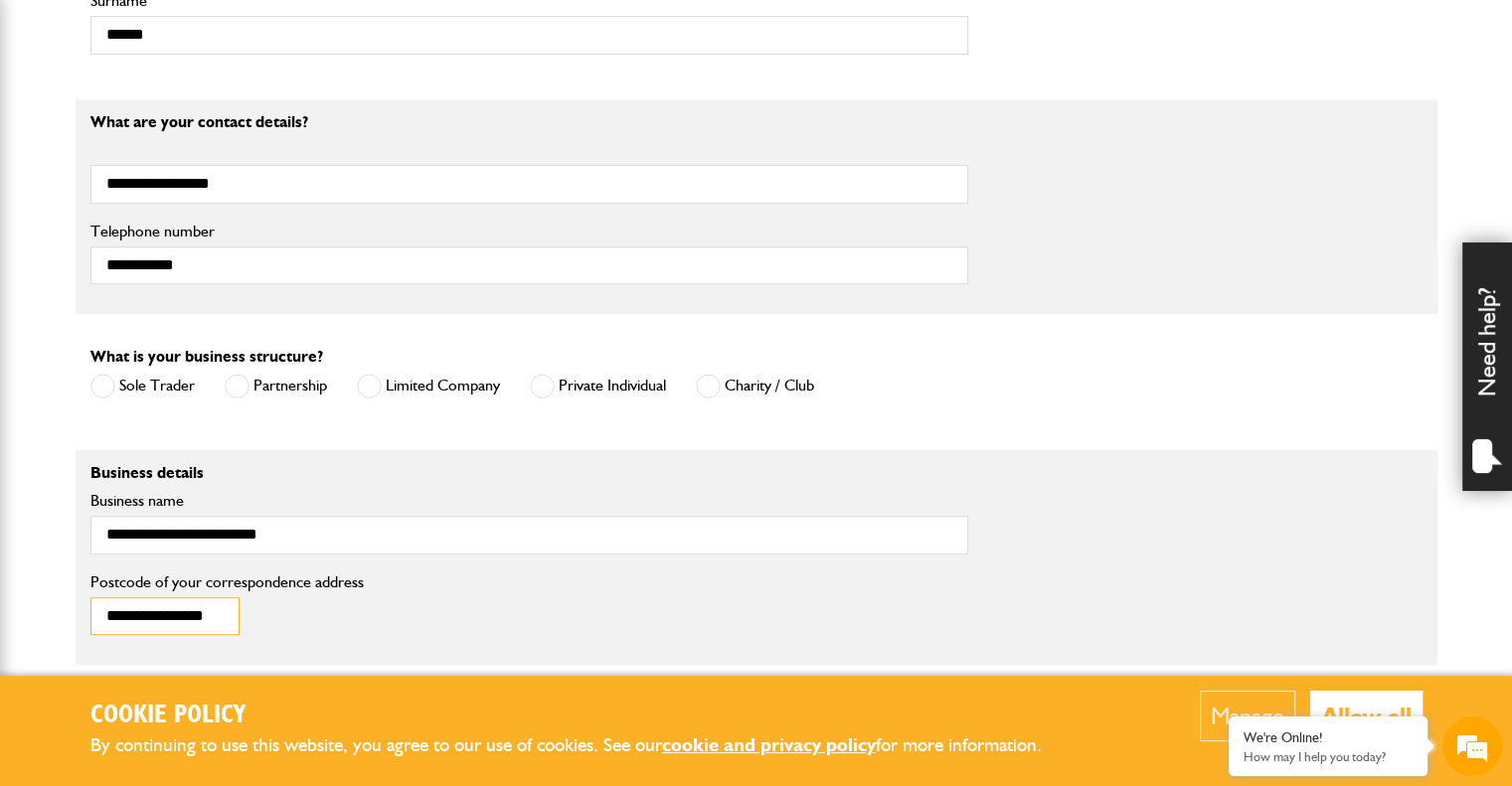 click on "**********" at bounding box center [165, 616] 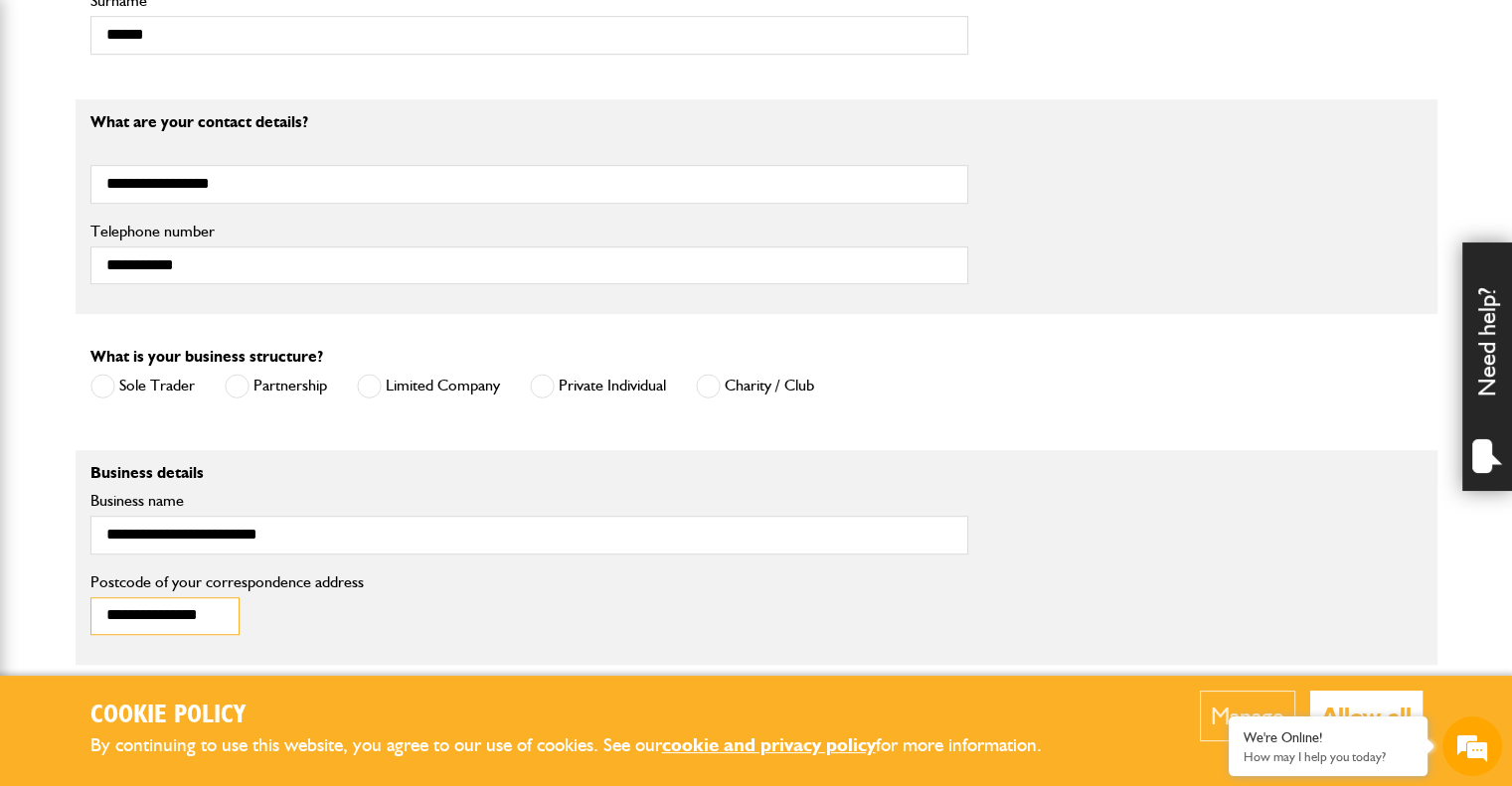 scroll, scrollTop: 0, scrollLeft: 0, axis: both 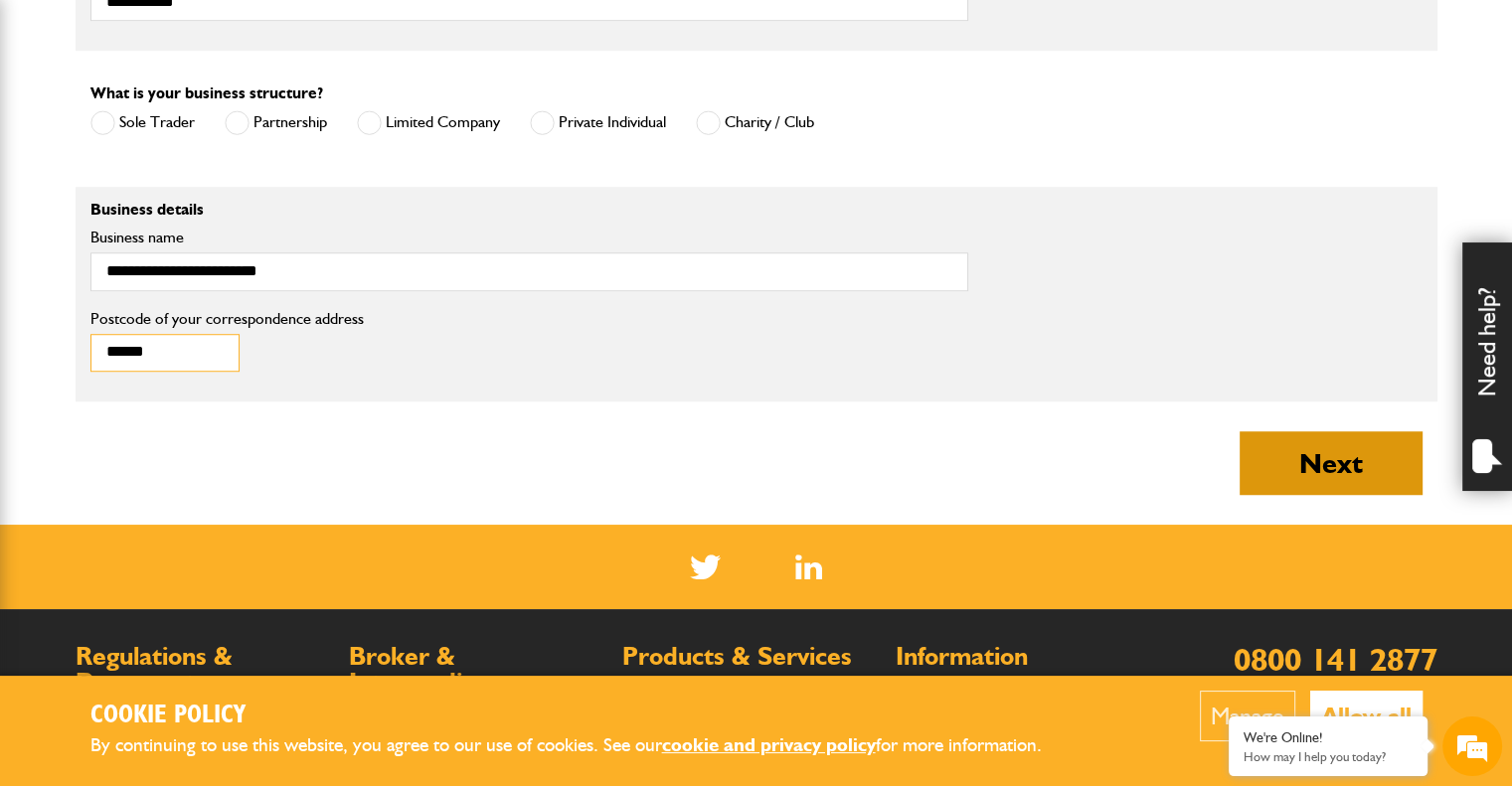 type on "******" 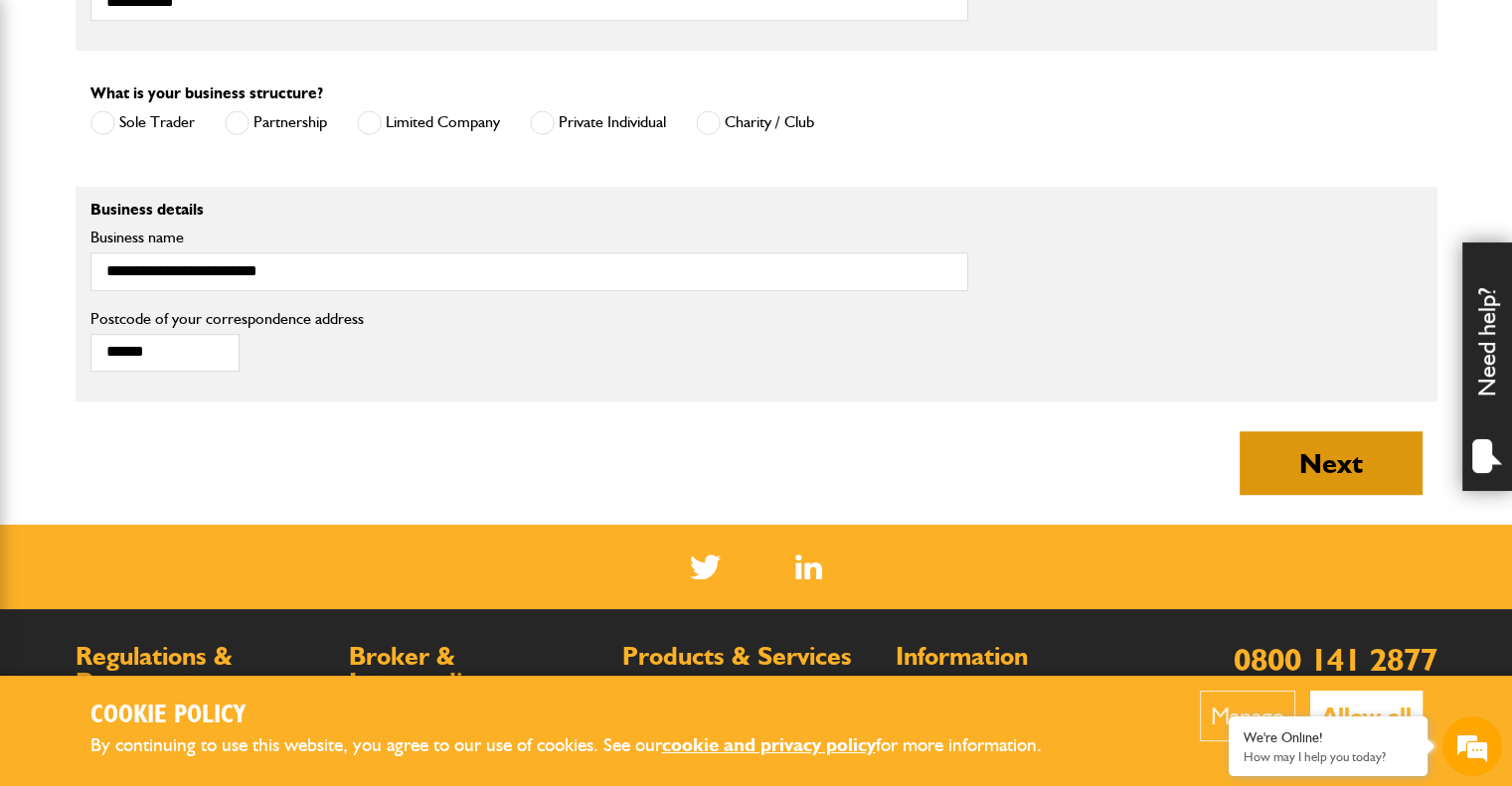 click on "Next" at bounding box center (1331, 463) 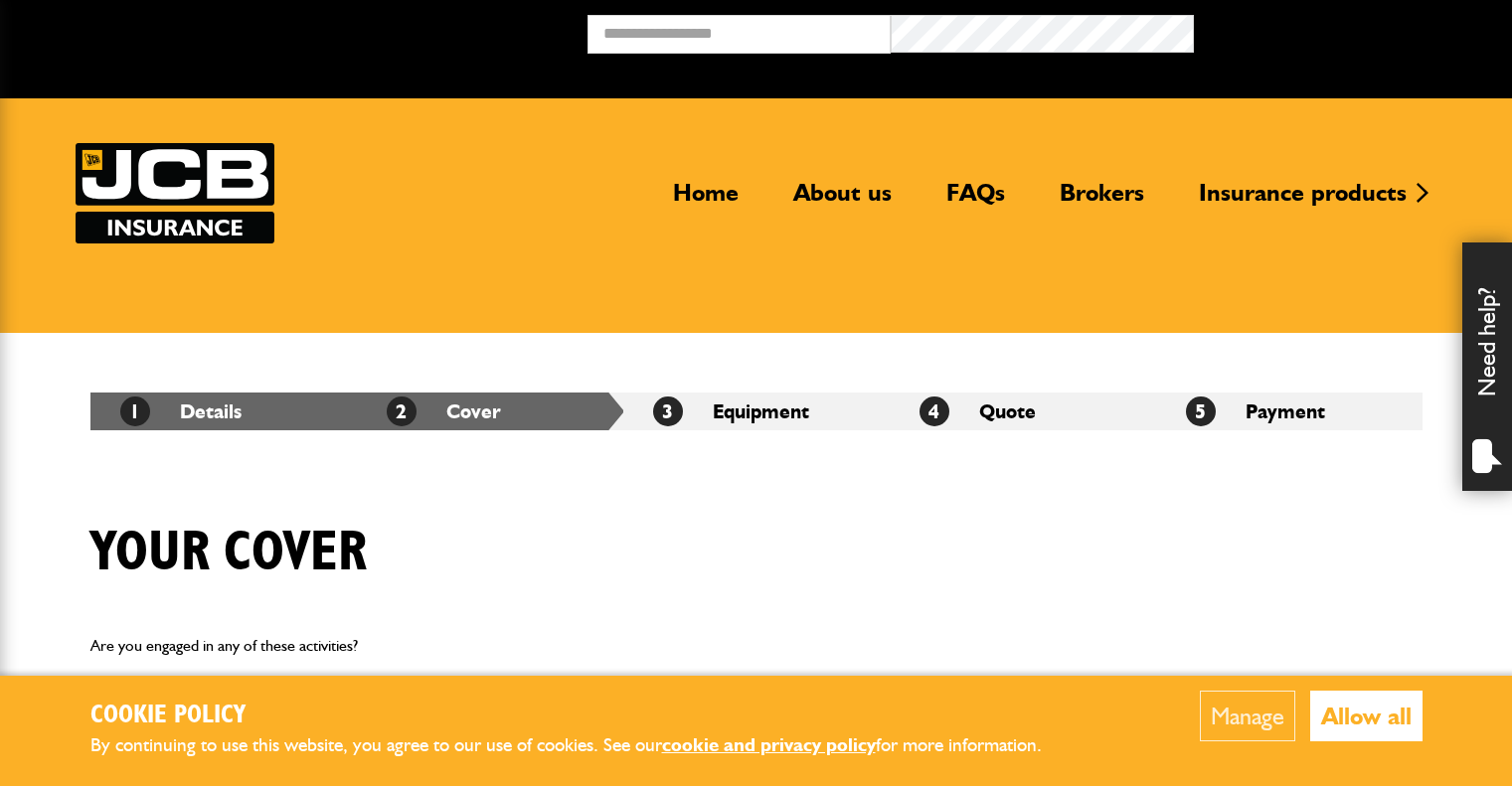 scroll, scrollTop: 0, scrollLeft: 0, axis: both 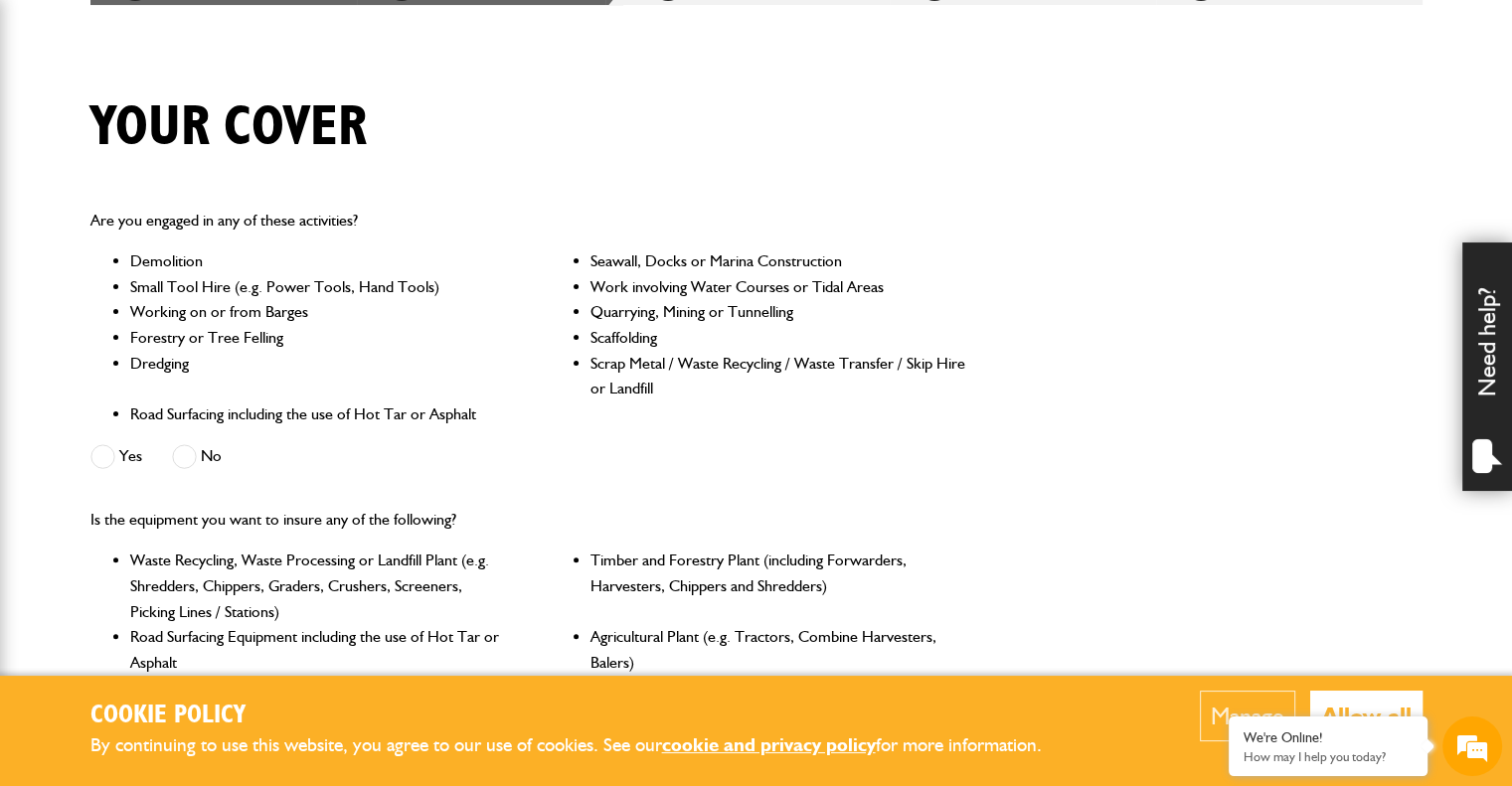 click at bounding box center (184, 456) 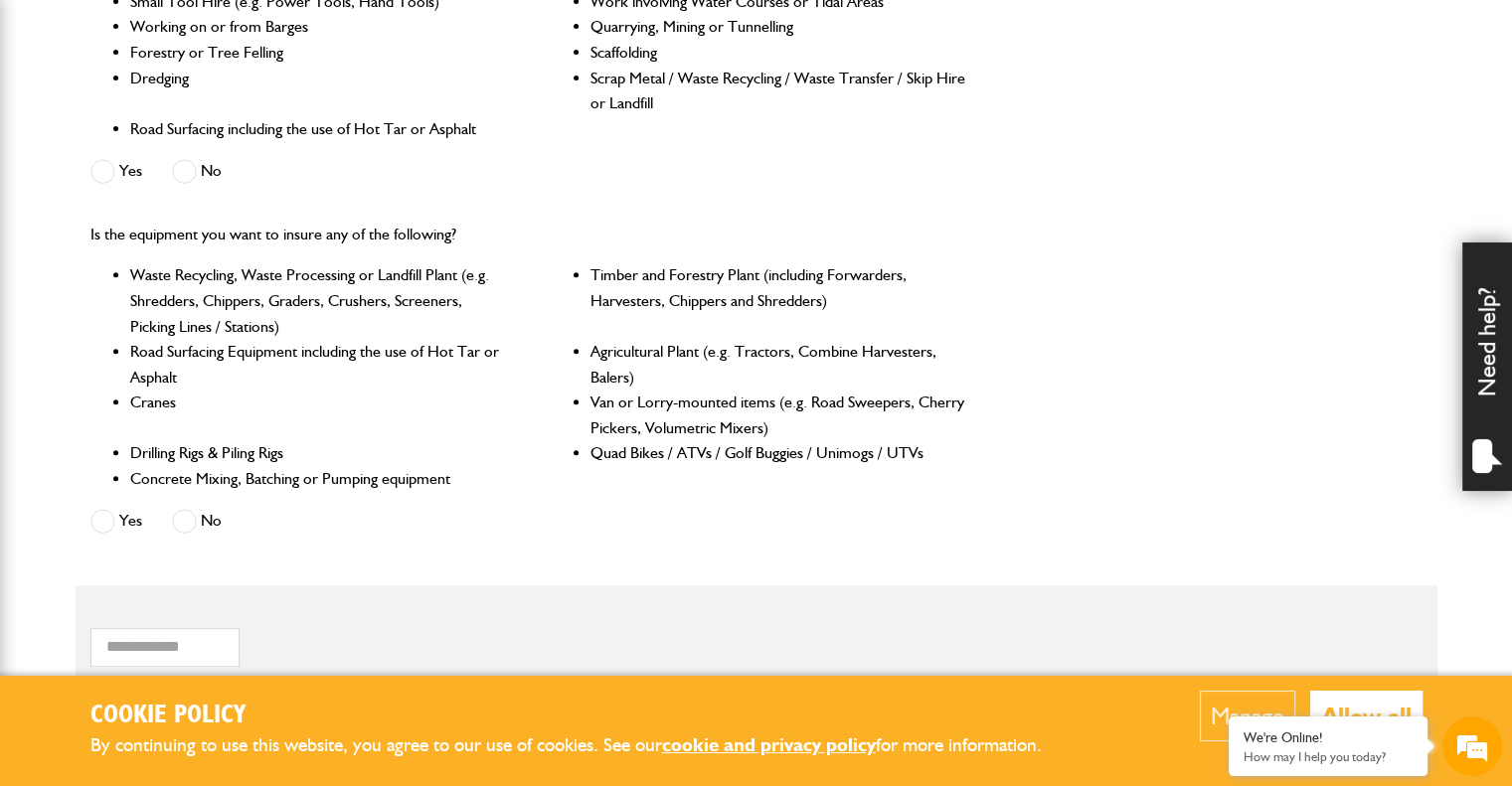 scroll, scrollTop: 713, scrollLeft: 0, axis: vertical 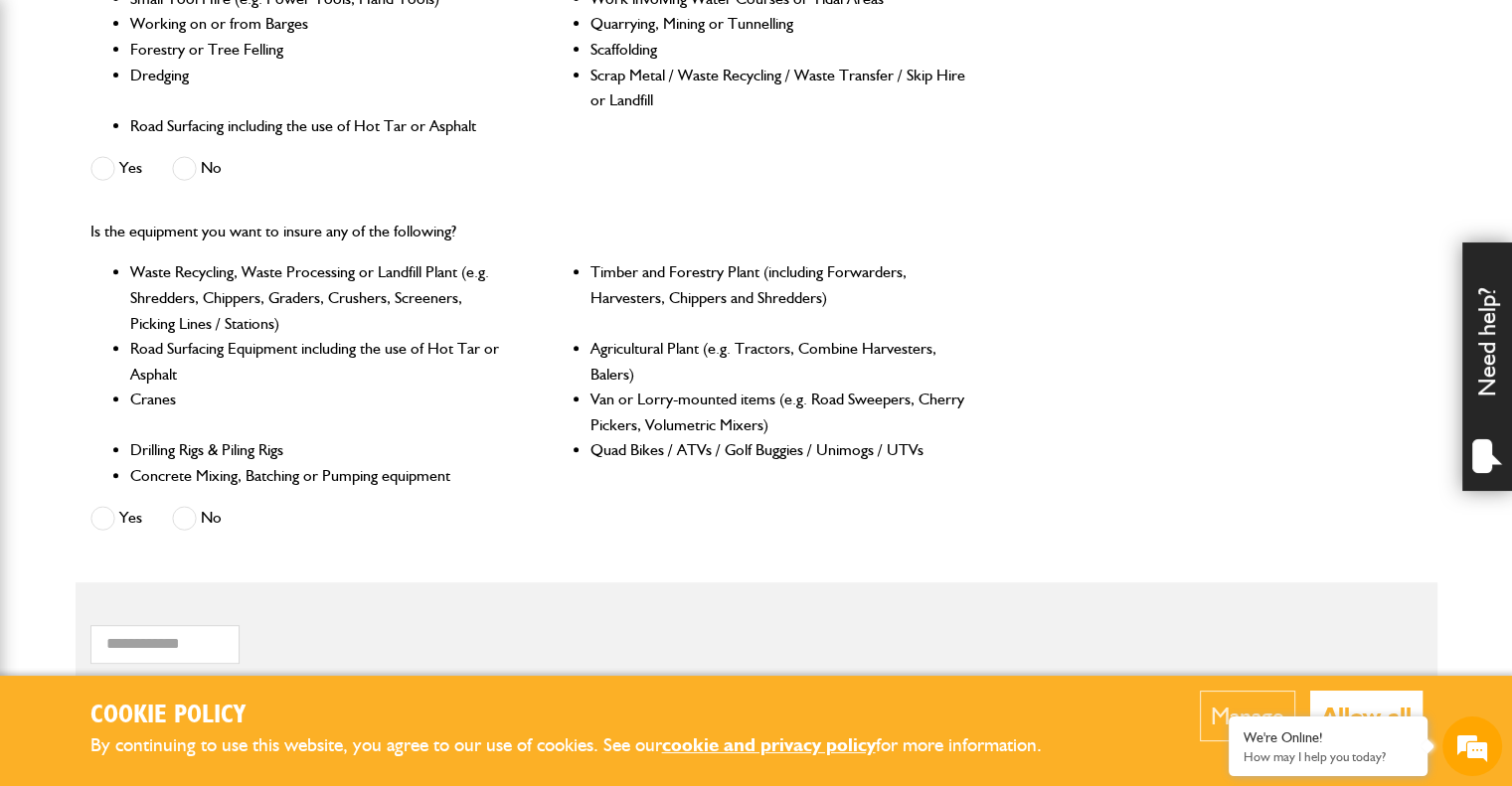 click at bounding box center (184, 518) 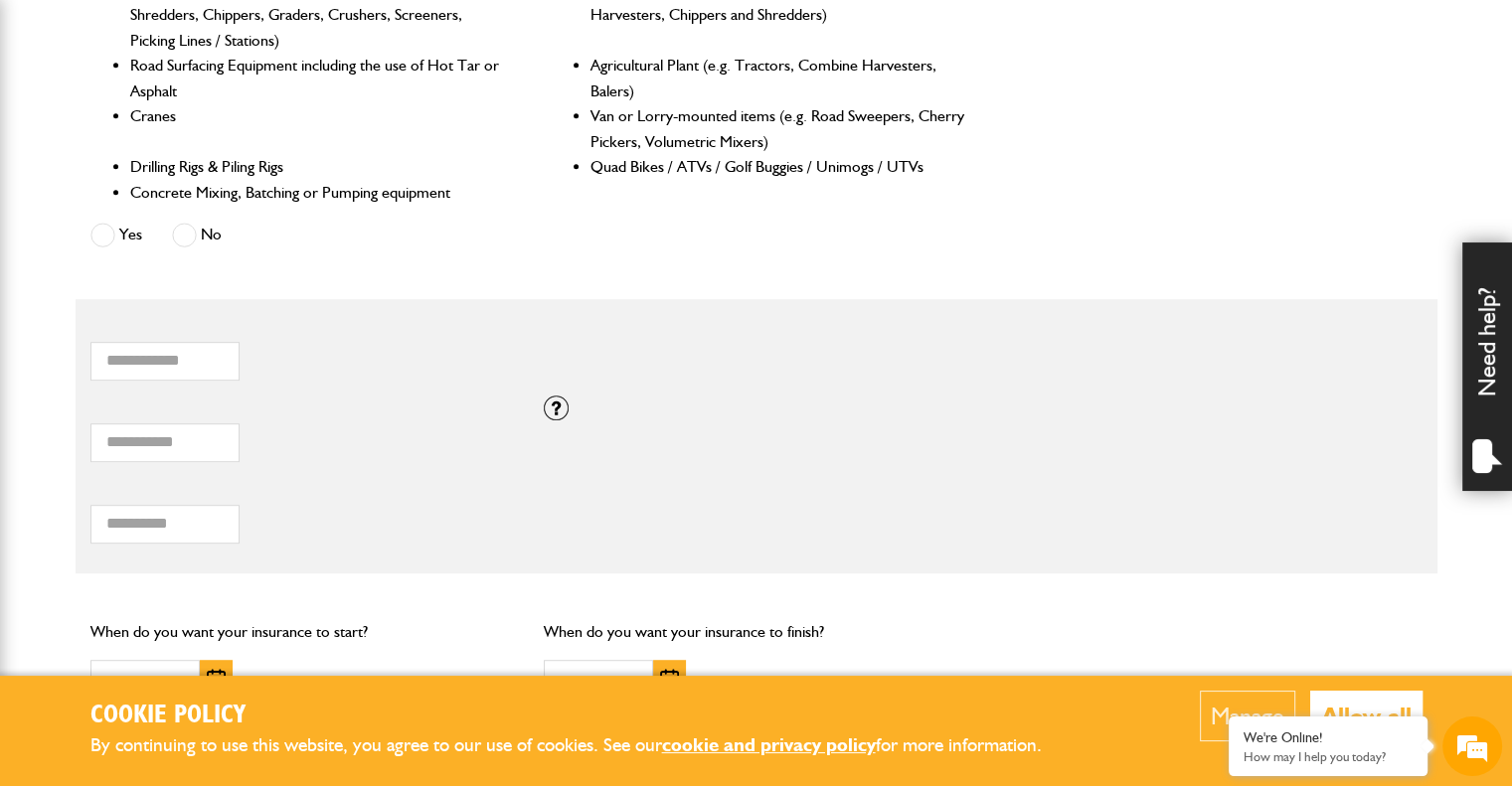 scroll, scrollTop: 999, scrollLeft: 0, axis: vertical 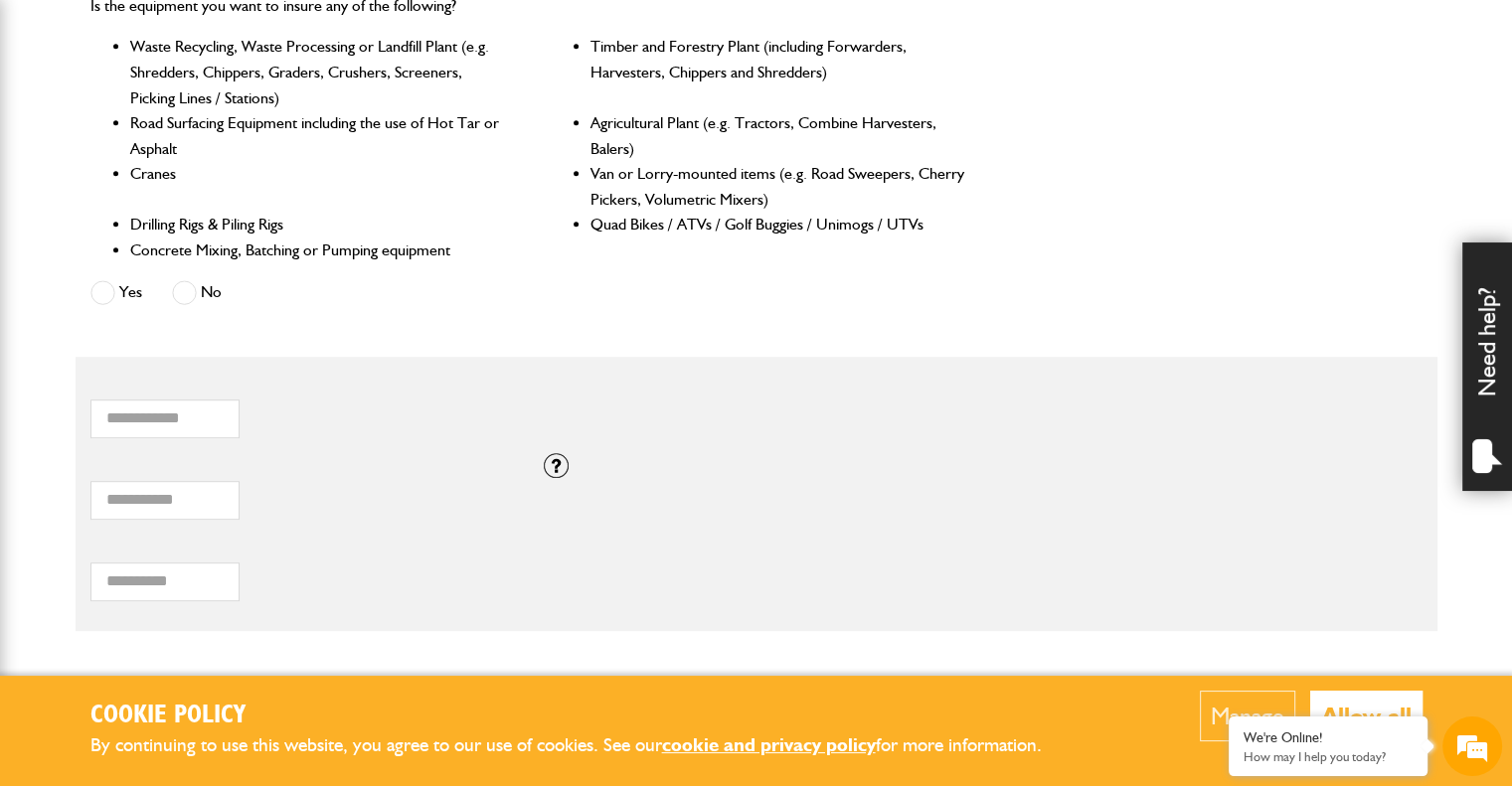 click on "Need help?" at bounding box center (1487, 367) 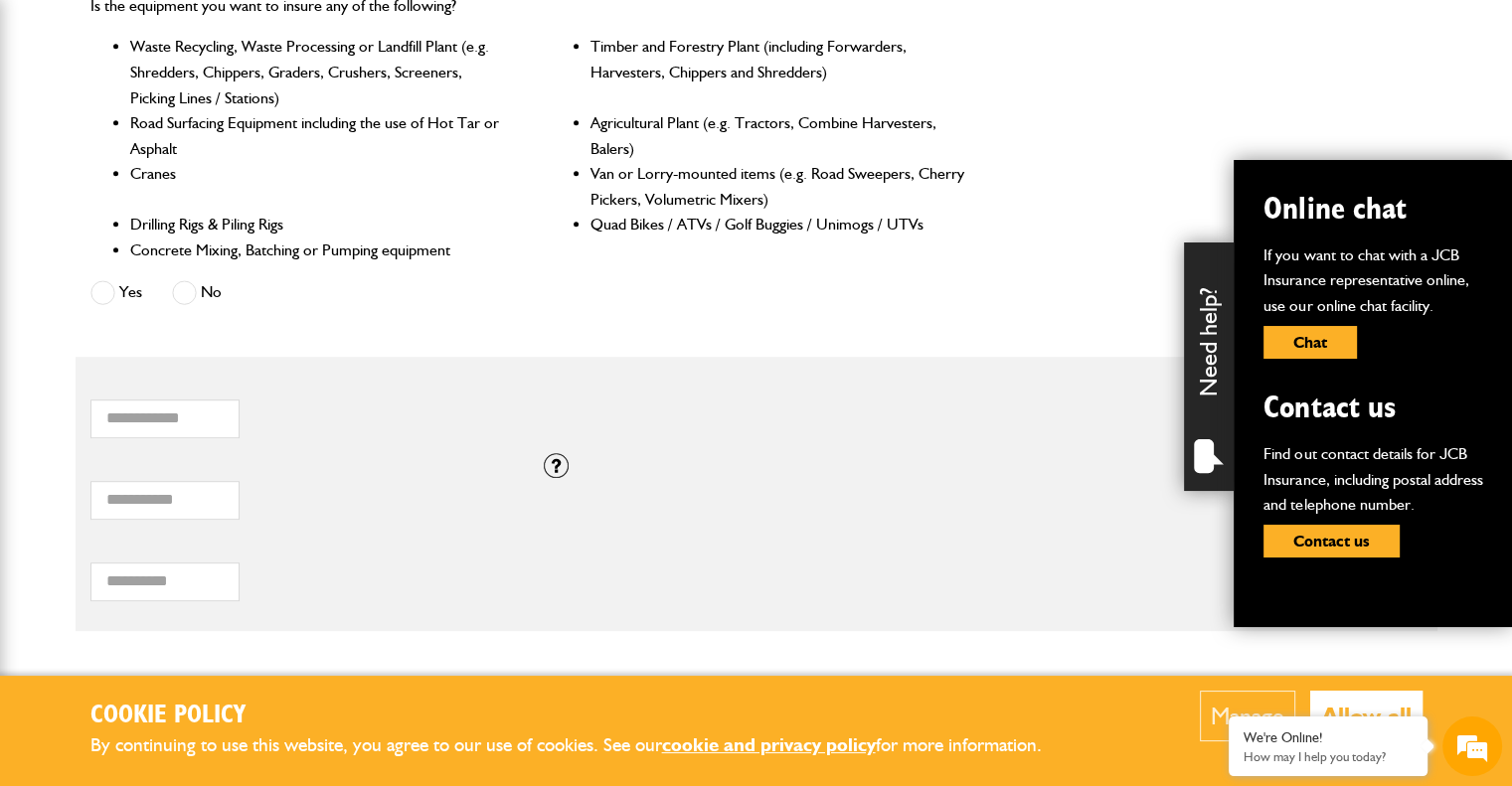 click on "Cookie Policy By continuing to use this website, you agree to our use of cookies. See our  cookie and privacy policy  for more information. Manage Allow all Cookie Options You can control which cookies we use with the form below. Please see our  cookie policy  for more information. Allow all Essential These cookies are needed for essential functions. They can't be switched off and they don't store any of your information. Analytics These cookies gather anonymous usage information and they don't store any of your information. Switching off these cookies will mean we can't gather information to improve your experience of using our site. Functional These cookies enable basic functionality. Switching off these cookies will mean that areas of our website can't work properly. Advertising These cookies help us to learn what you're interested in so we can show you relevant adverts. Switching off these cookies will mean we can't show you any personalised adverts. Personalisation Save preferences" at bounding box center [756, 260] 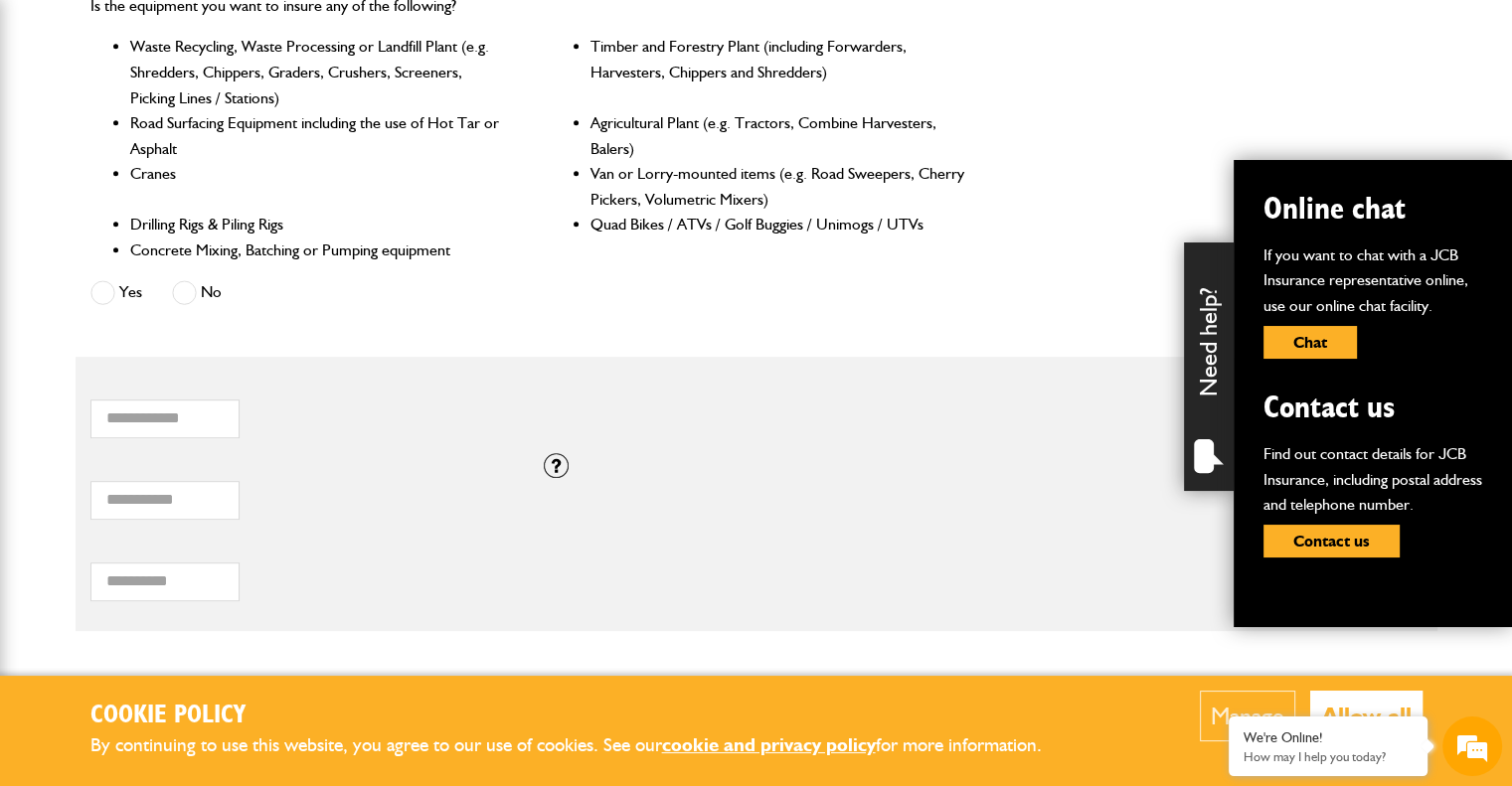 click on "Is the equipment you want to insure any of the following?
Waste Recycling, Waste Processing or Landfill Plant (e.g. Shredders, Chippers, Graders, Crushers, Screeners, Picking Lines / Stations)
Timber and Forestry Plant (including Forwarders, Harvesters, Chippers and Shredders)
Road Surfacing Equipment including the use of Hot Tar or Asphalt
Agricultural Plant (e.g. Tractors, Combine Harvesters, Balers)
Cranes
Van or Lorry-mounted items (e.g. Road Sweepers, Cherry Pickers, Volumetric Mixers)
Drilling Rigs & Piling Rigs
Quad Bikes / ATVs / Golf Buggies / Unimogs / UTVs
Concrete Mixing, Batching or Pumping equipment
Yes
No" at bounding box center (756, 152) 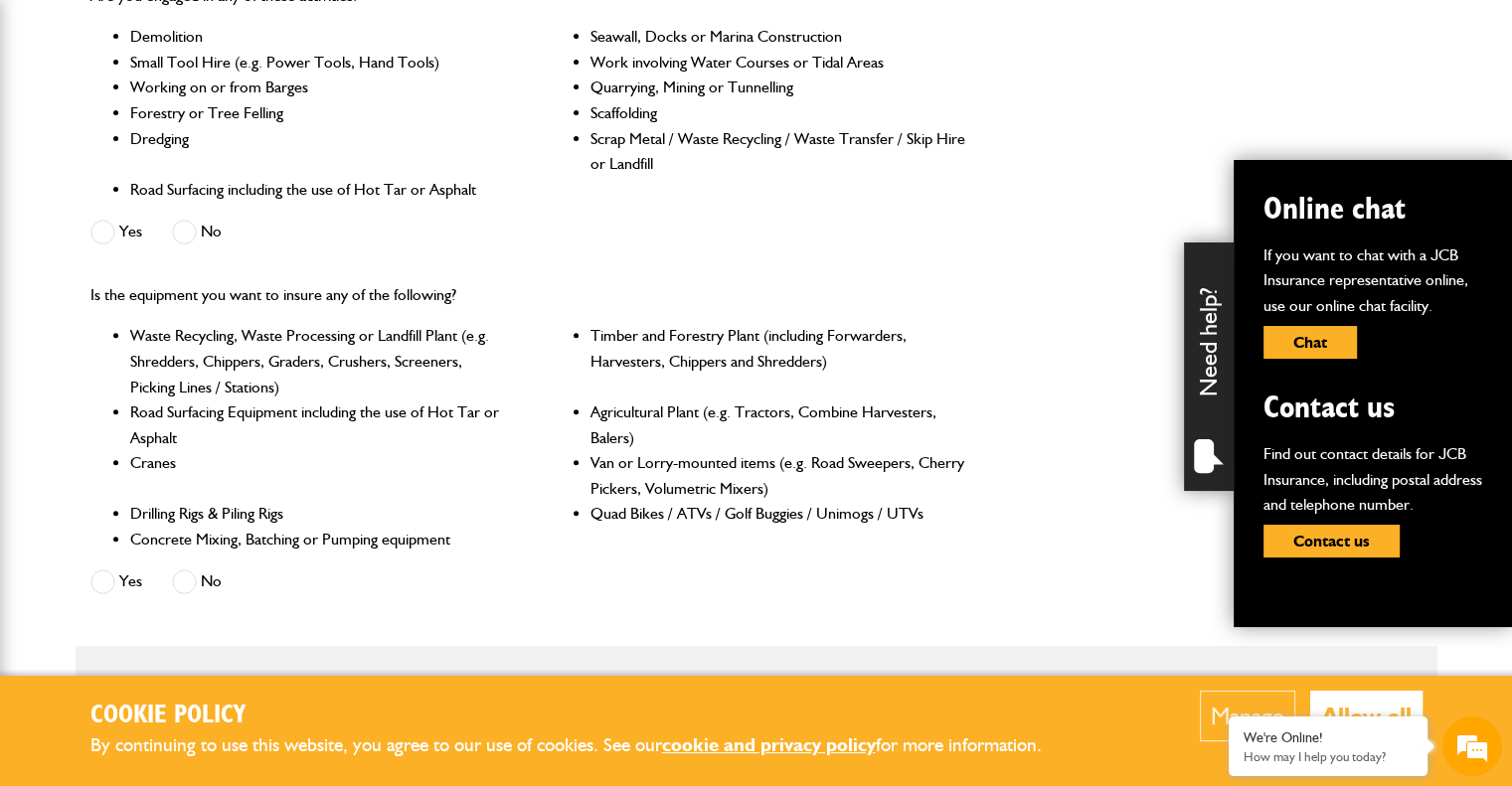 scroll, scrollTop: 652, scrollLeft: 0, axis: vertical 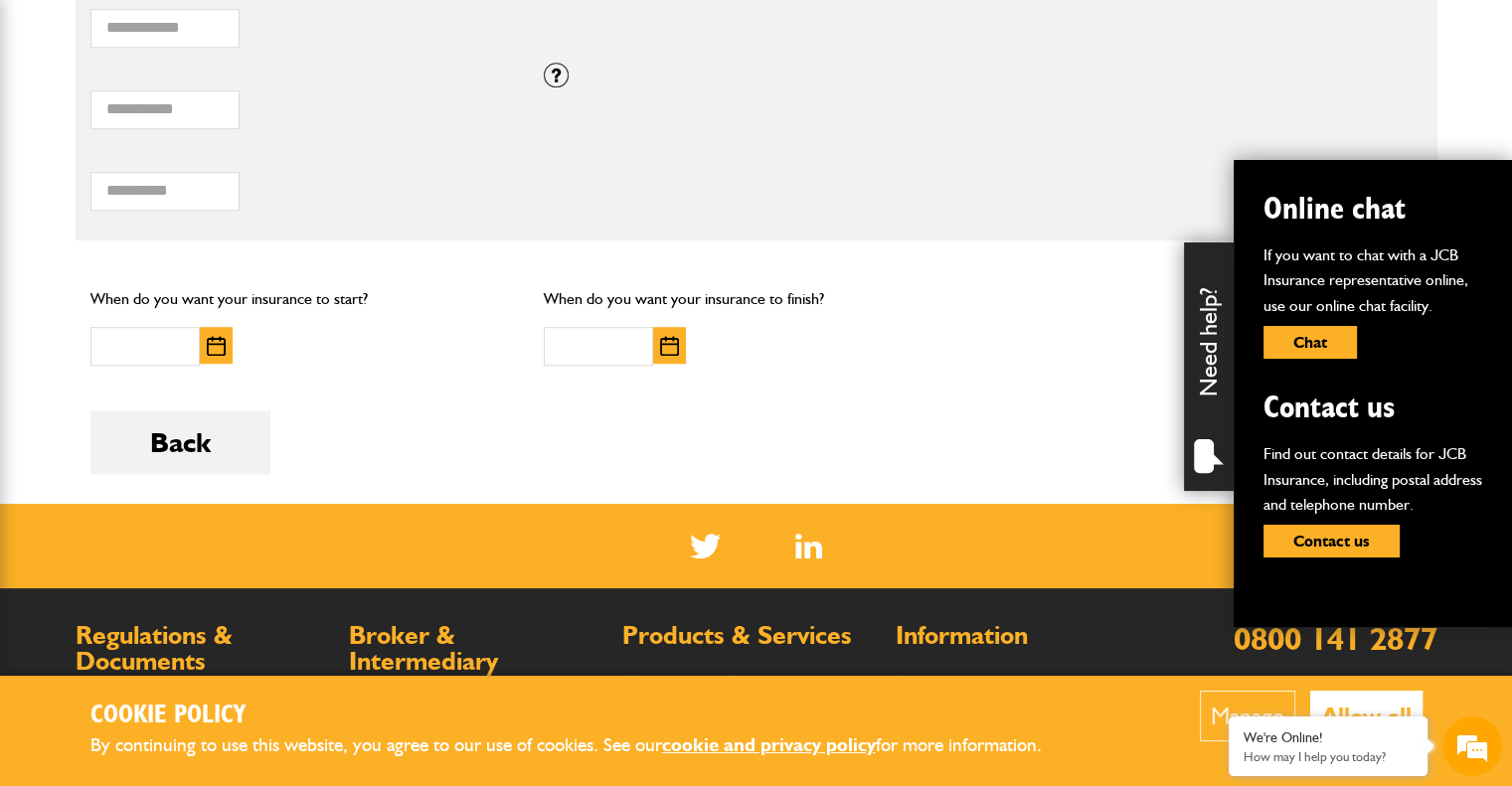 click on "Allow all" at bounding box center [1366, 715] 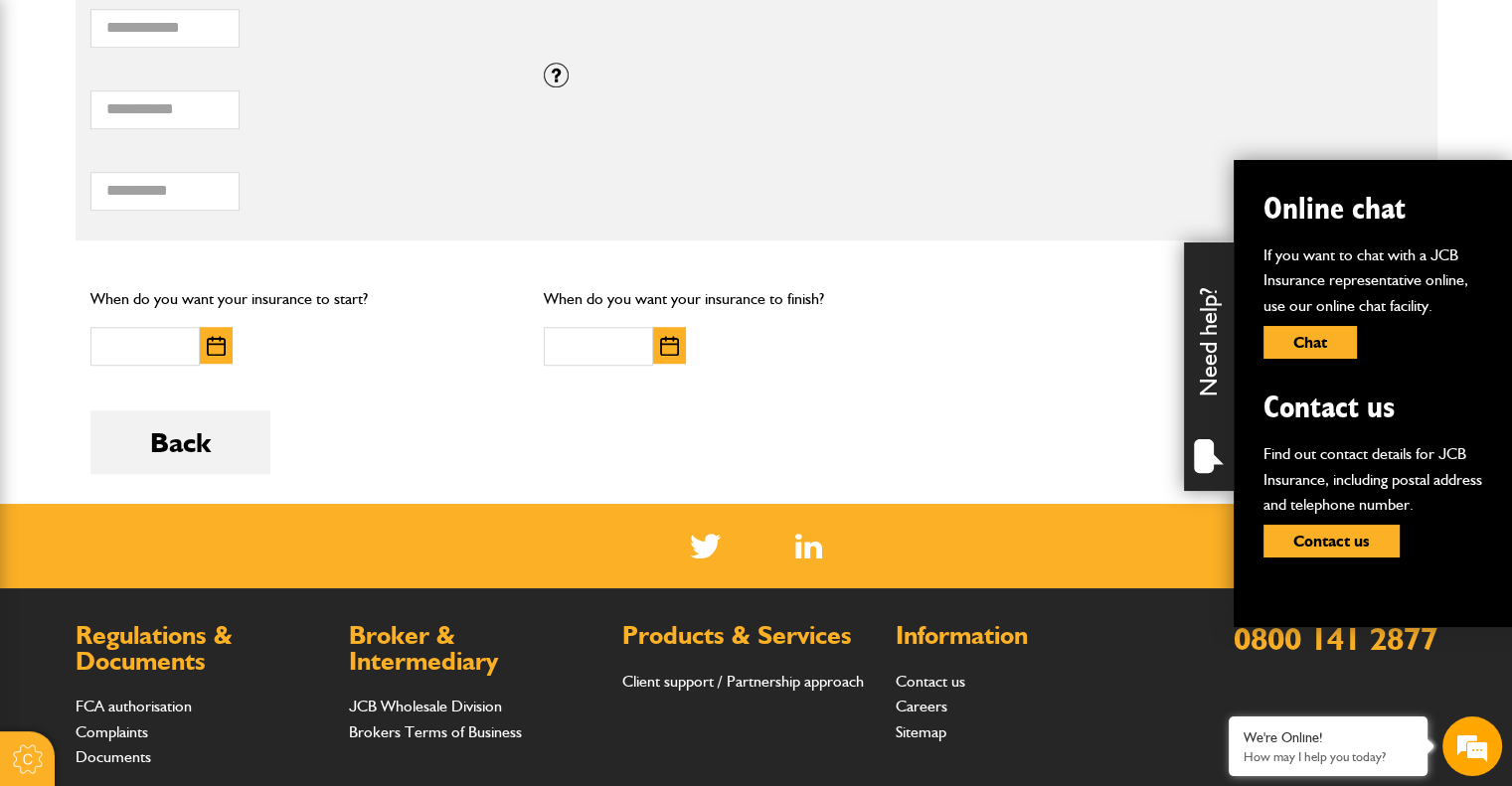 scroll, scrollTop: 1613, scrollLeft: 0, axis: vertical 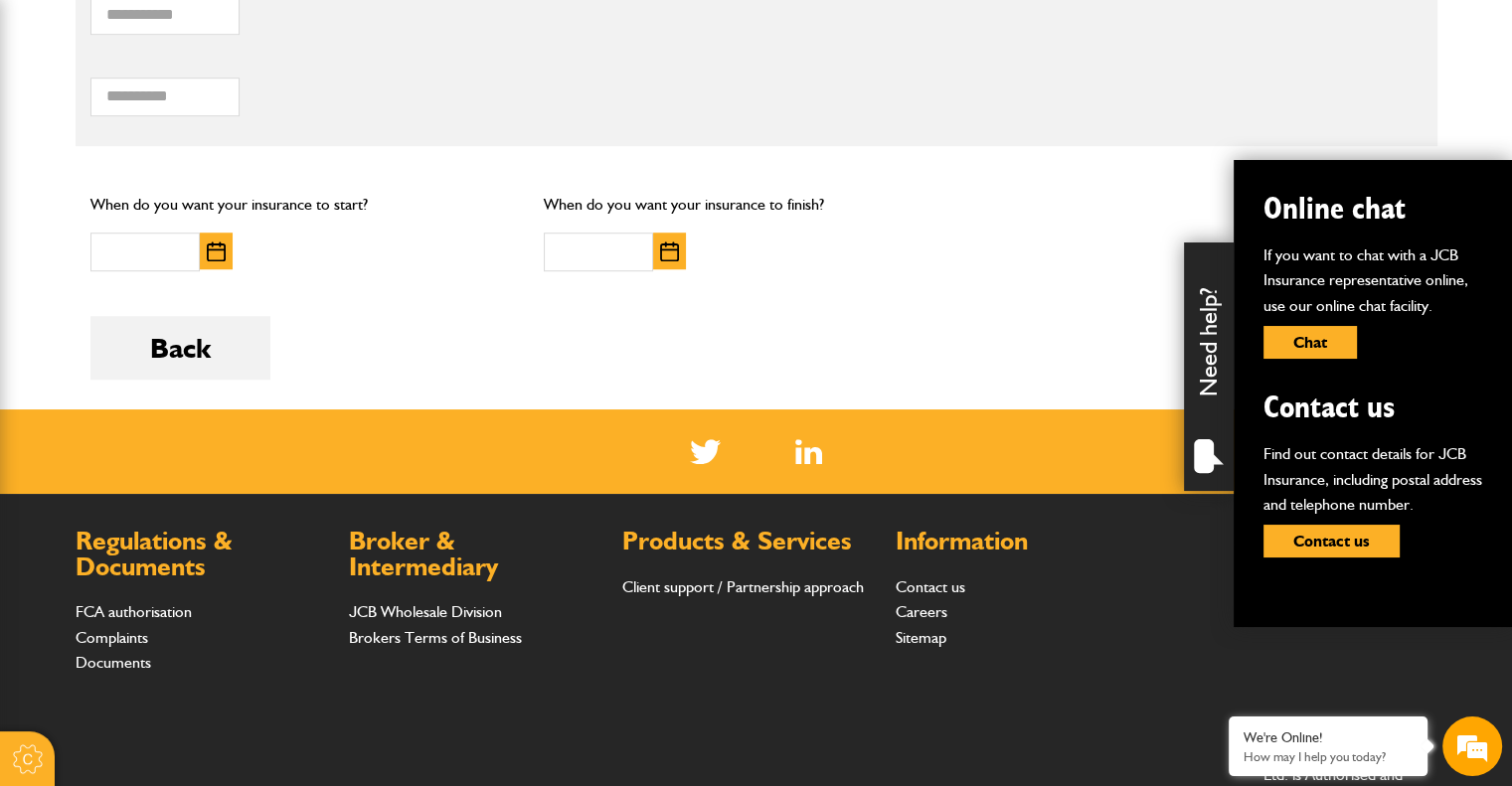 drag, startPoint x: 1508, startPoint y: 480, endPoint x: 1514, endPoint y: 399, distance: 81.22192 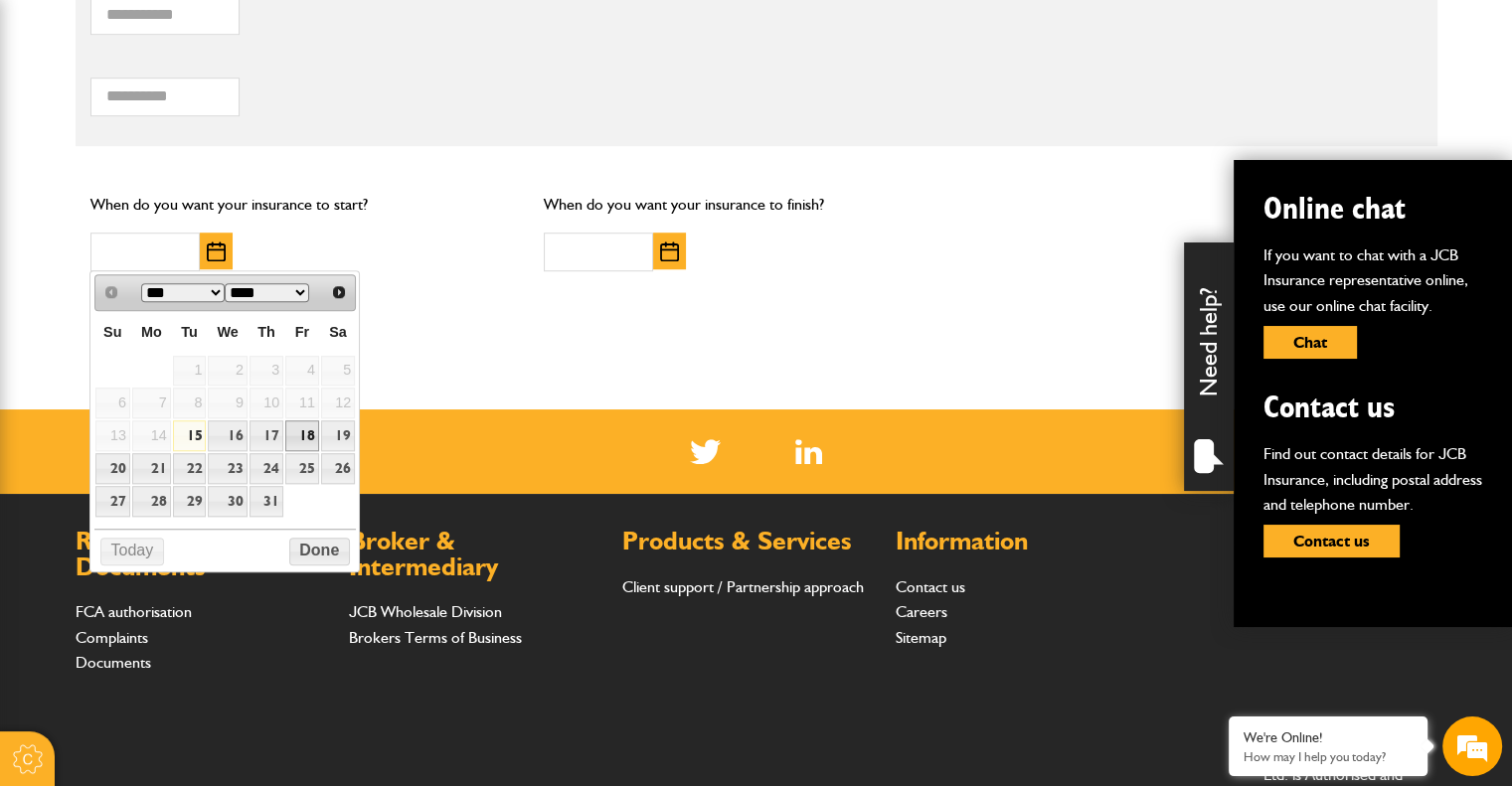 click on "18" at bounding box center (302, 435) 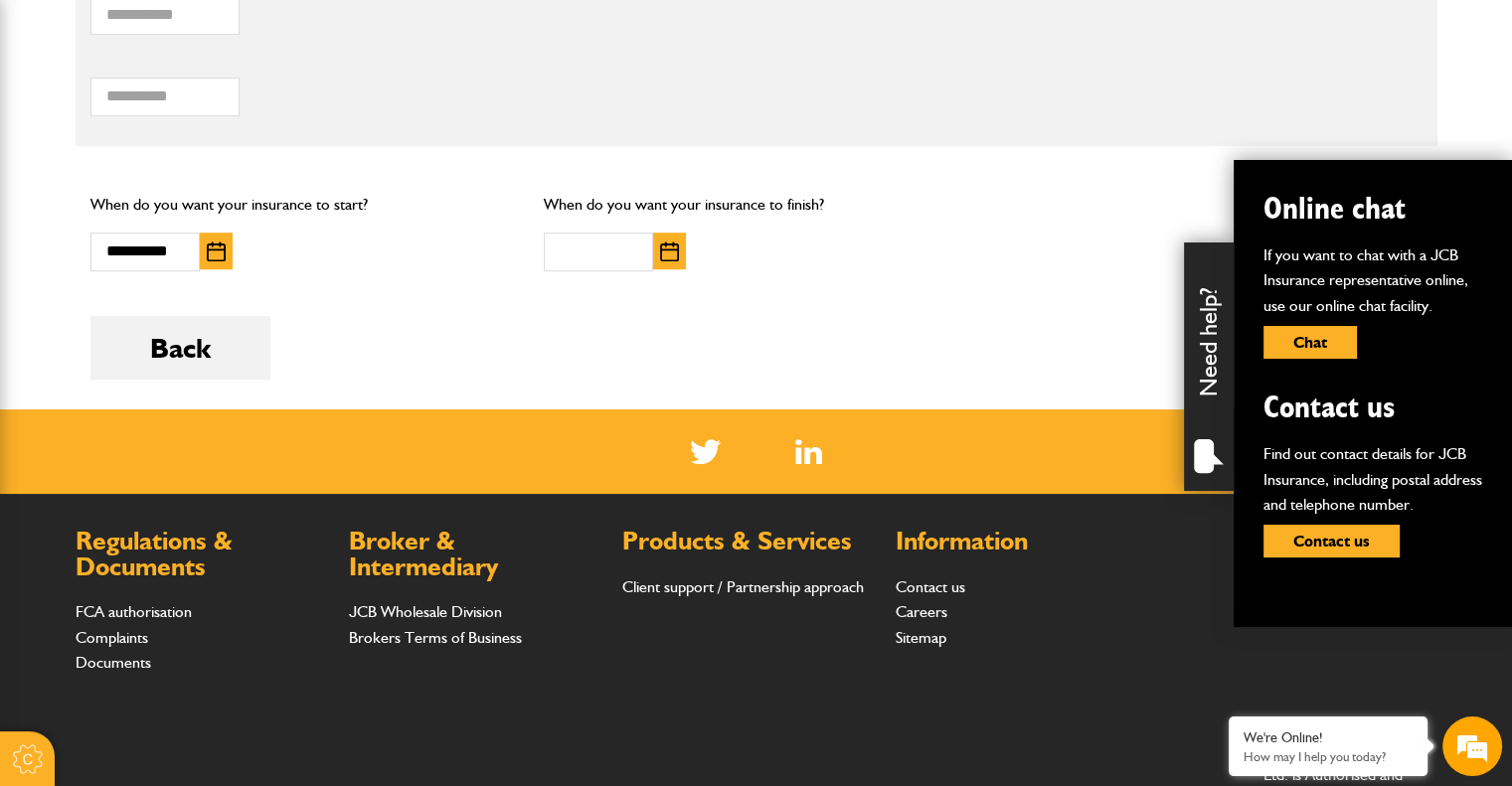 click at bounding box center (669, 251) 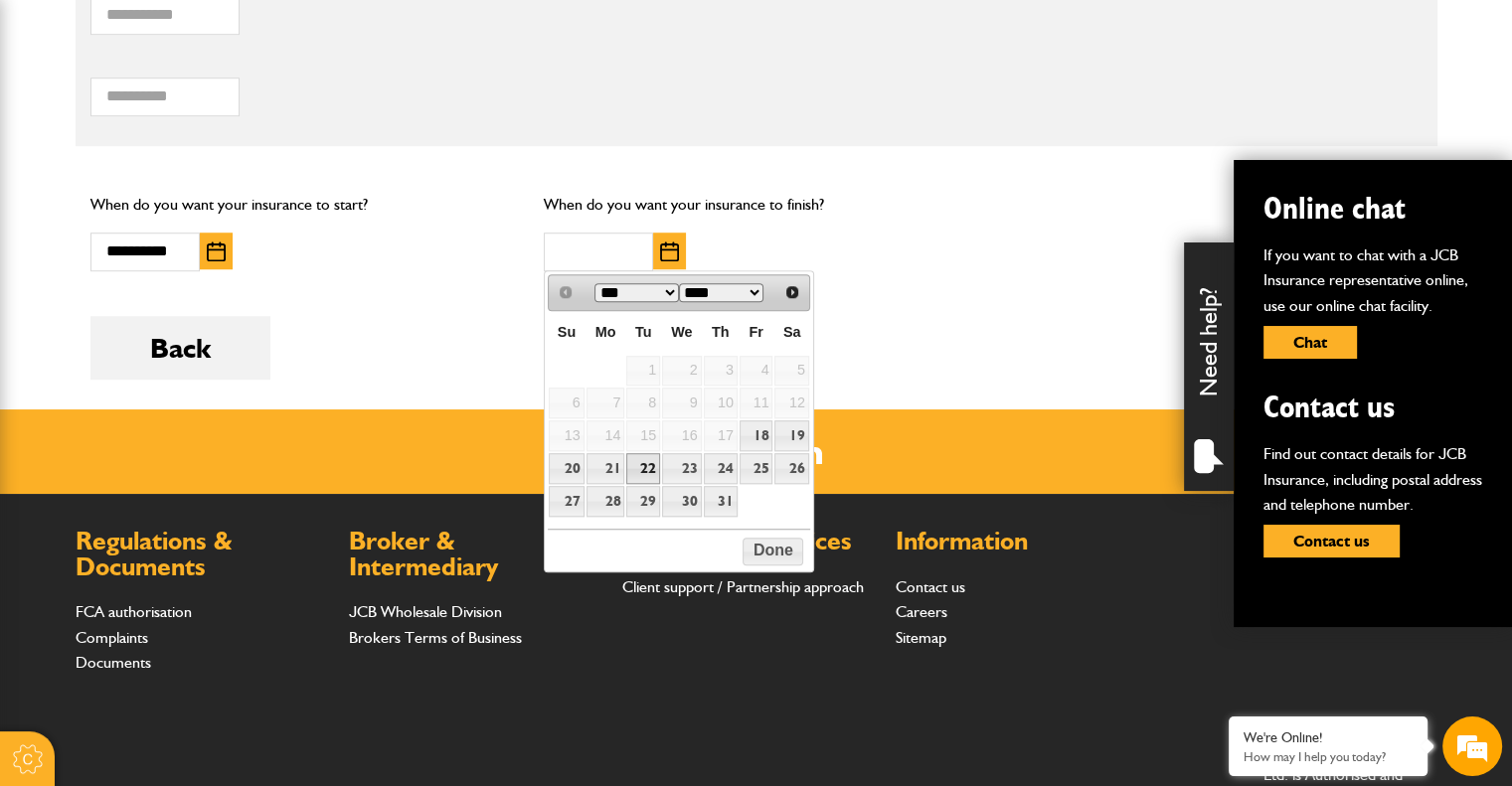 click on "22" at bounding box center (643, 468) 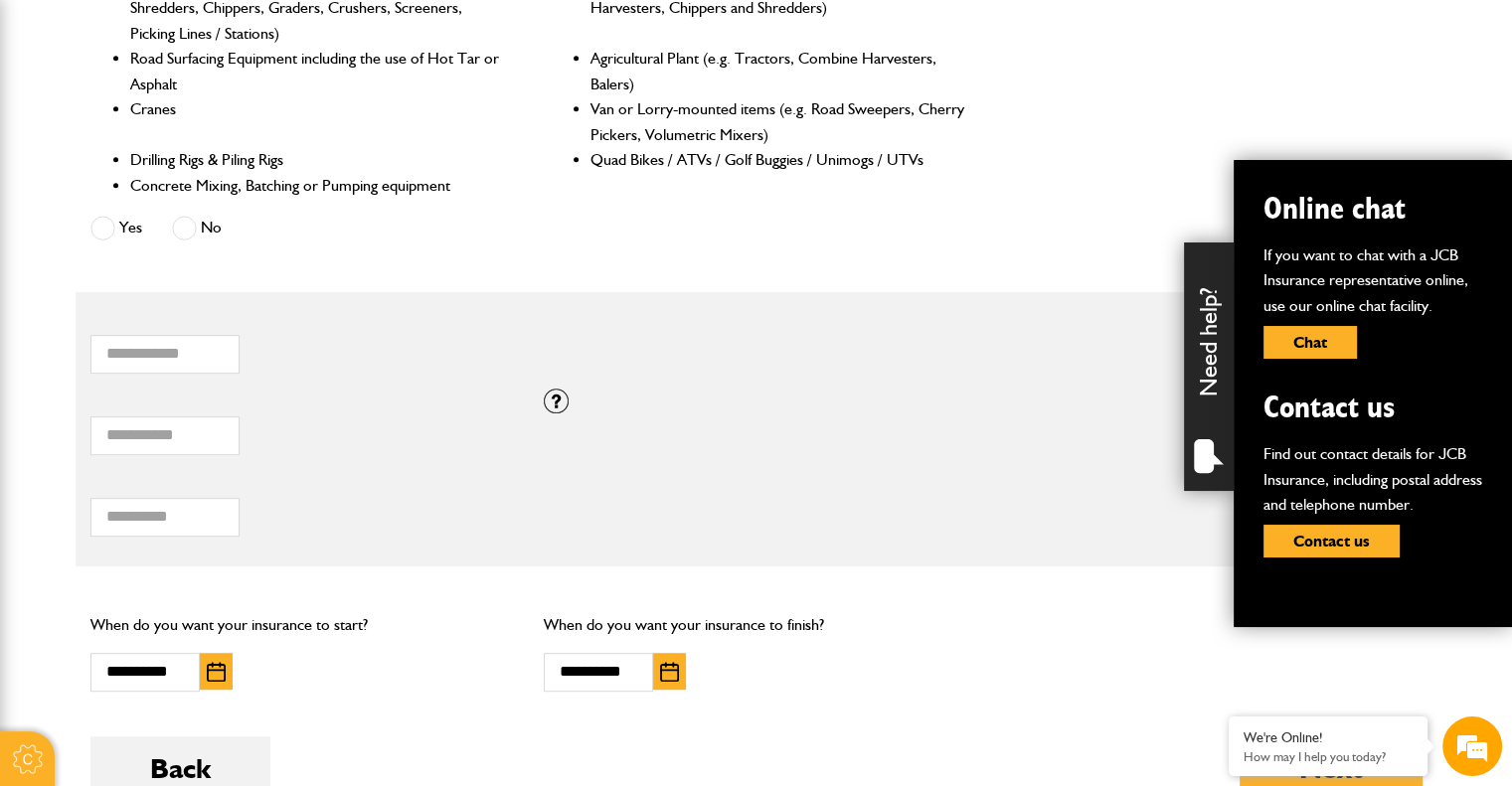 scroll, scrollTop: 1011, scrollLeft: 0, axis: vertical 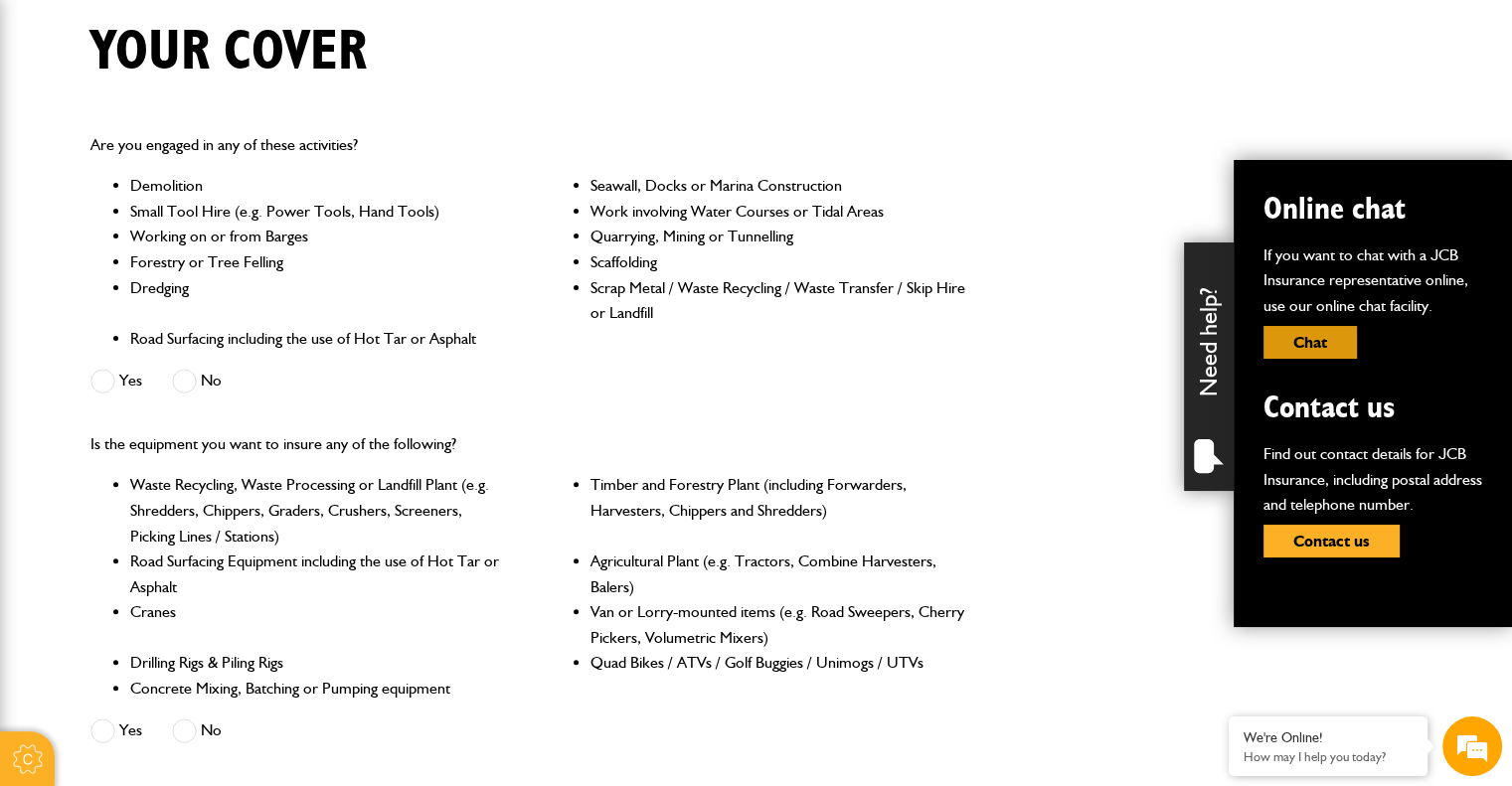 click on "Chat" at bounding box center (1310, 342) 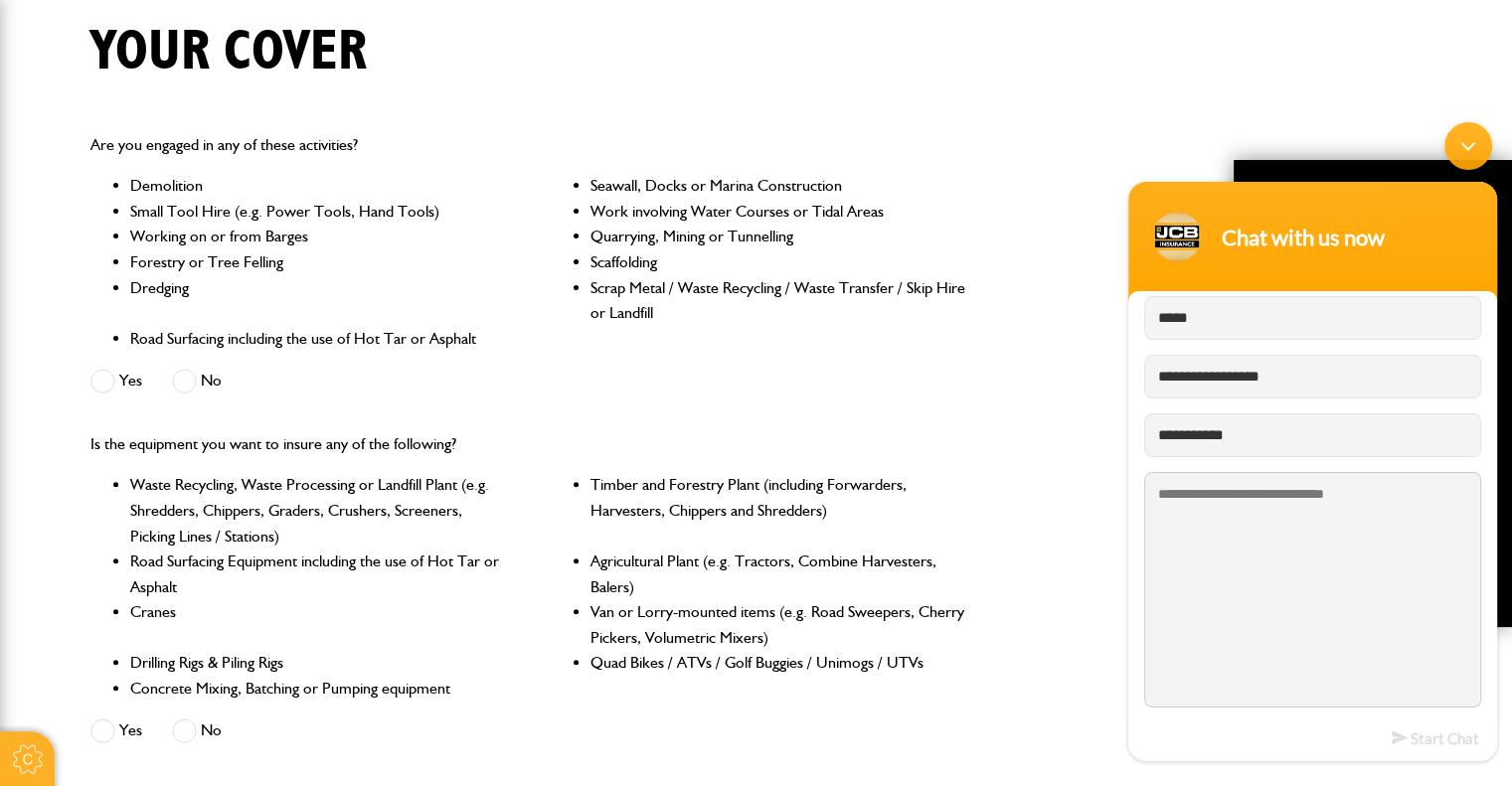 click at bounding box center [1312, 589] 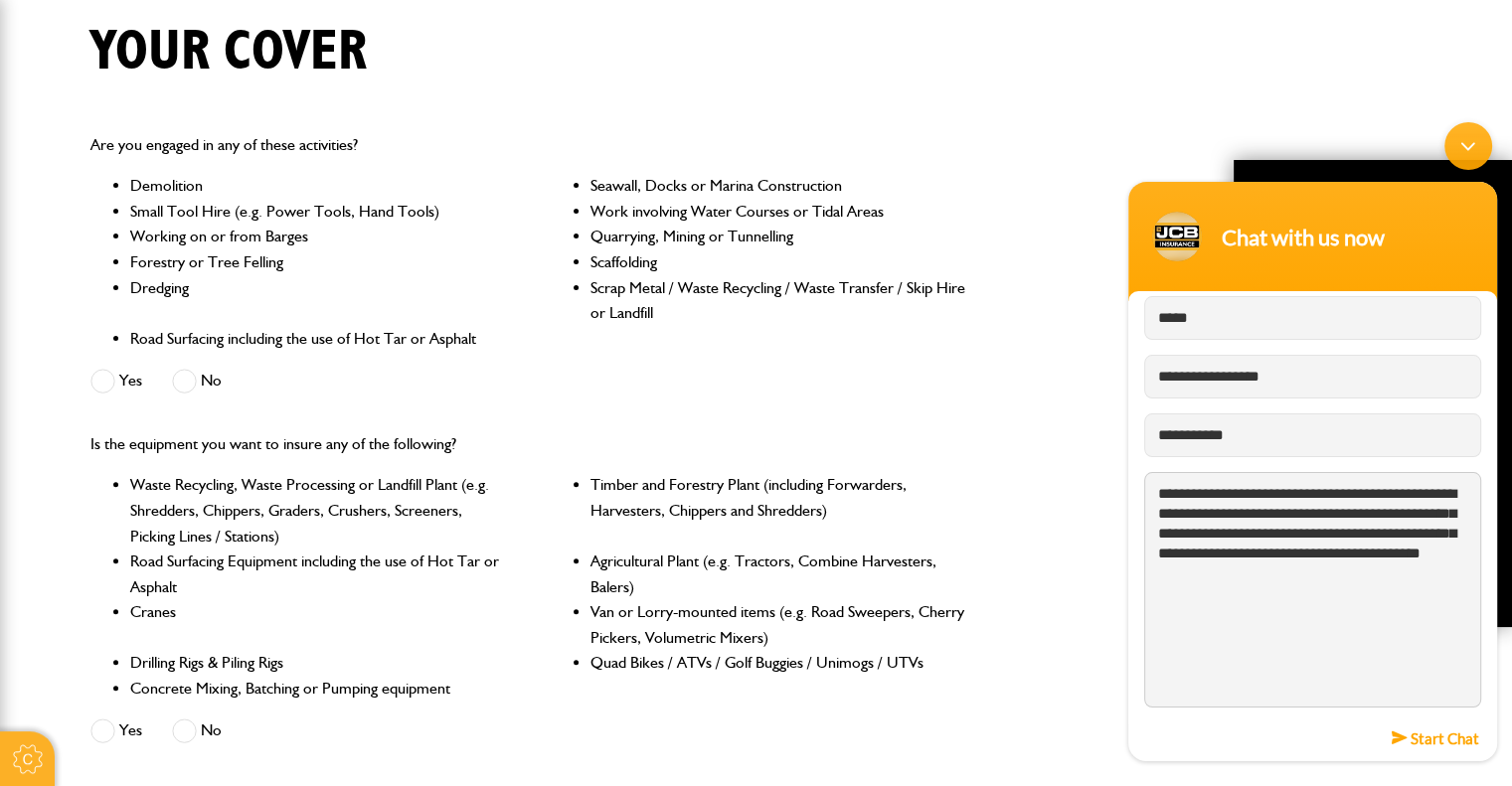click on "**********" at bounding box center [1312, 589] 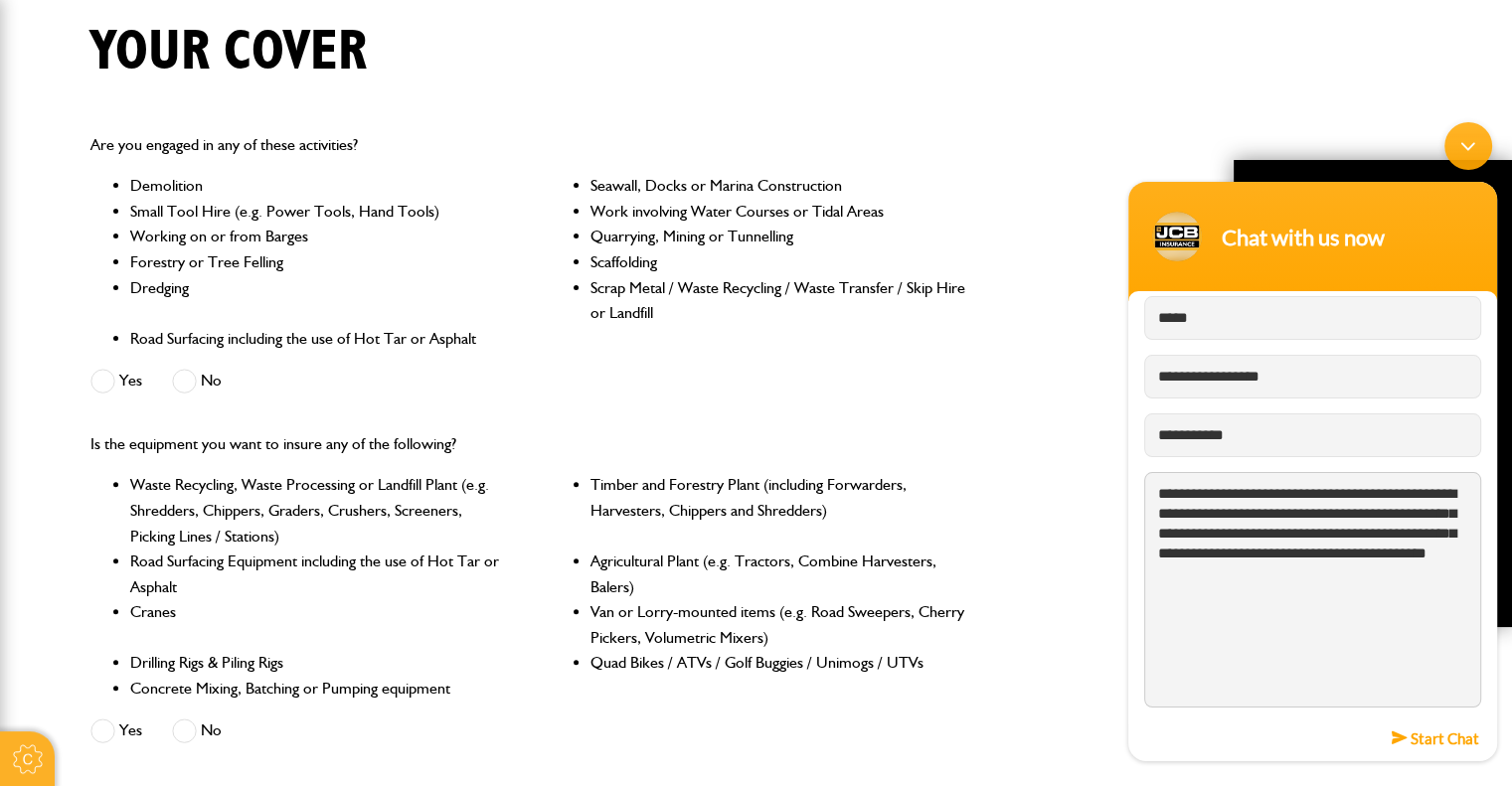 click on "**********" at bounding box center [1312, 589] 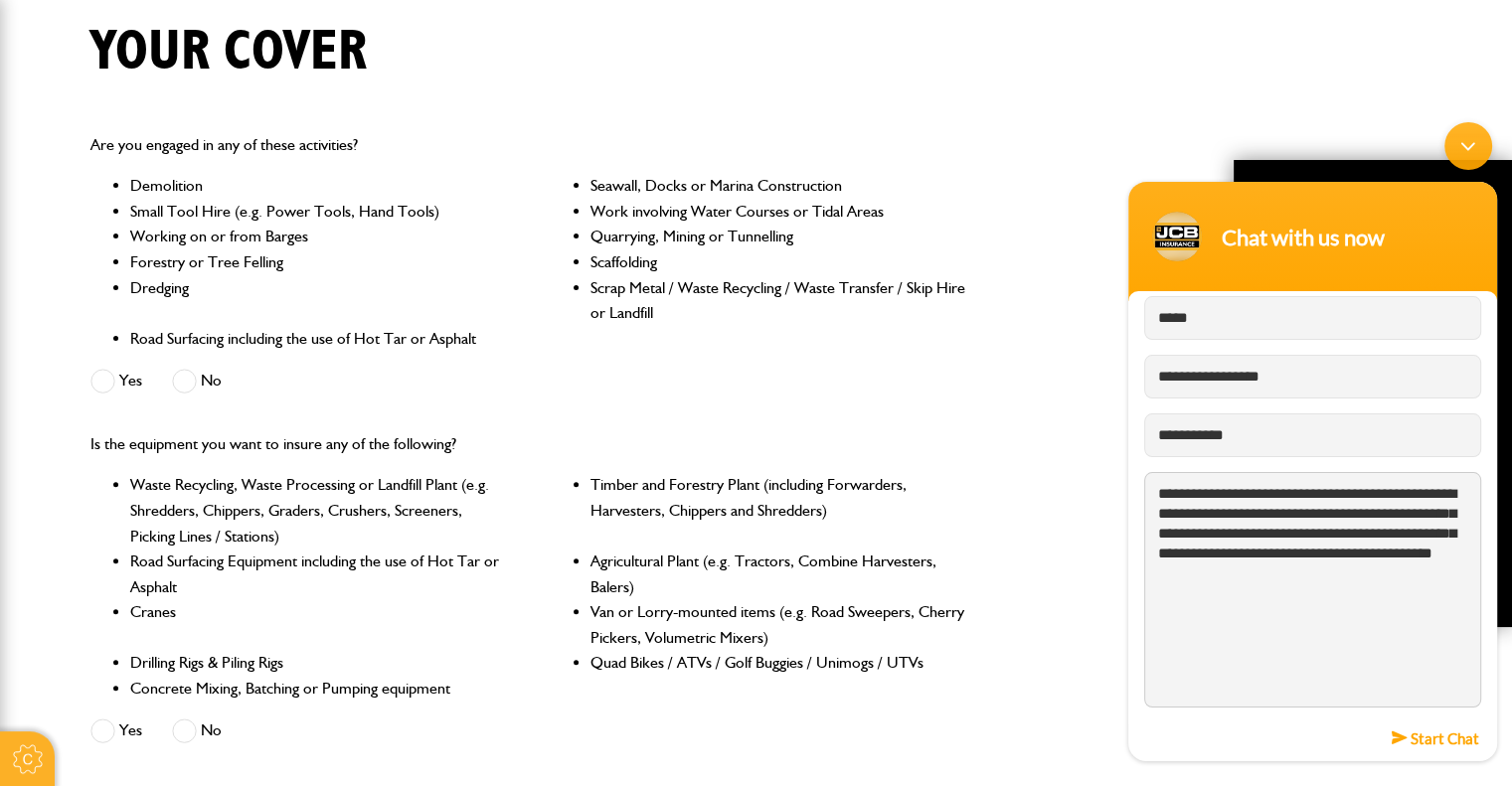 type on "**********" 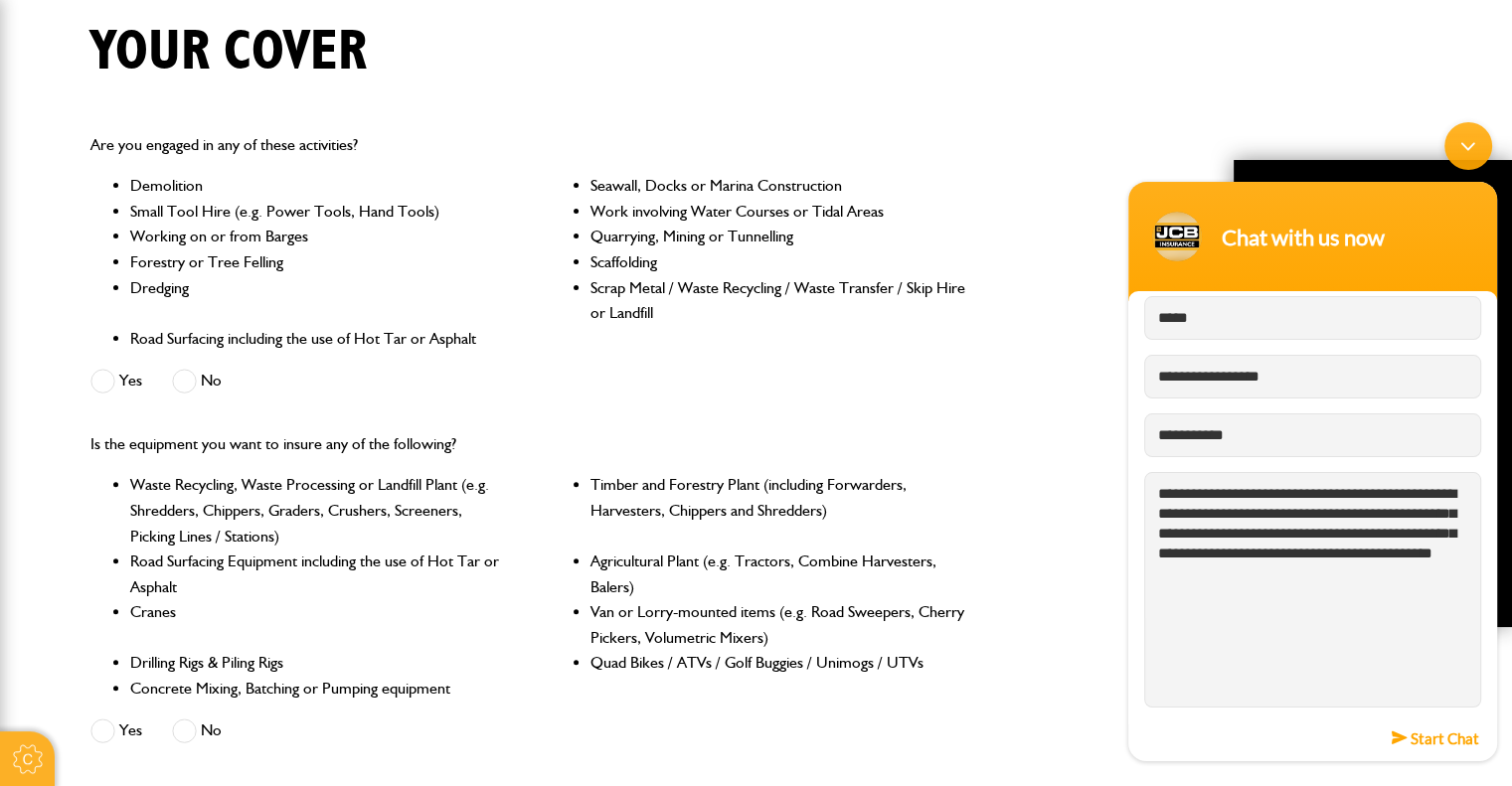 click on "Start Chat" at bounding box center [1435, 737] 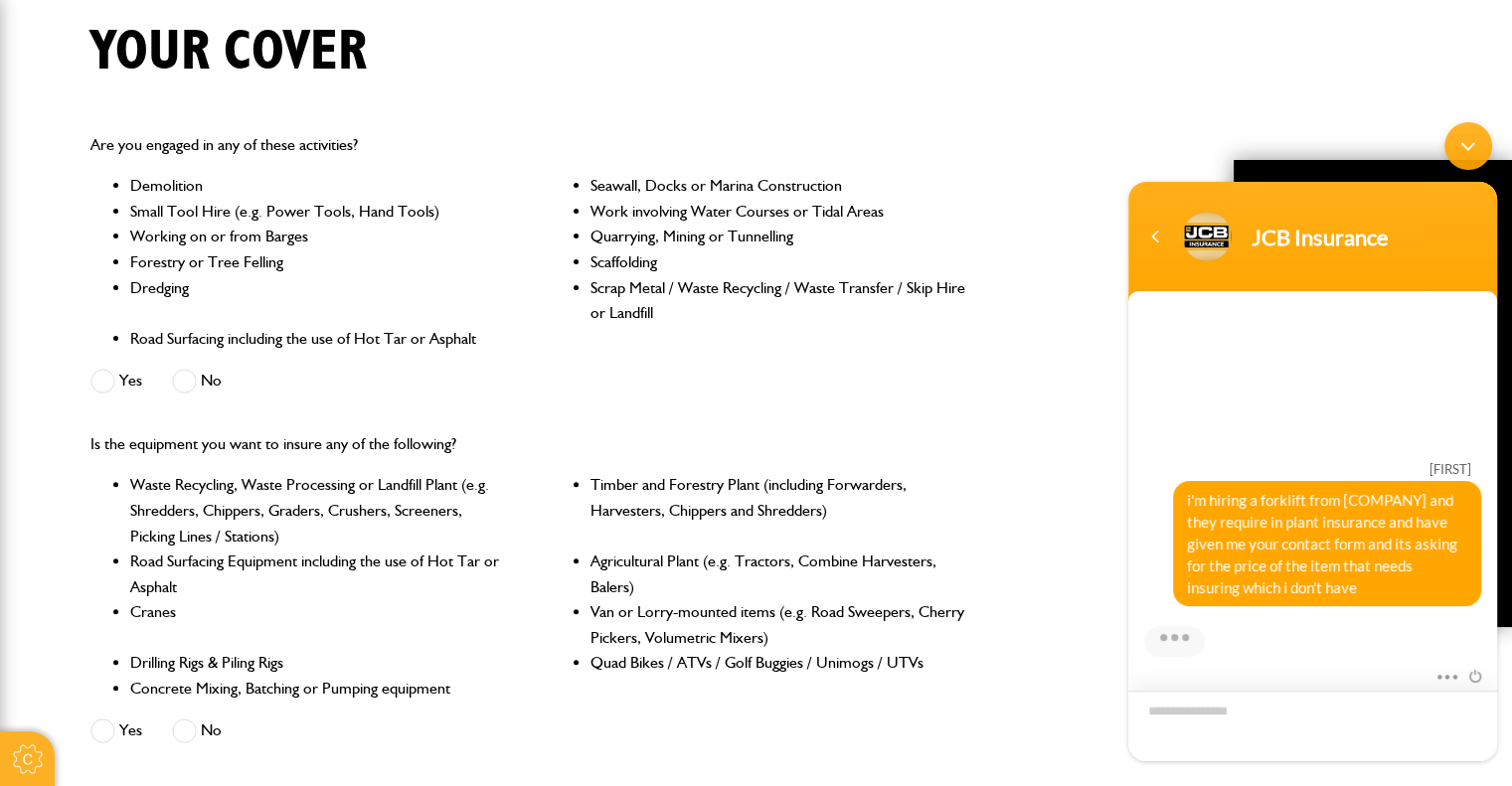 scroll, scrollTop: 317, scrollLeft: 0, axis: vertical 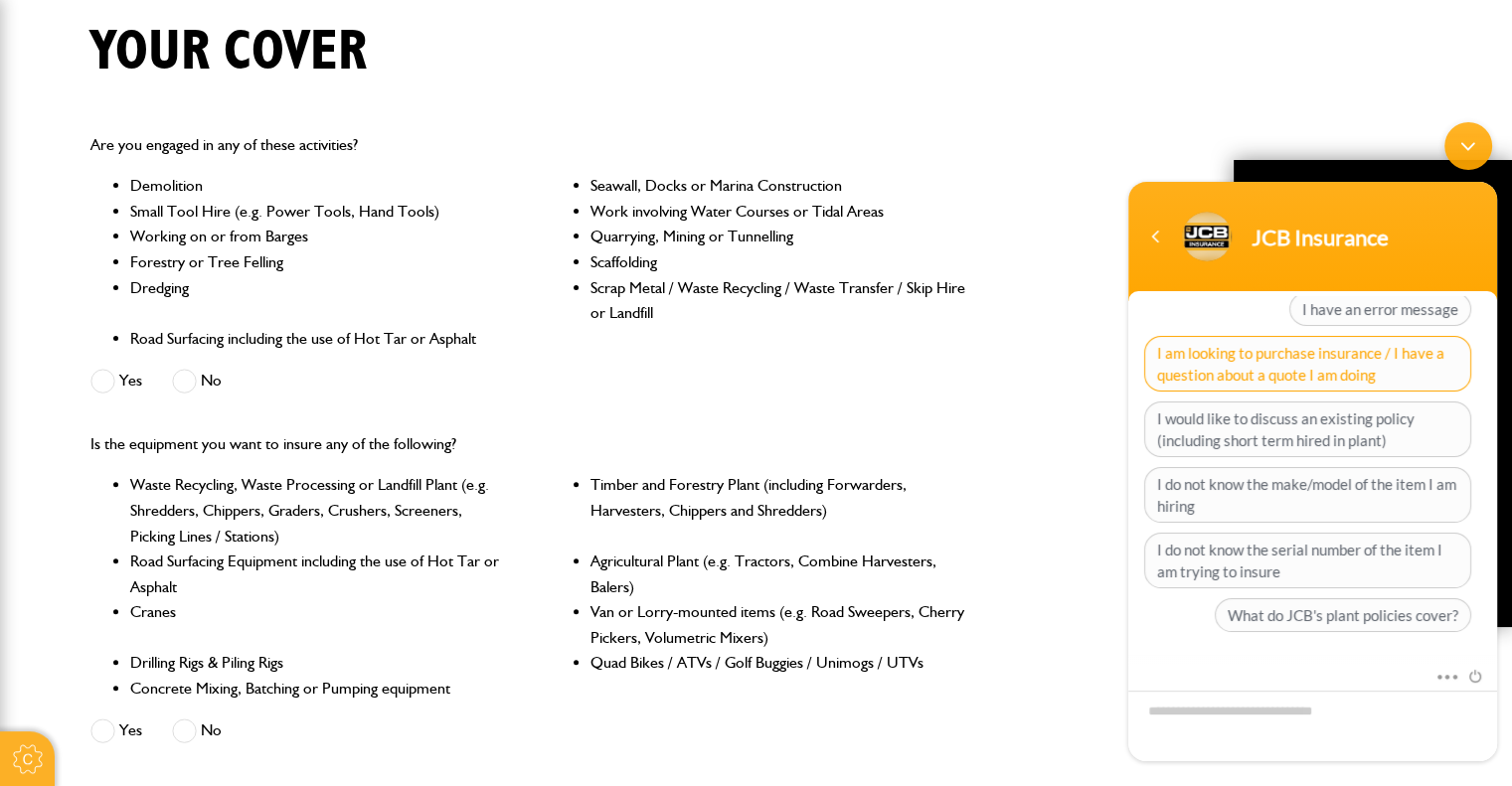 click on "I am looking to purchase insurance / I have a question about a quote I am doing" at bounding box center [1307, 364] 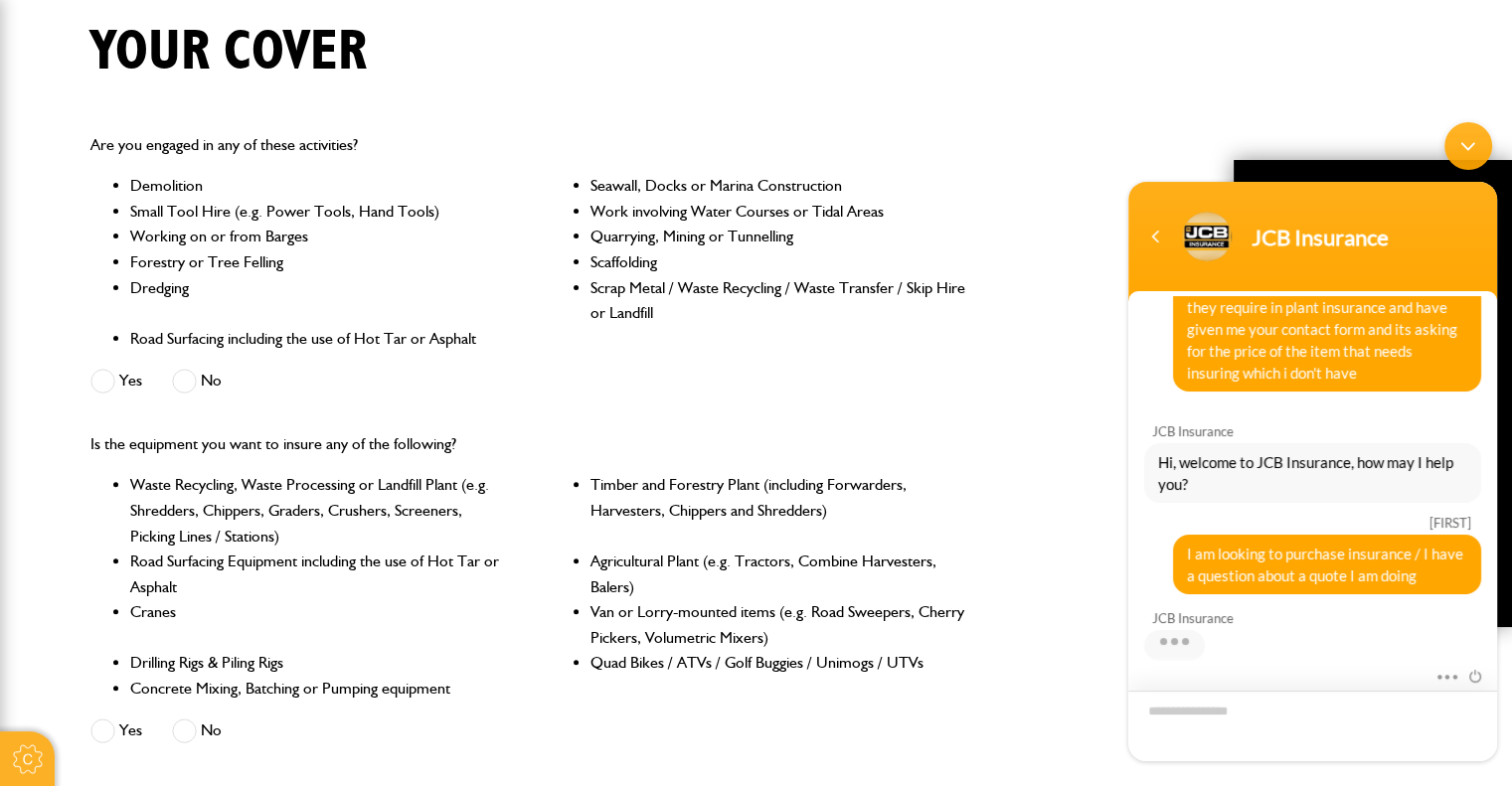 scroll, scrollTop: 332, scrollLeft: 0, axis: vertical 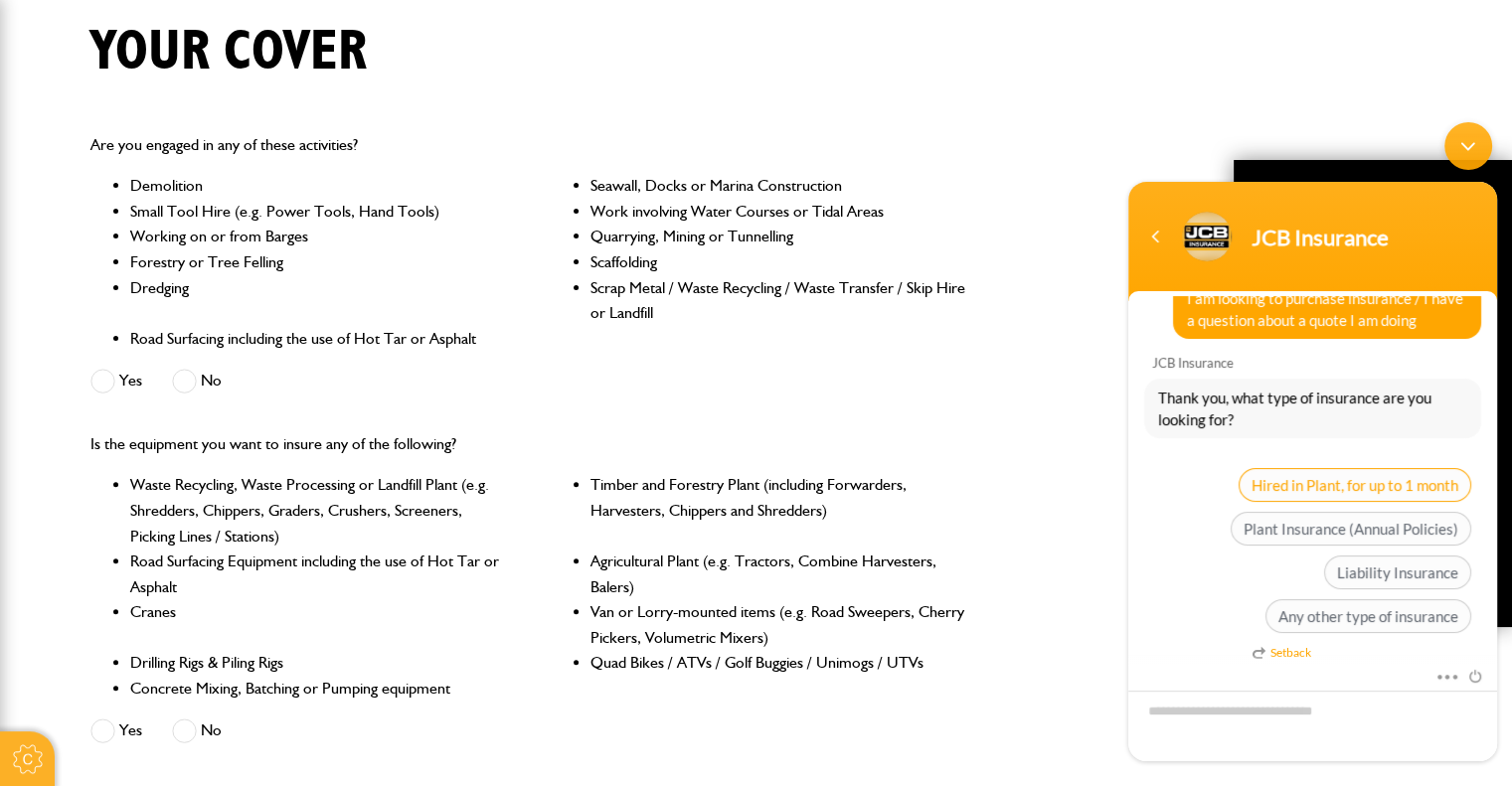 click on "Hired in Plant, for up to 1 month" at bounding box center (1355, 485) 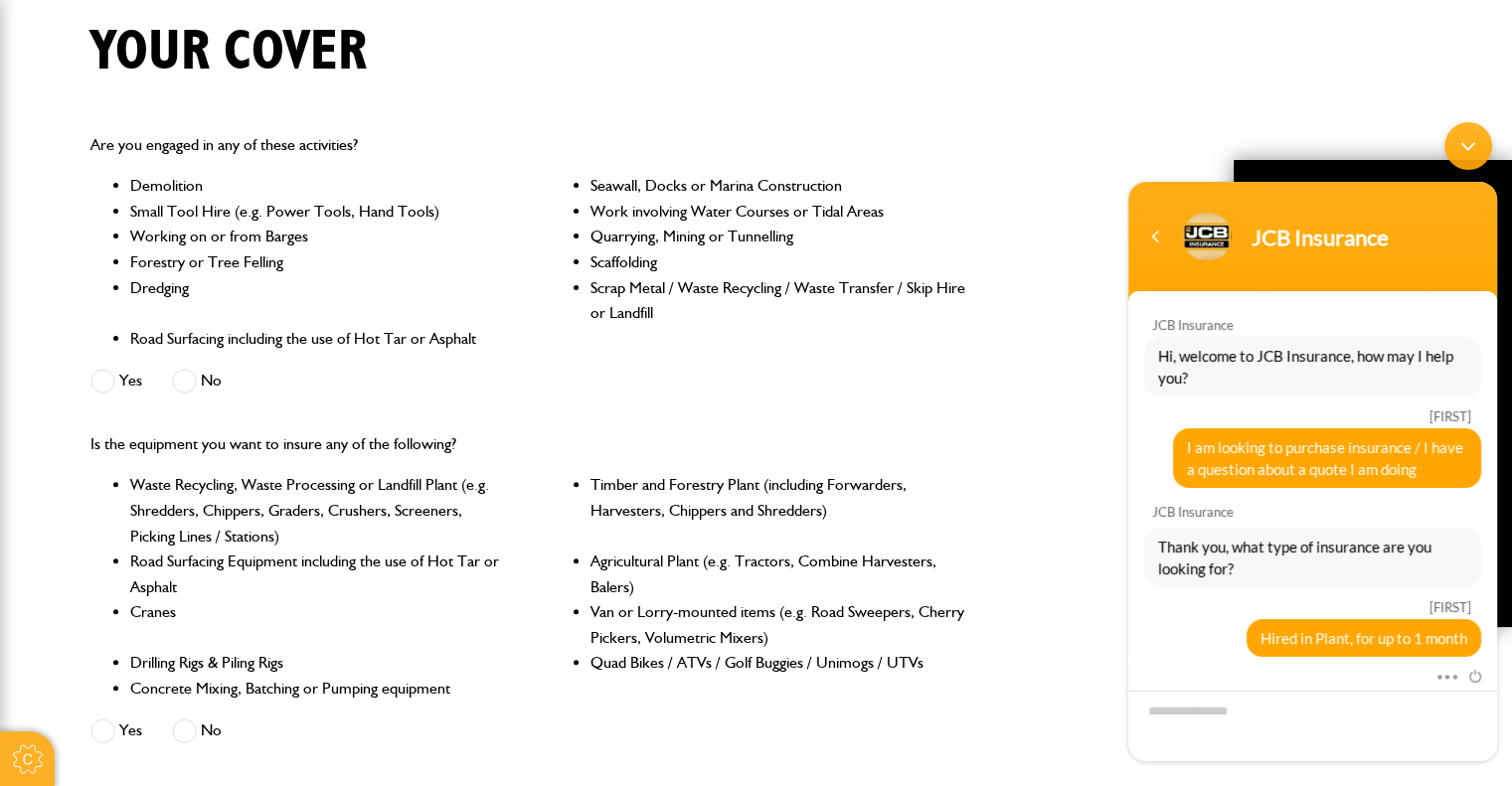 scroll, scrollTop: 179, scrollLeft: 0, axis: vertical 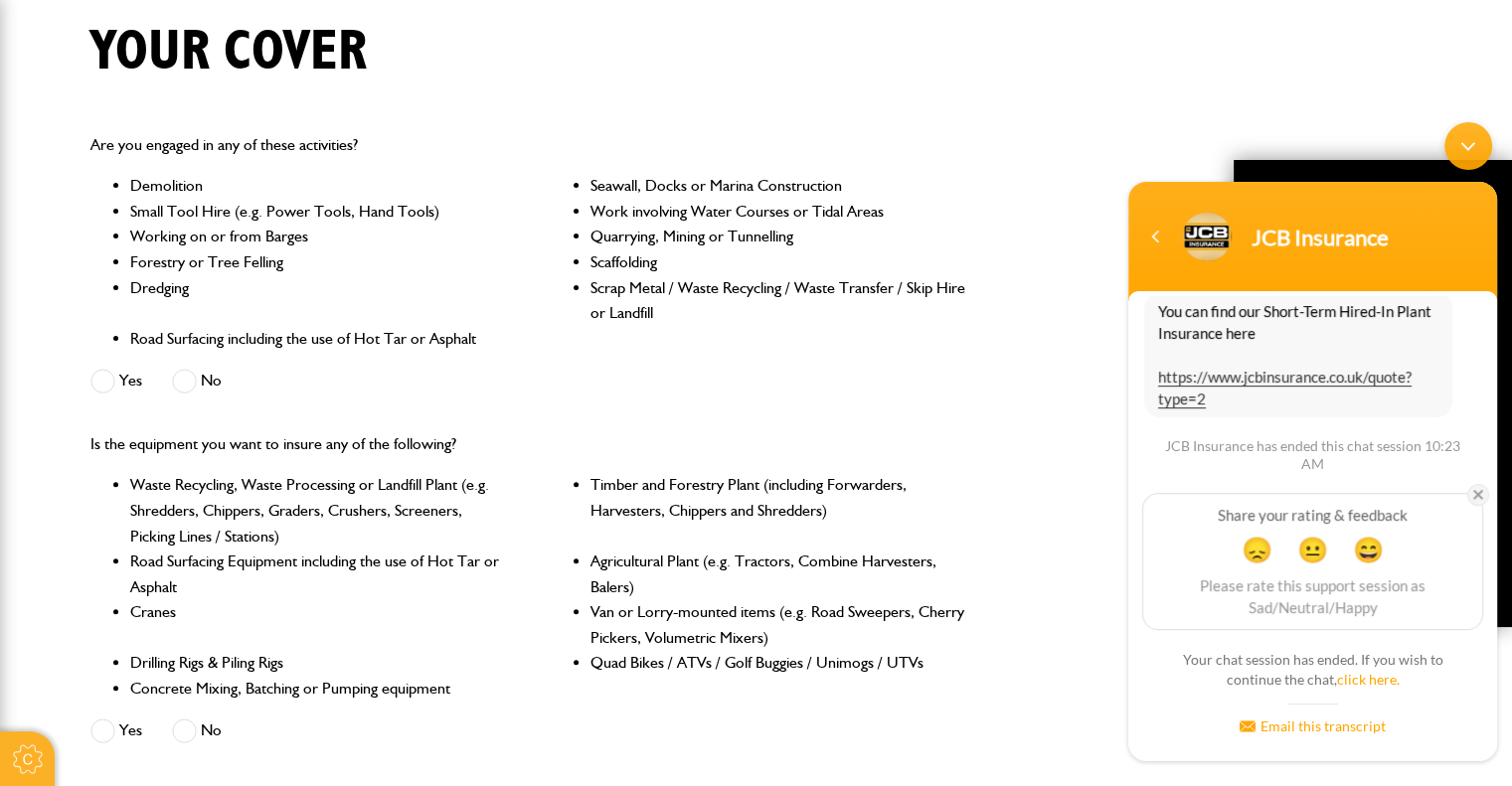 click at bounding box center [1478, 495] 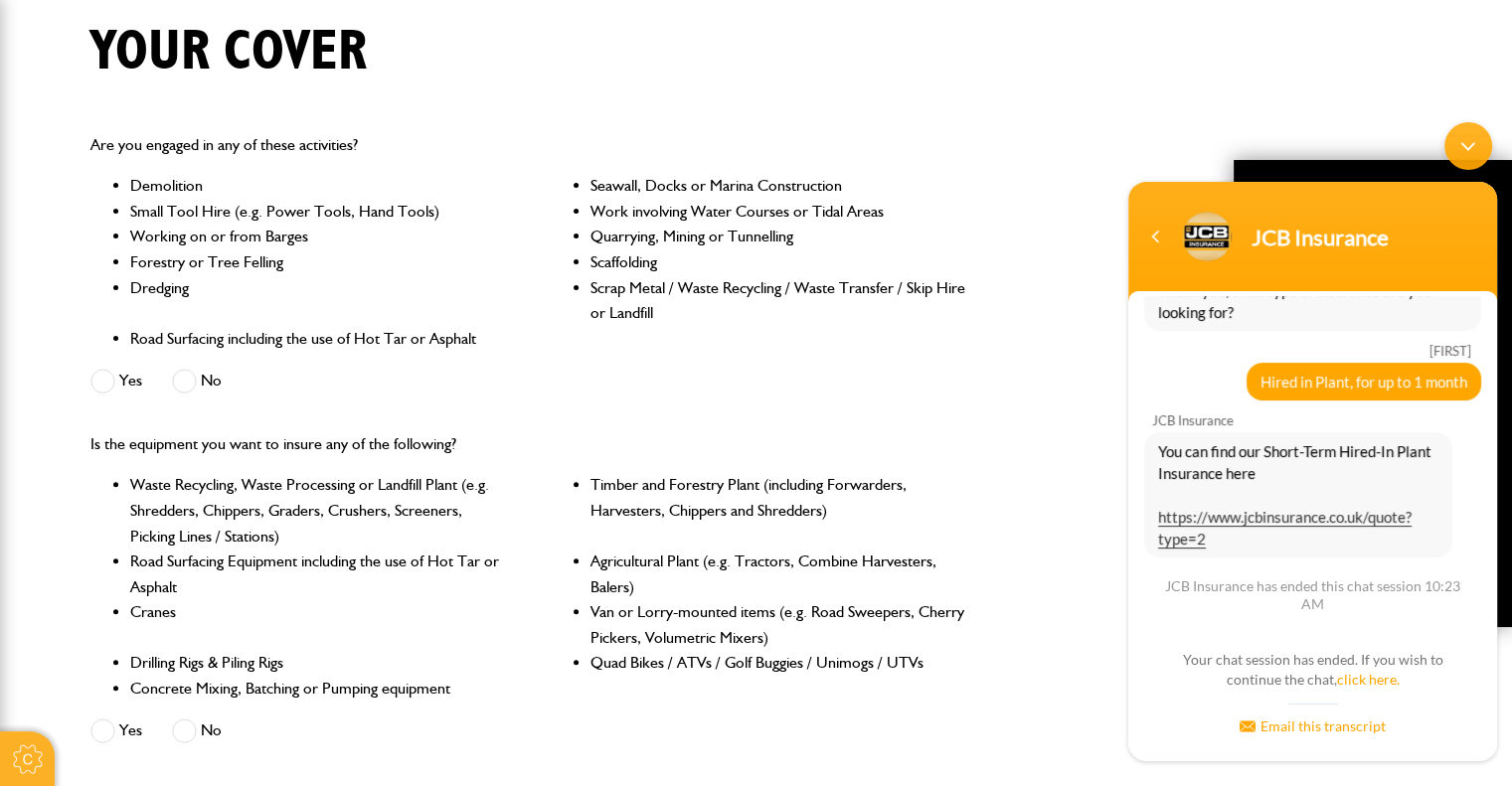 click at bounding box center (1468, 146) 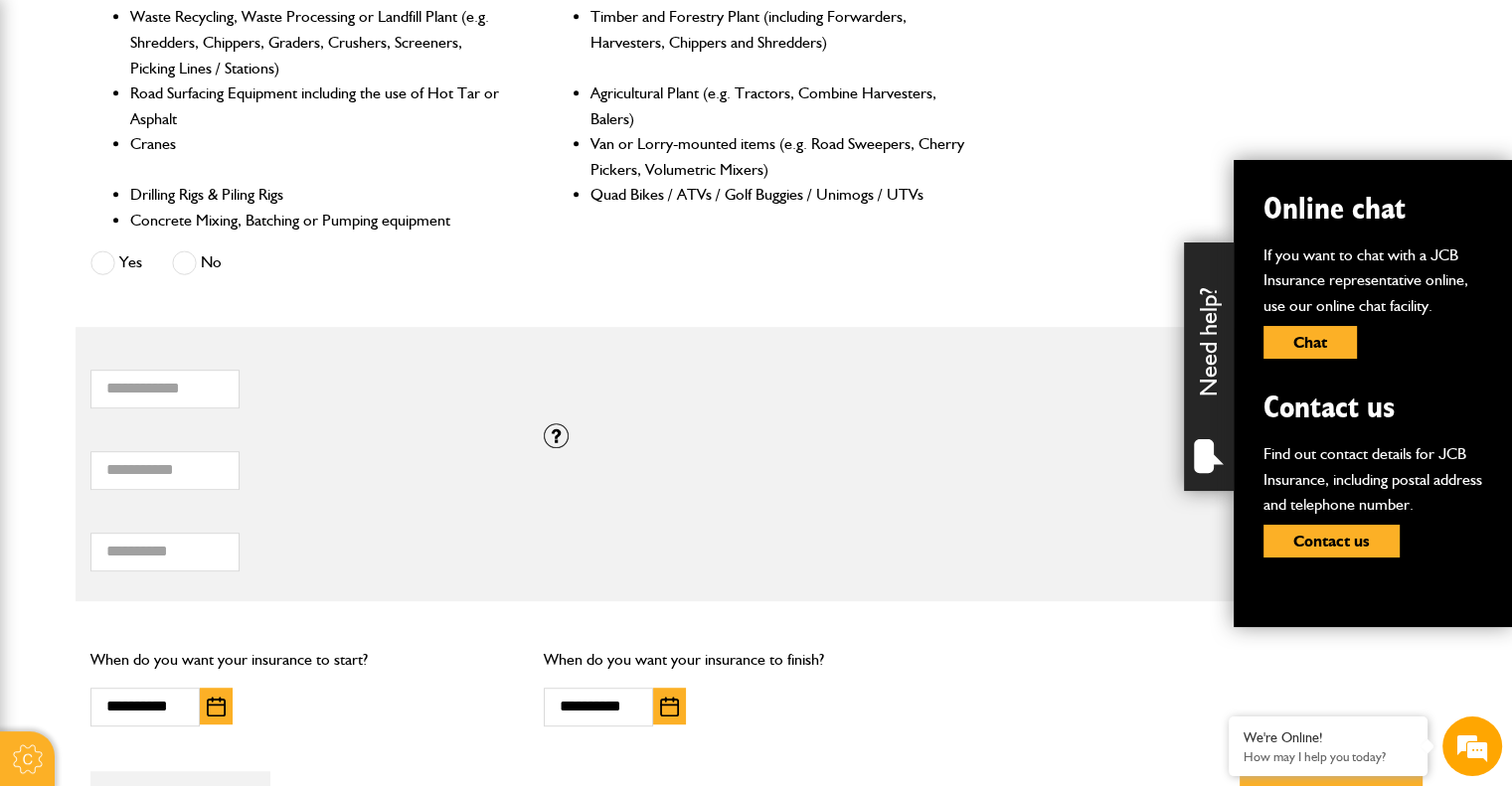 scroll, scrollTop: 972, scrollLeft: 0, axis: vertical 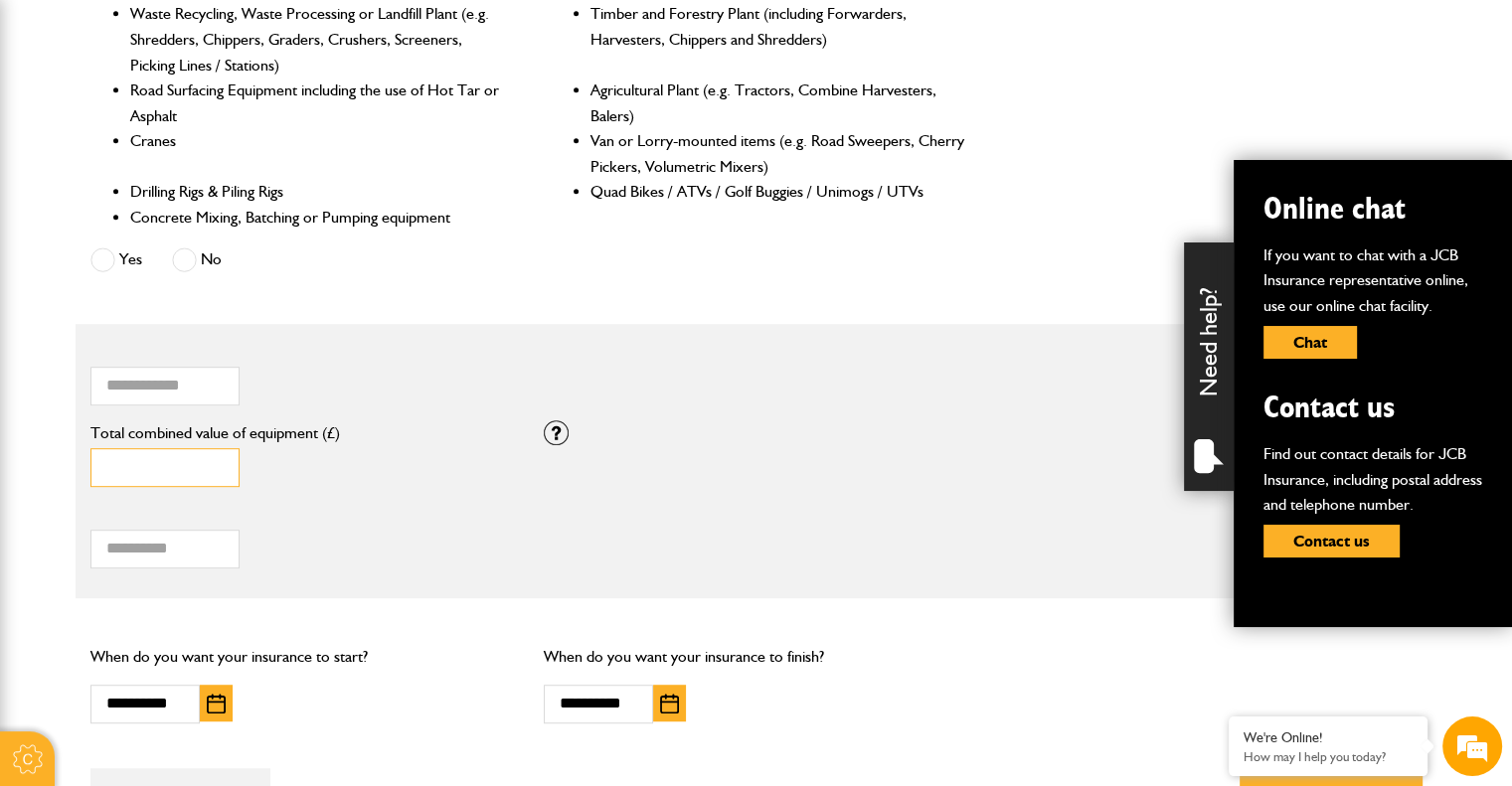click on "*" at bounding box center (165, 467) 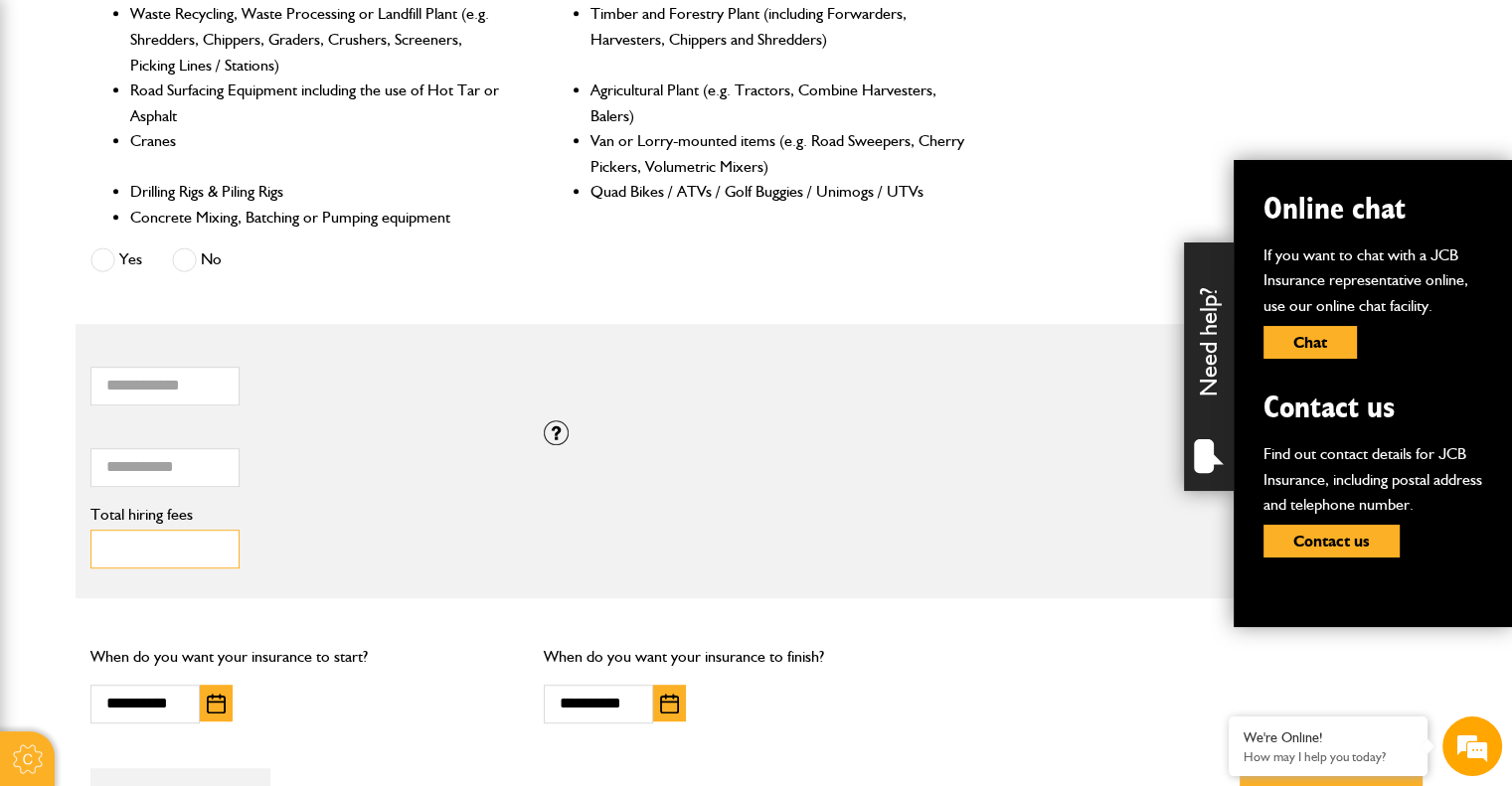 click on "Total hiring fees" at bounding box center (165, 549) 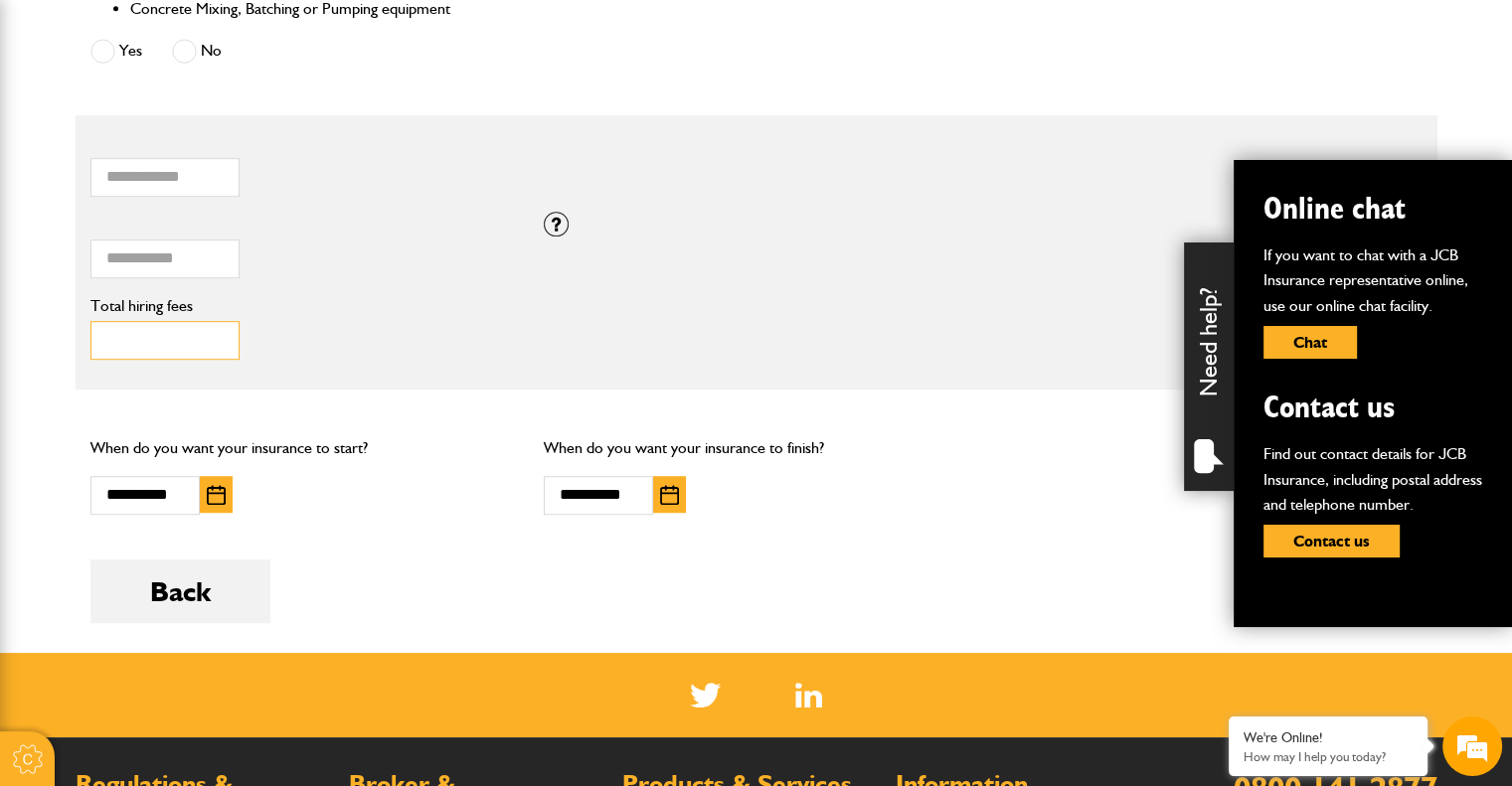 scroll, scrollTop: 1185, scrollLeft: 0, axis: vertical 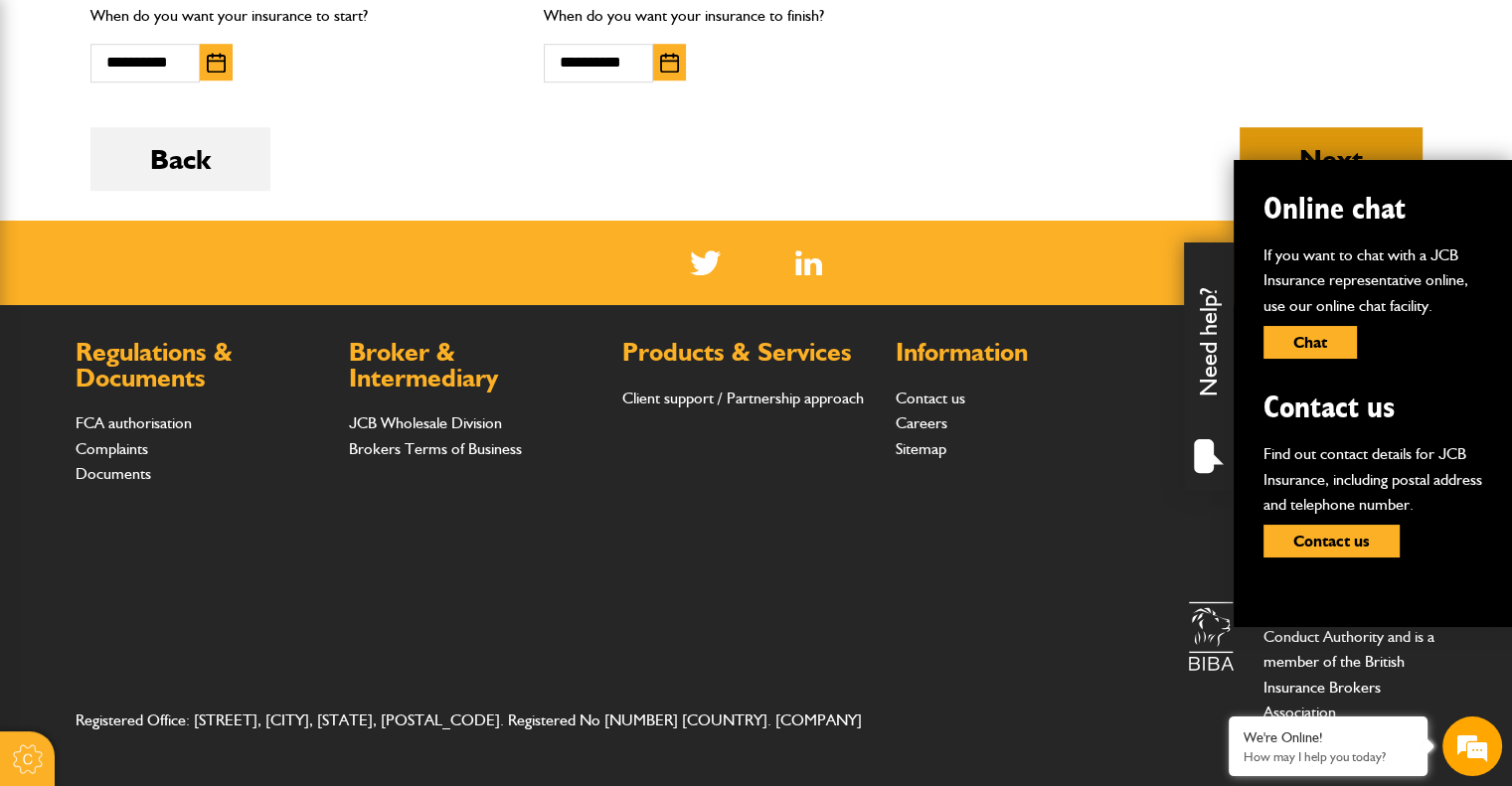 click on "Next" at bounding box center [1331, 159] 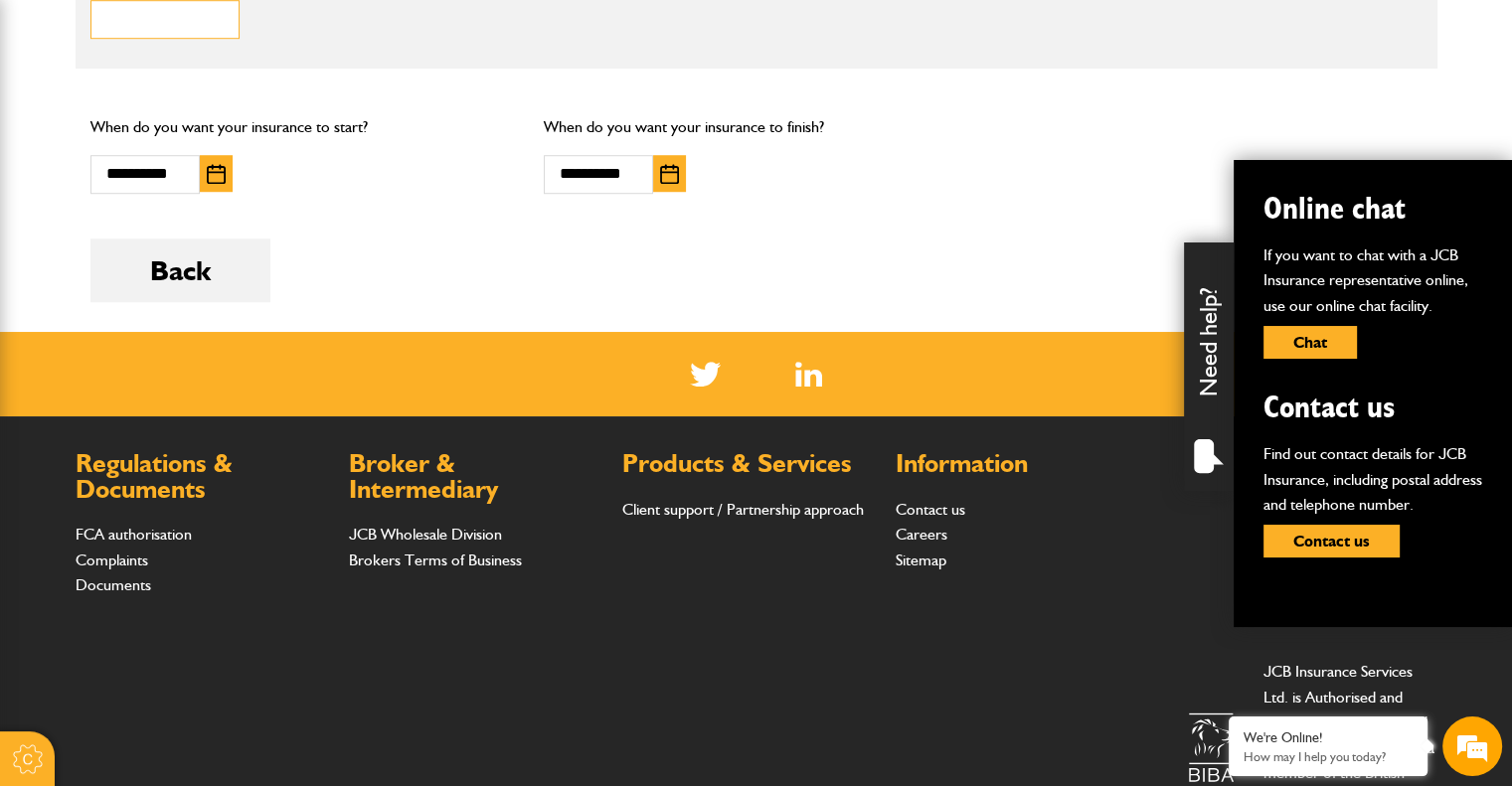 scroll, scrollTop: 1613, scrollLeft: 0, axis: vertical 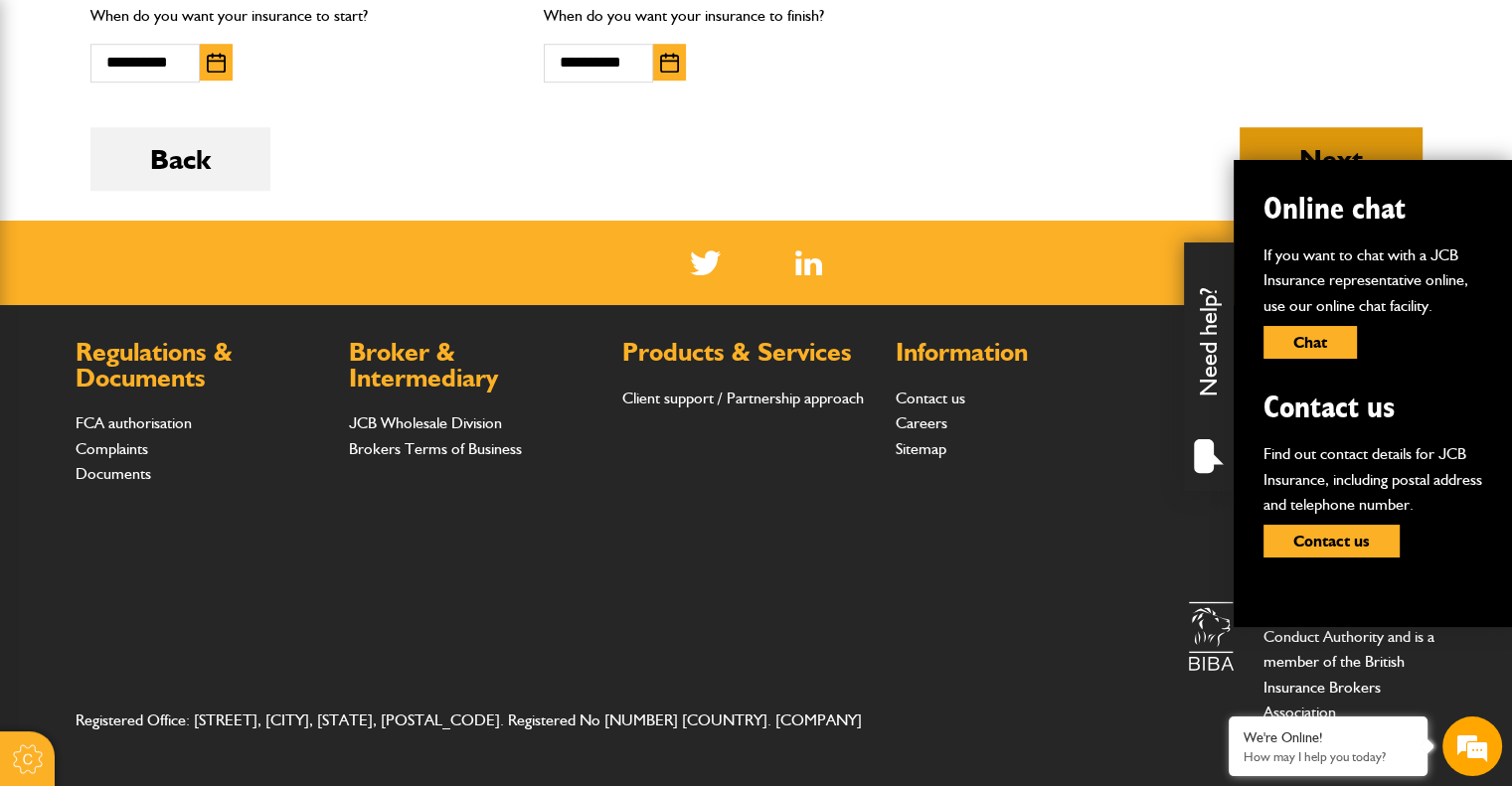 type on "***" 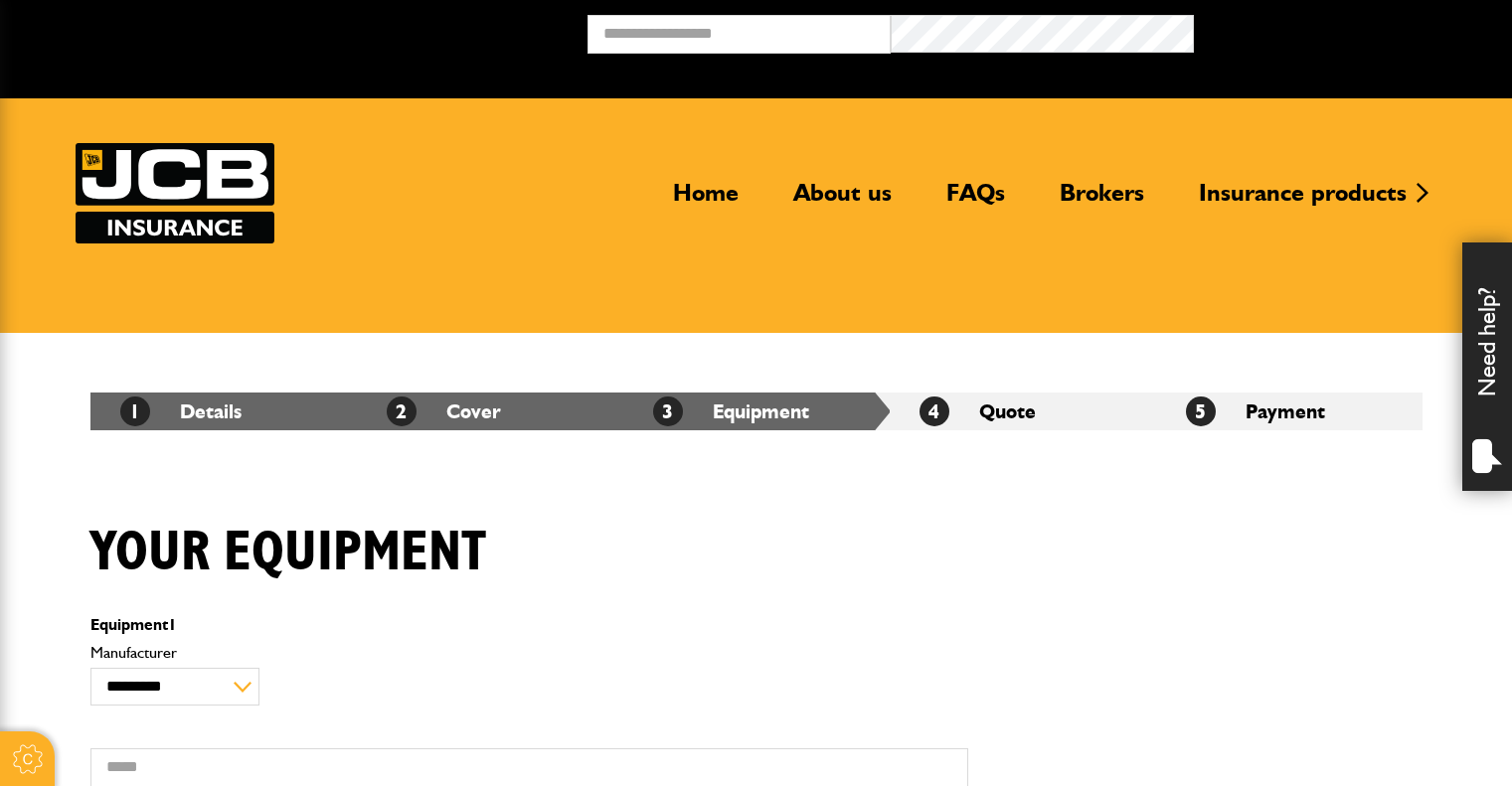scroll, scrollTop: 0, scrollLeft: 0, axis: both 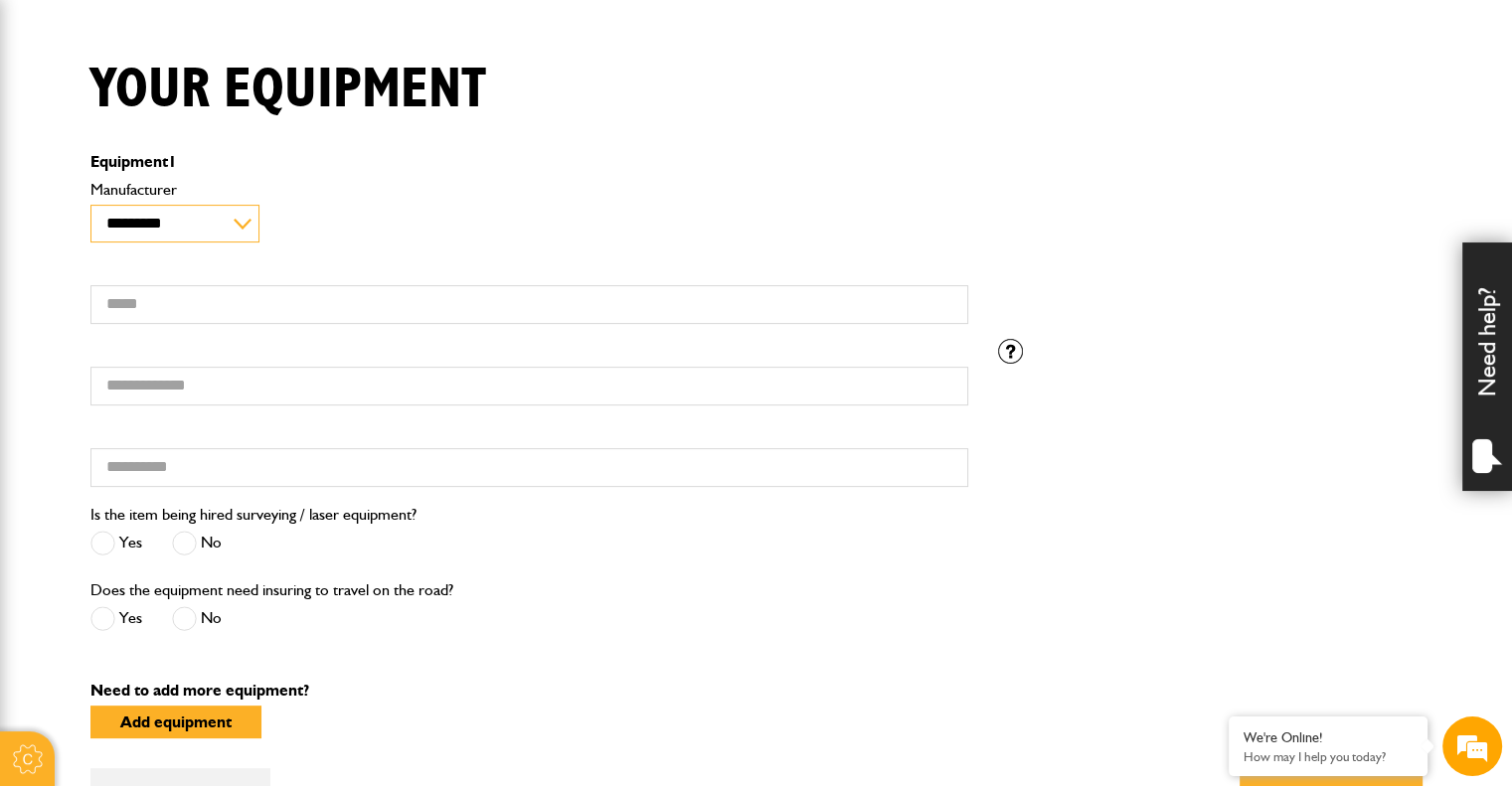 click on "**********" at bounding box center (175, 224) 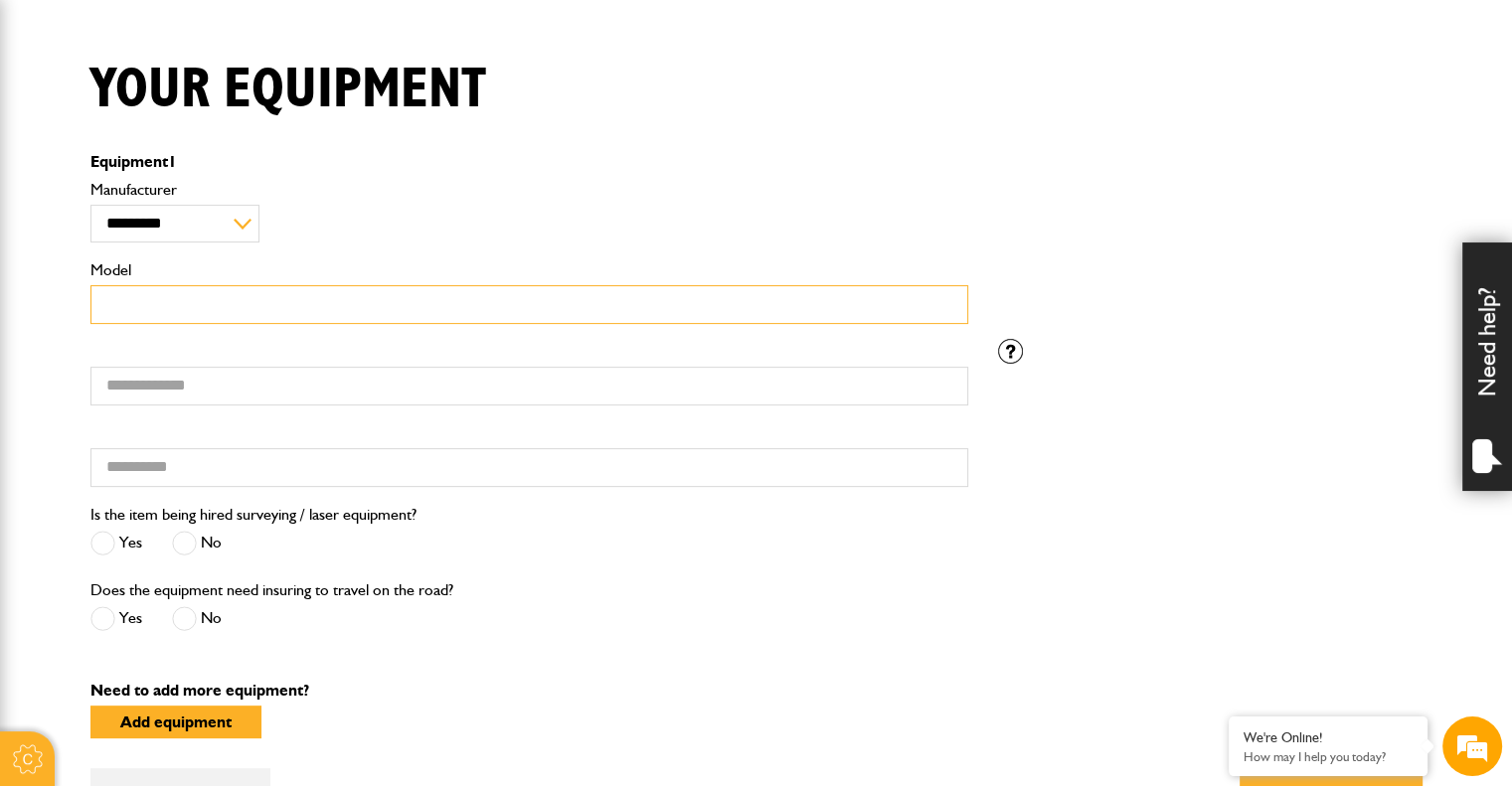 click on "Model" at bounding box center [529, 304] 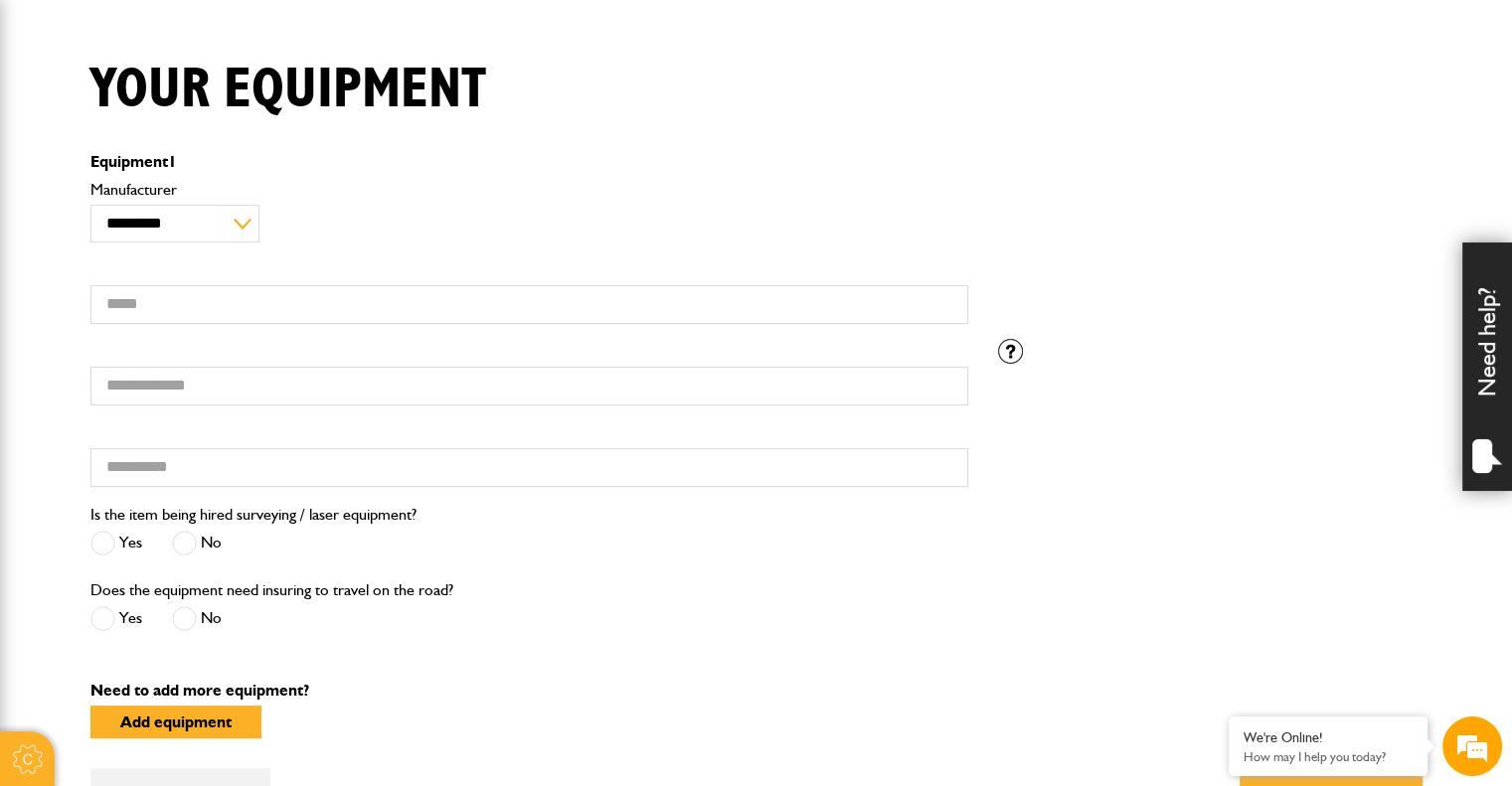 click at bounding box center [184, 543] 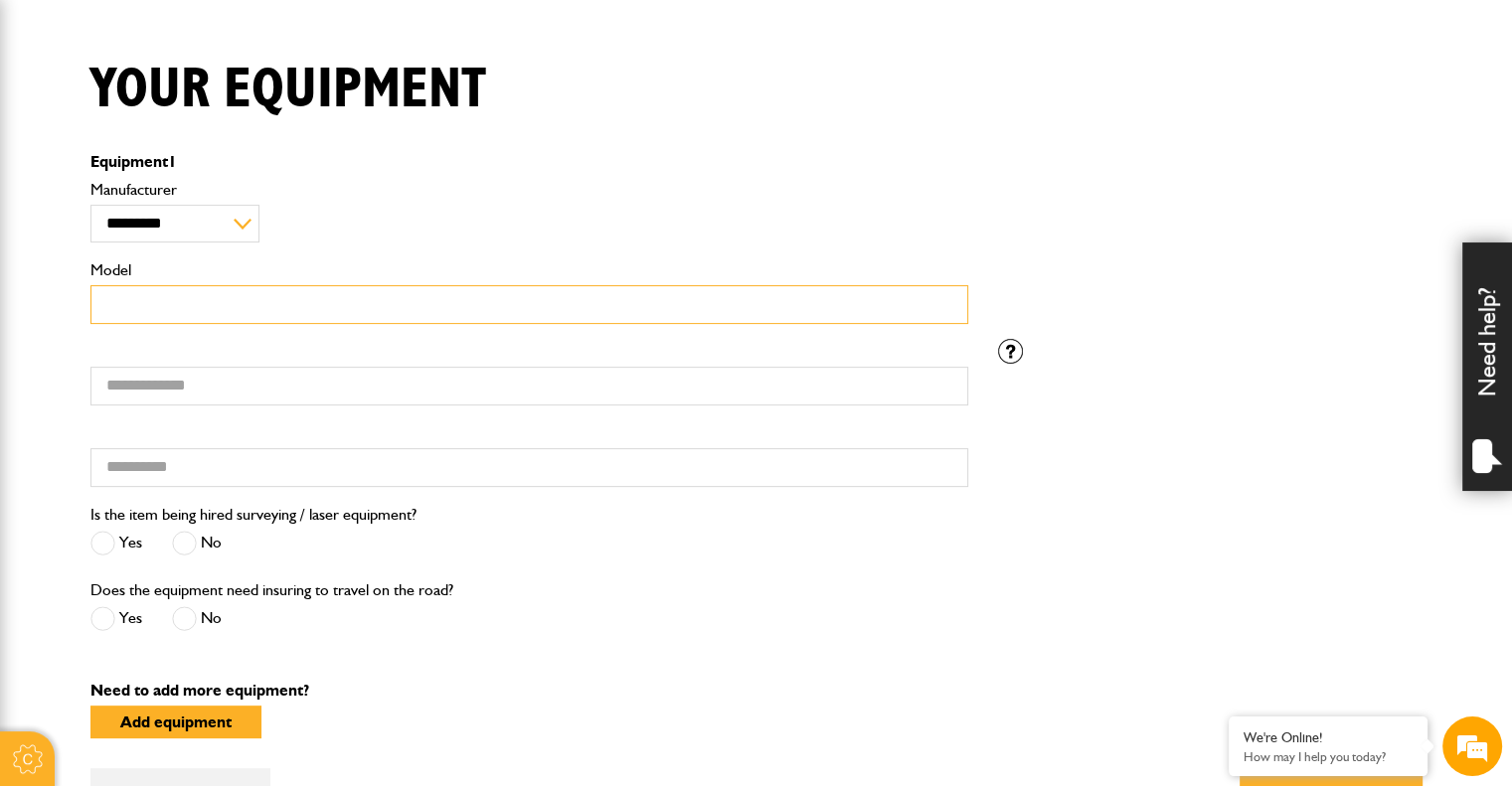 click on "Model" at bounding box center [529, 304] 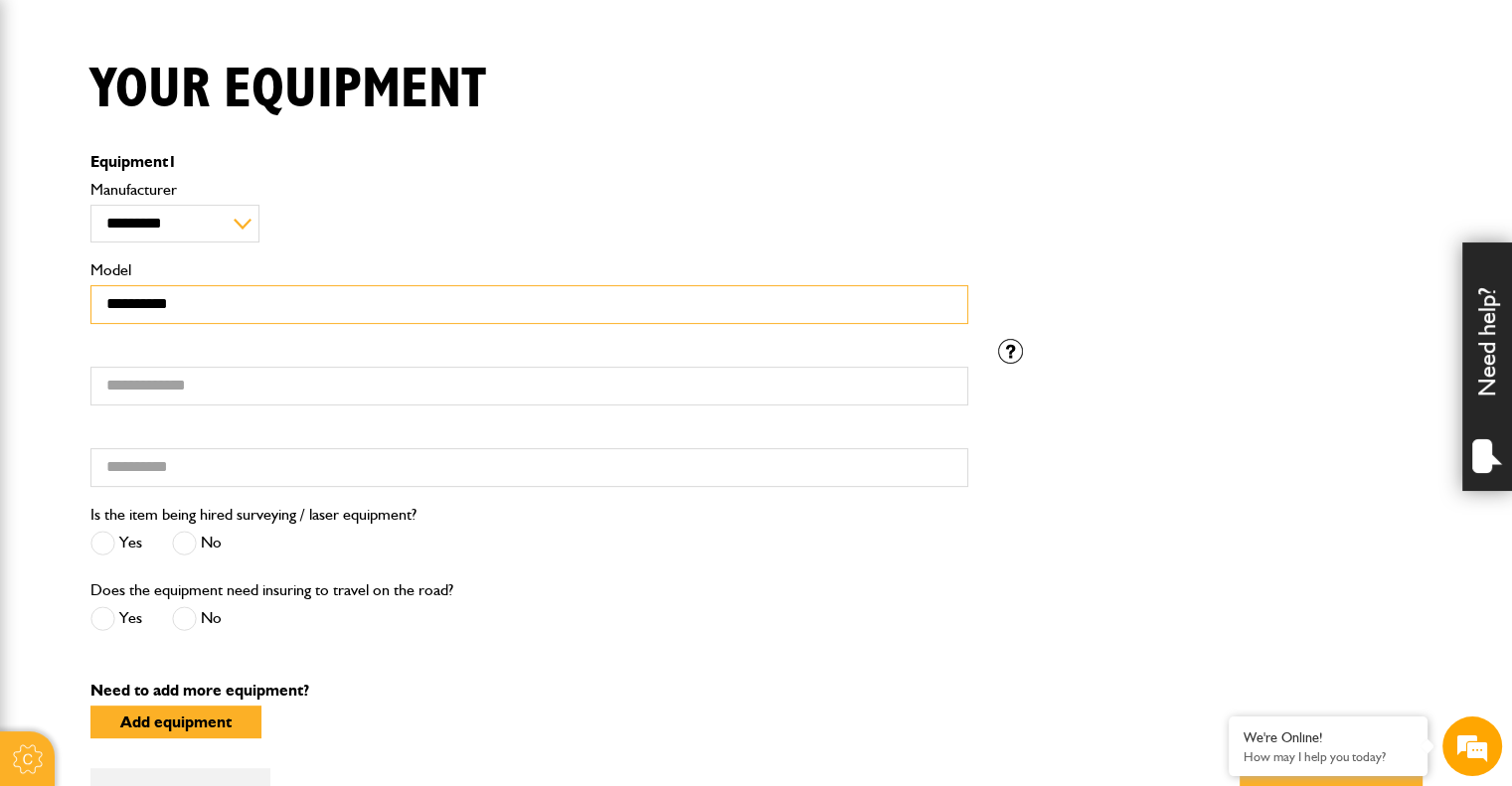drag, startPoint x: 171, startPoint y: 297, endPoint x: 166, endPoint y: 392, distance: 95.131488 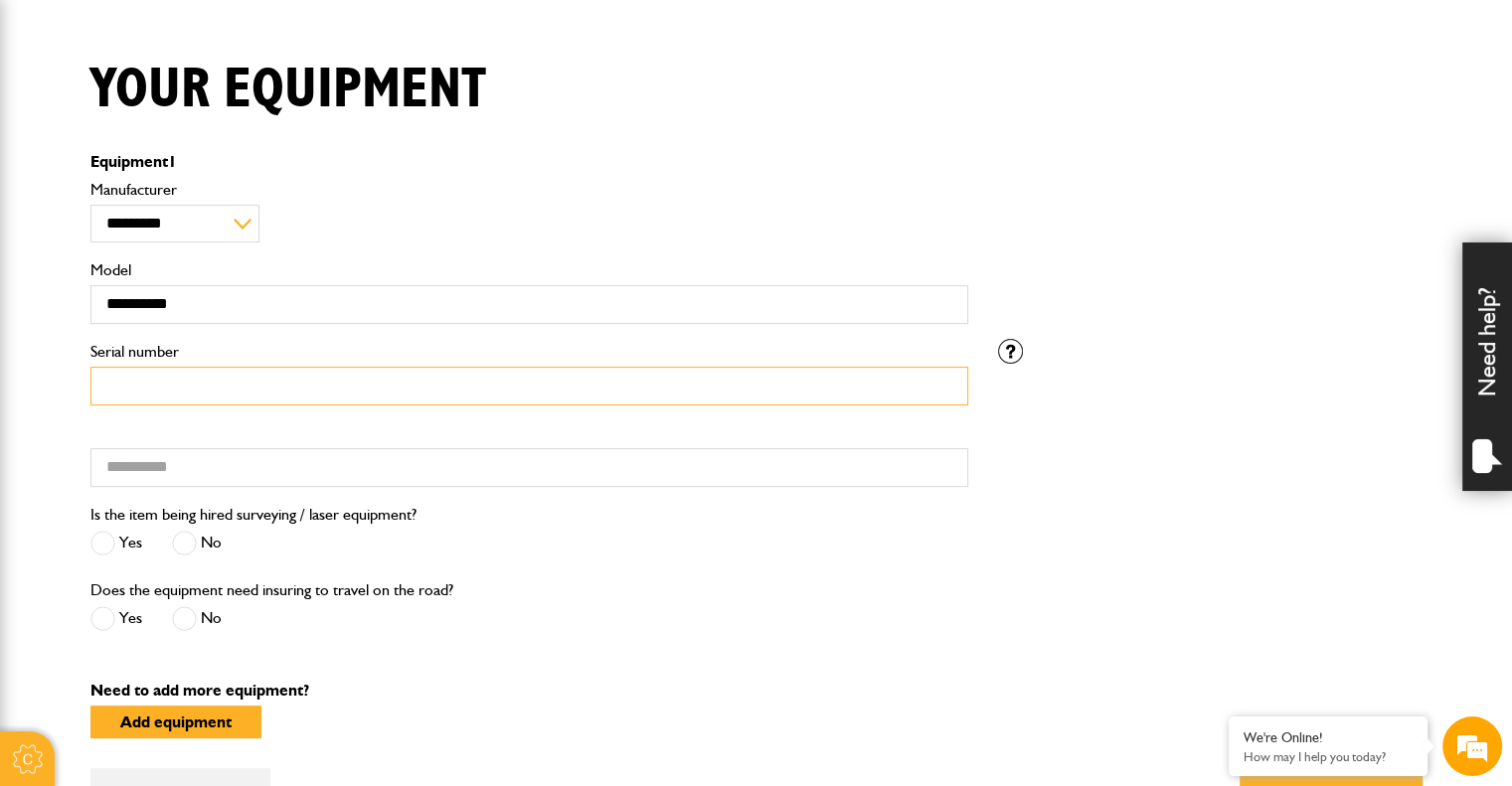 click on "Serial number" at bounding box center (529, 386) 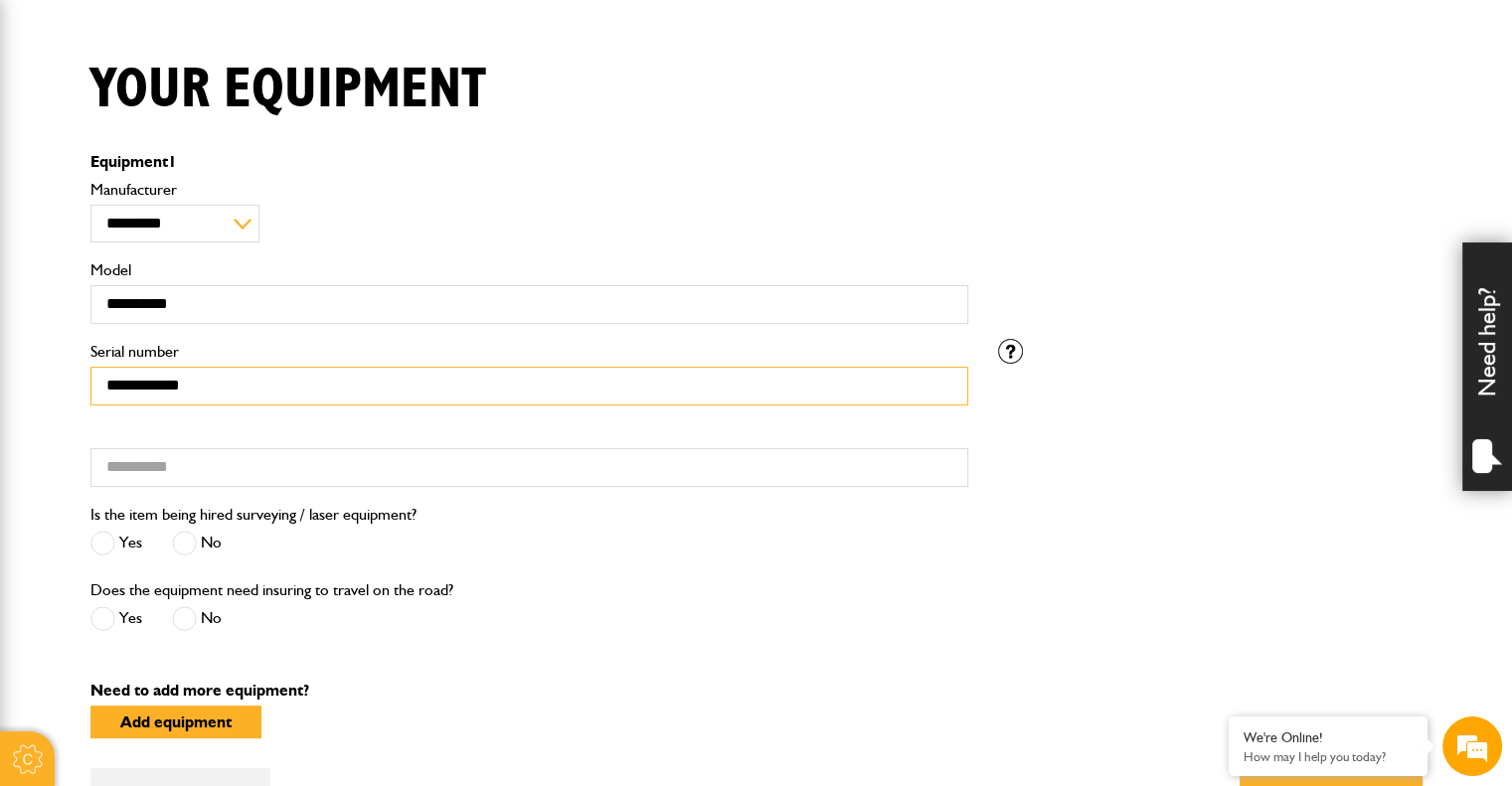 type on "**********" 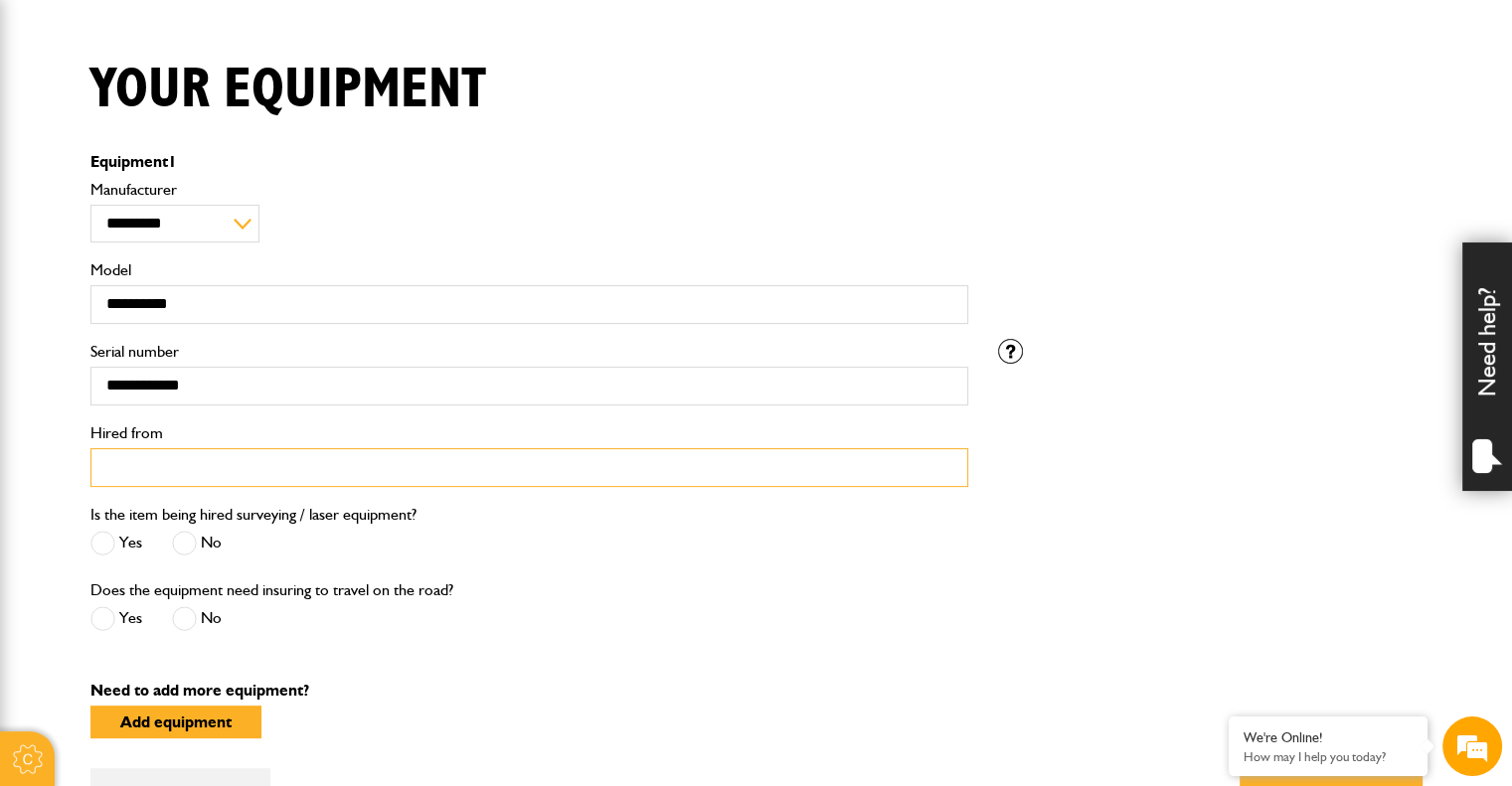 click on "Hired from" at bounding box center (529, 467) 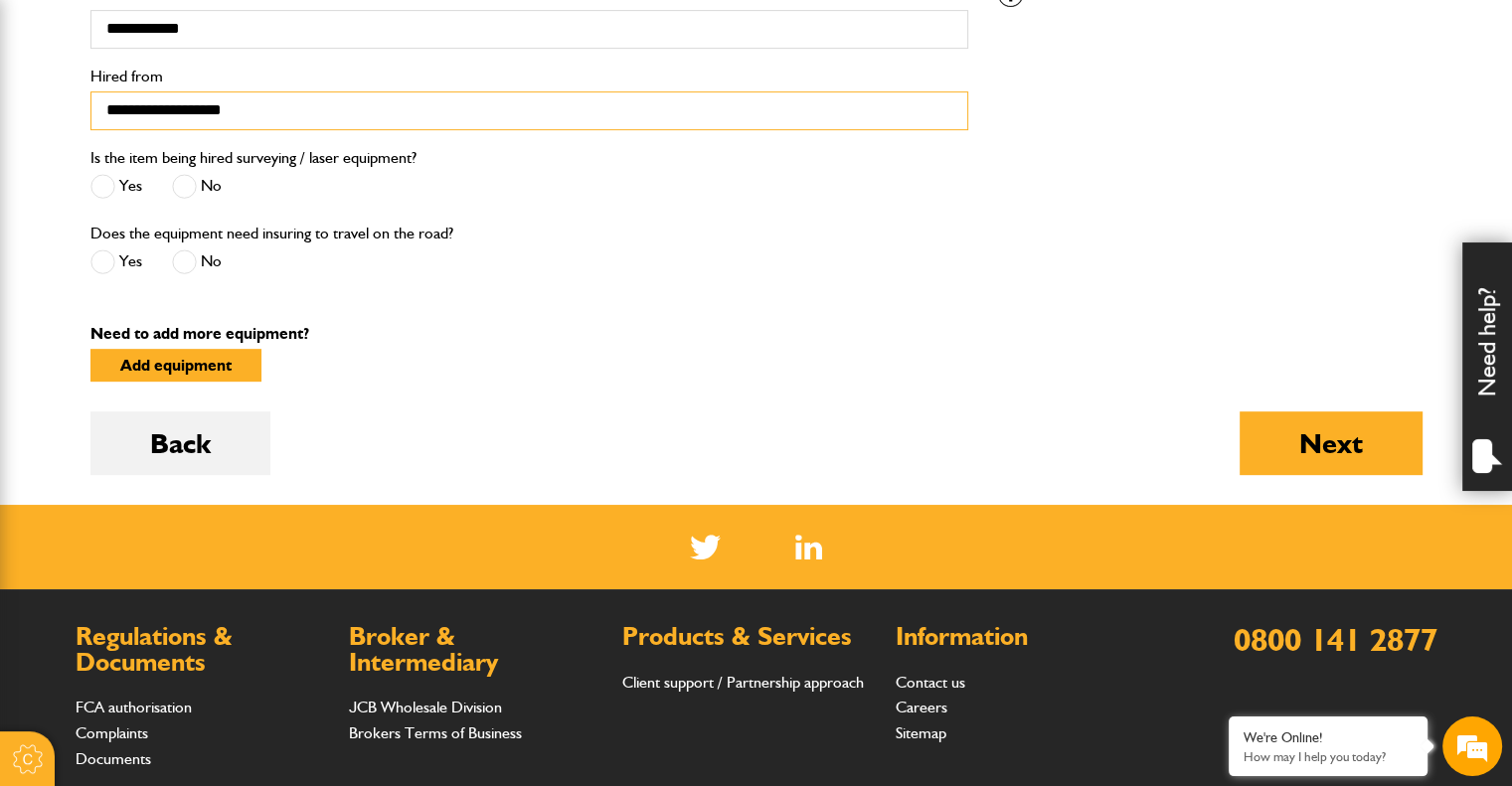 scroll, scrollTop: 823, scrollLeft: 0, axis: vertical 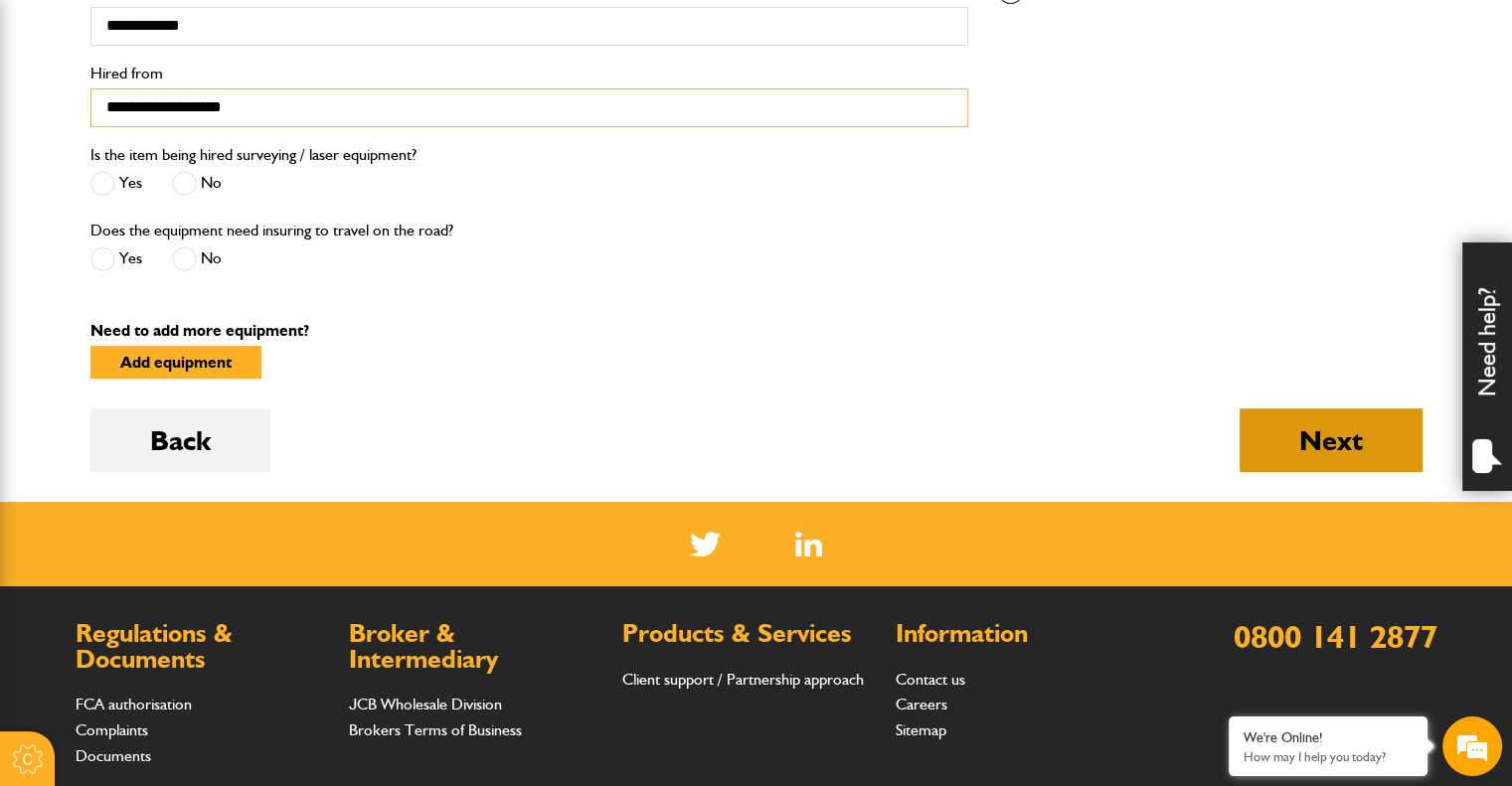 type on "**********" 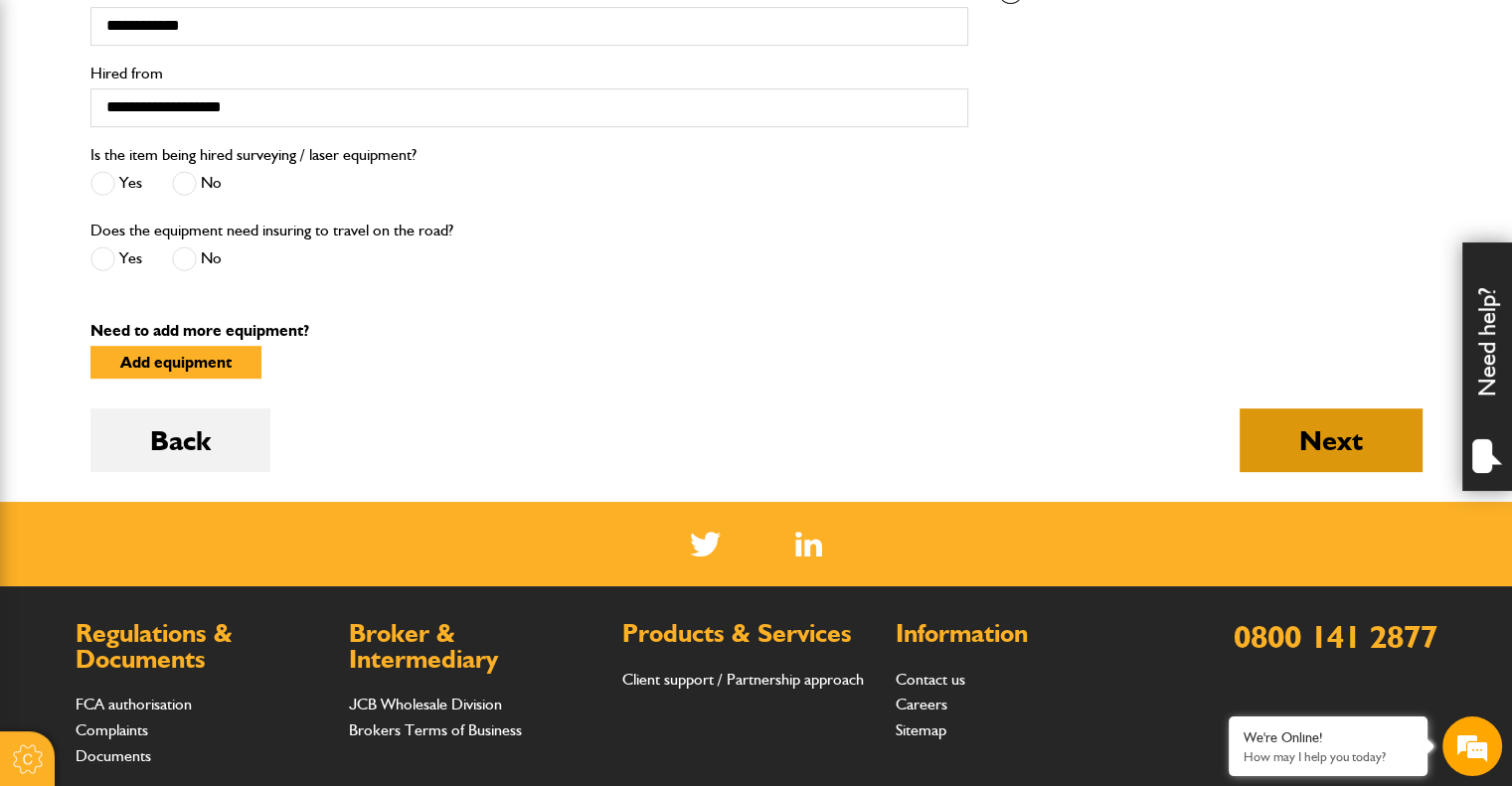 click on "Next" at bounding box center [1331, 440] 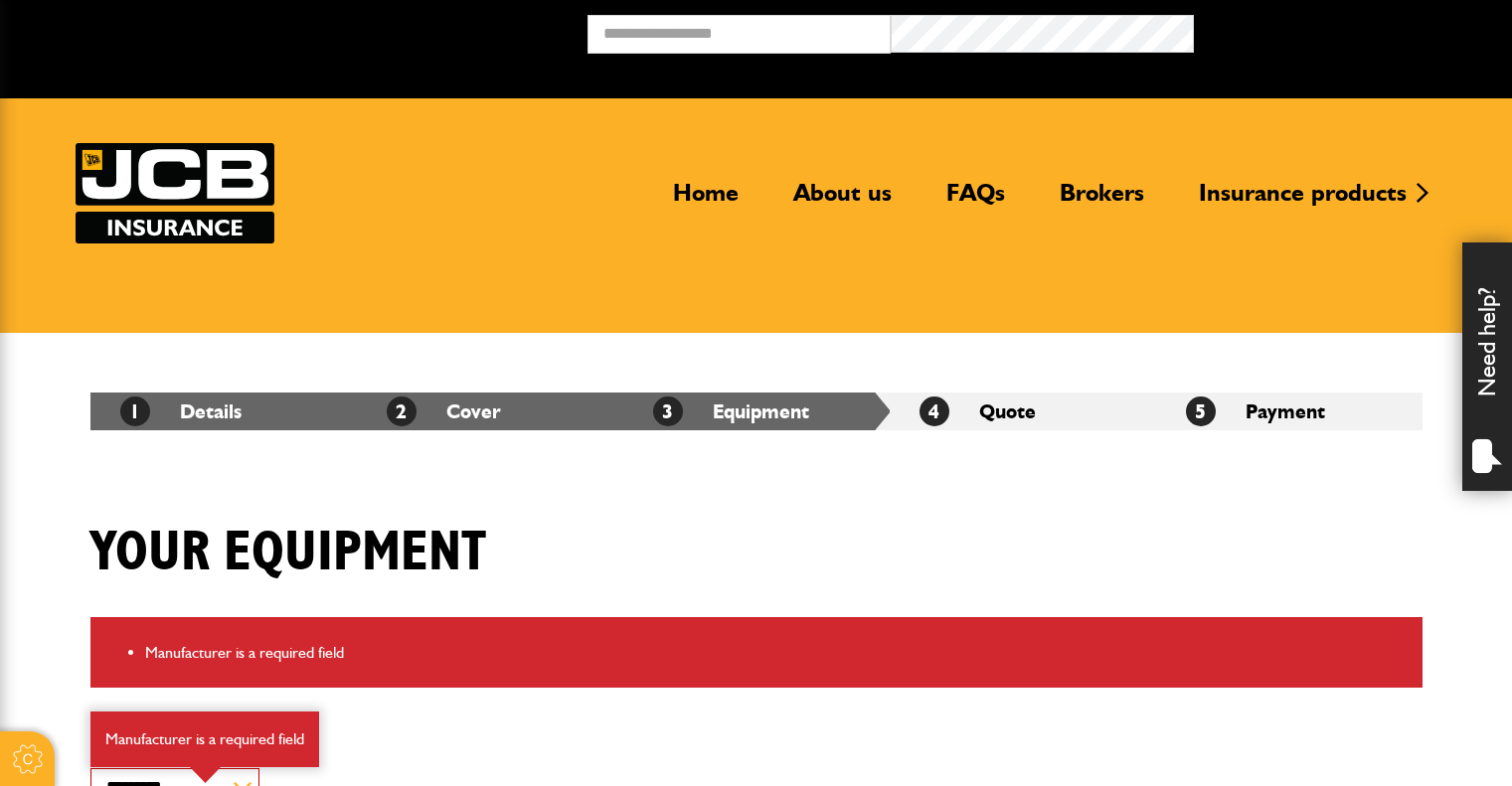scroll, scrollTop: 0, scrollLeft: 0, axis: both 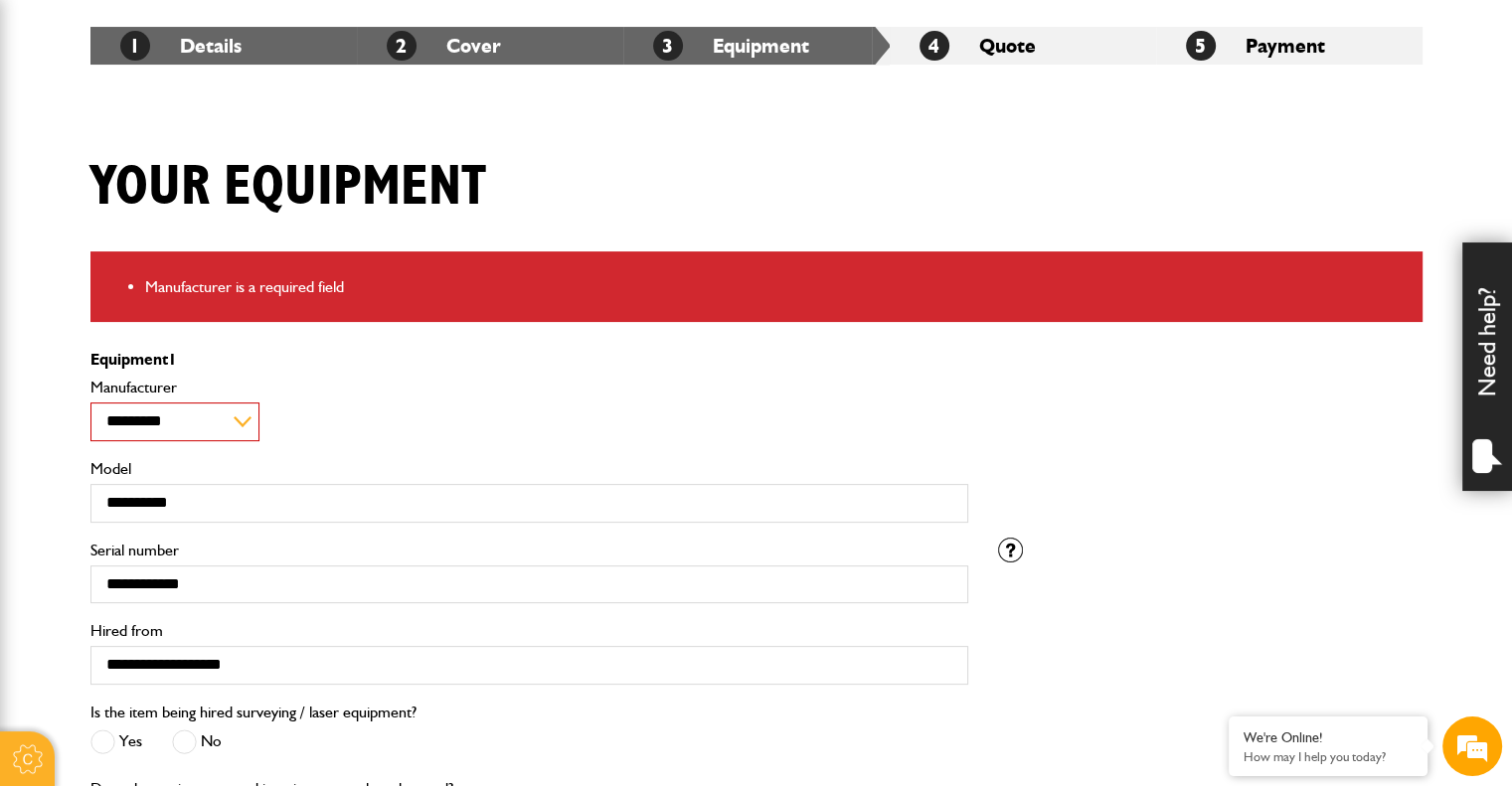 click on "**********" at bounding box center [175, 421] 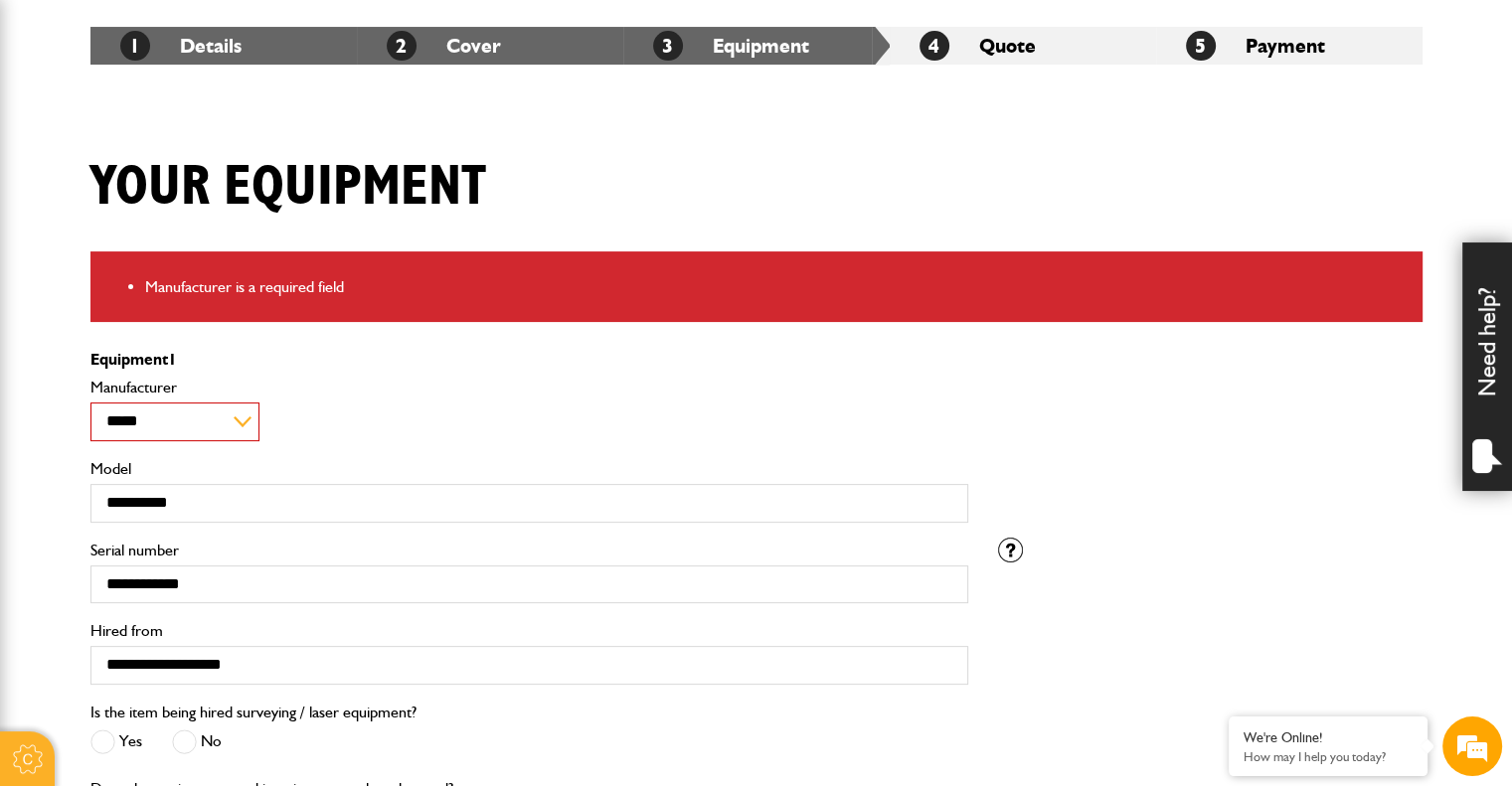click on "**********" at bounding box center (175, 421) 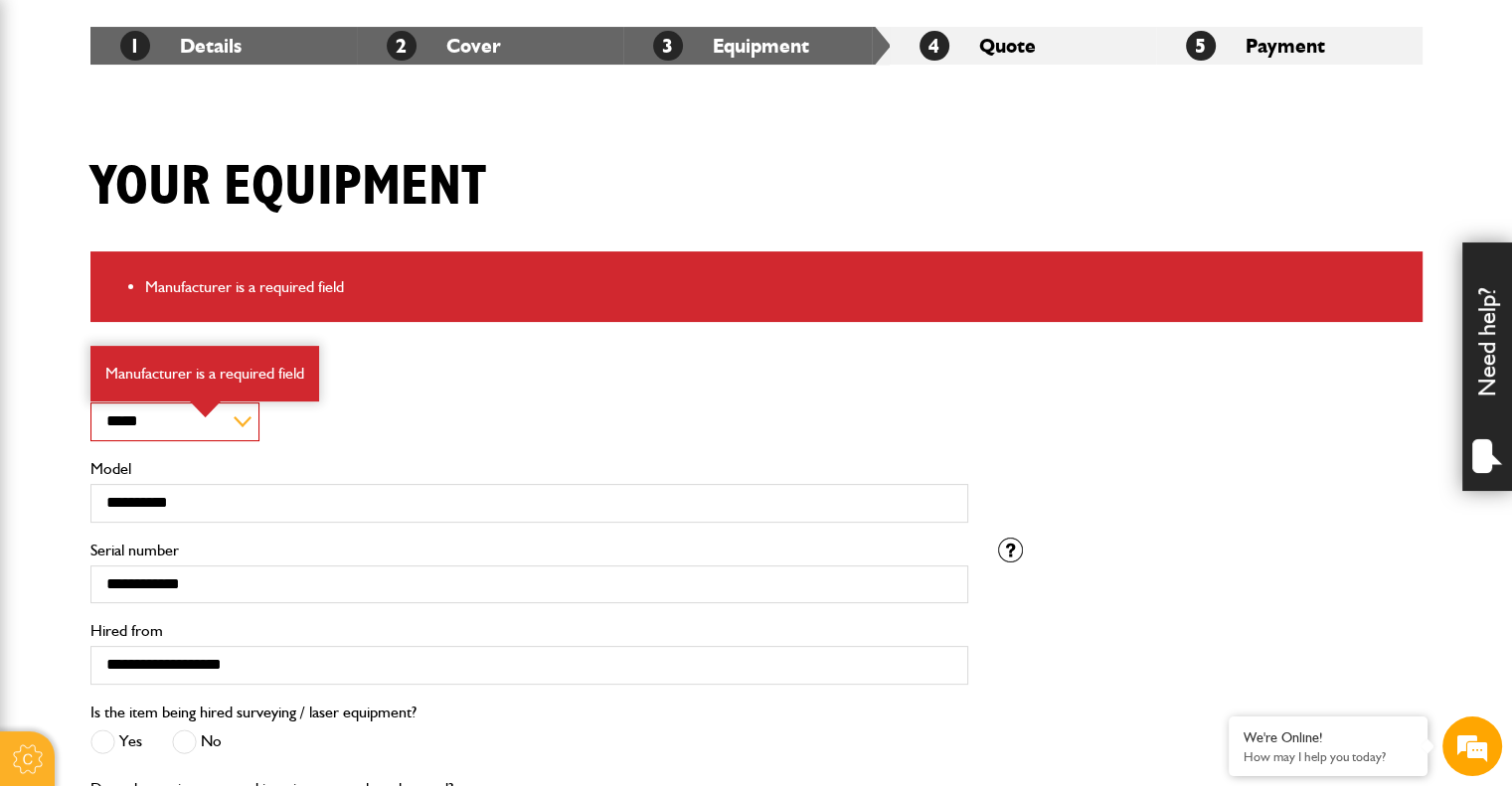 click on "**********" at bounding box center [529, 409] 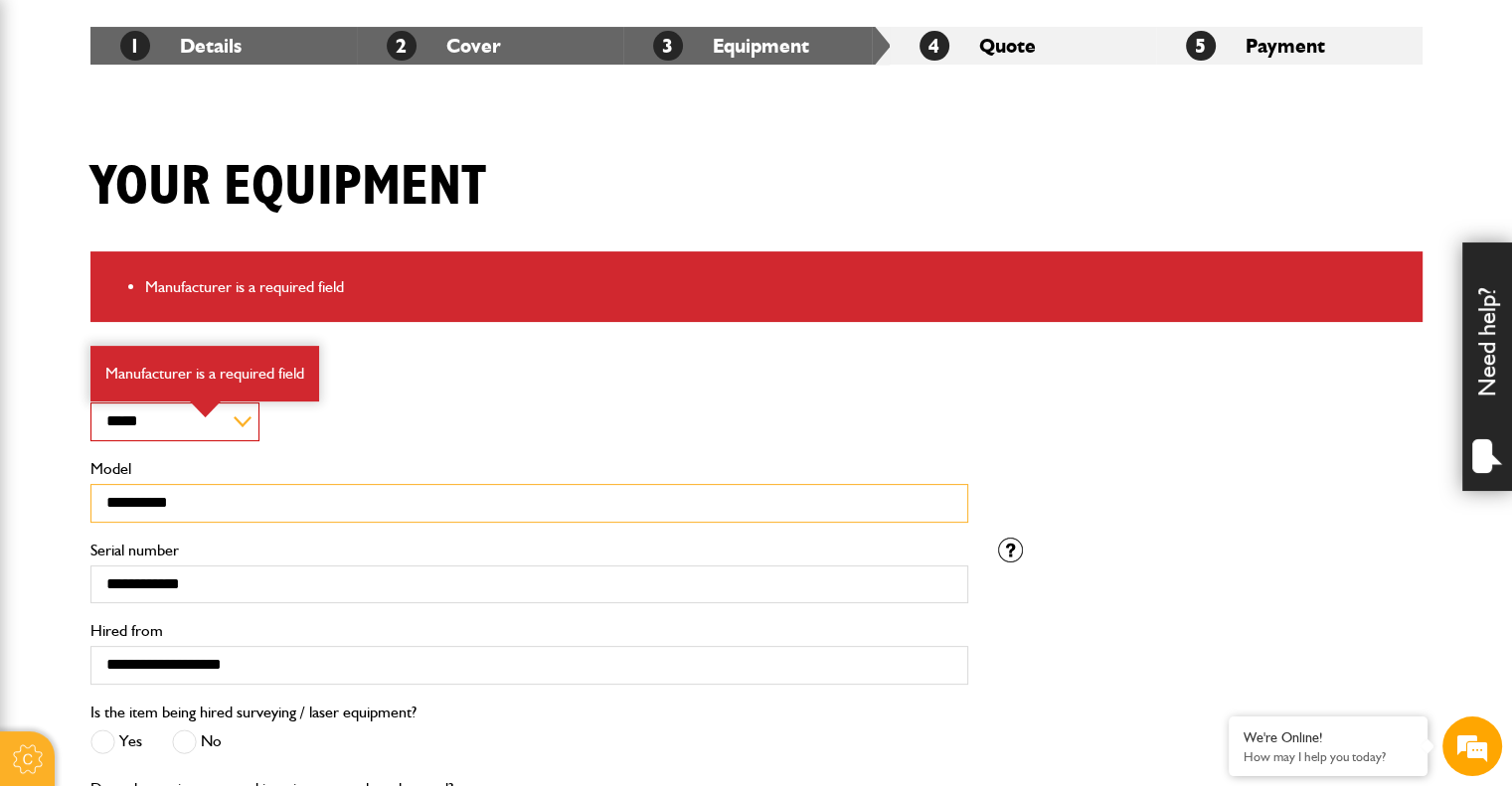 click on "**********" at bounding box center [529, 503] 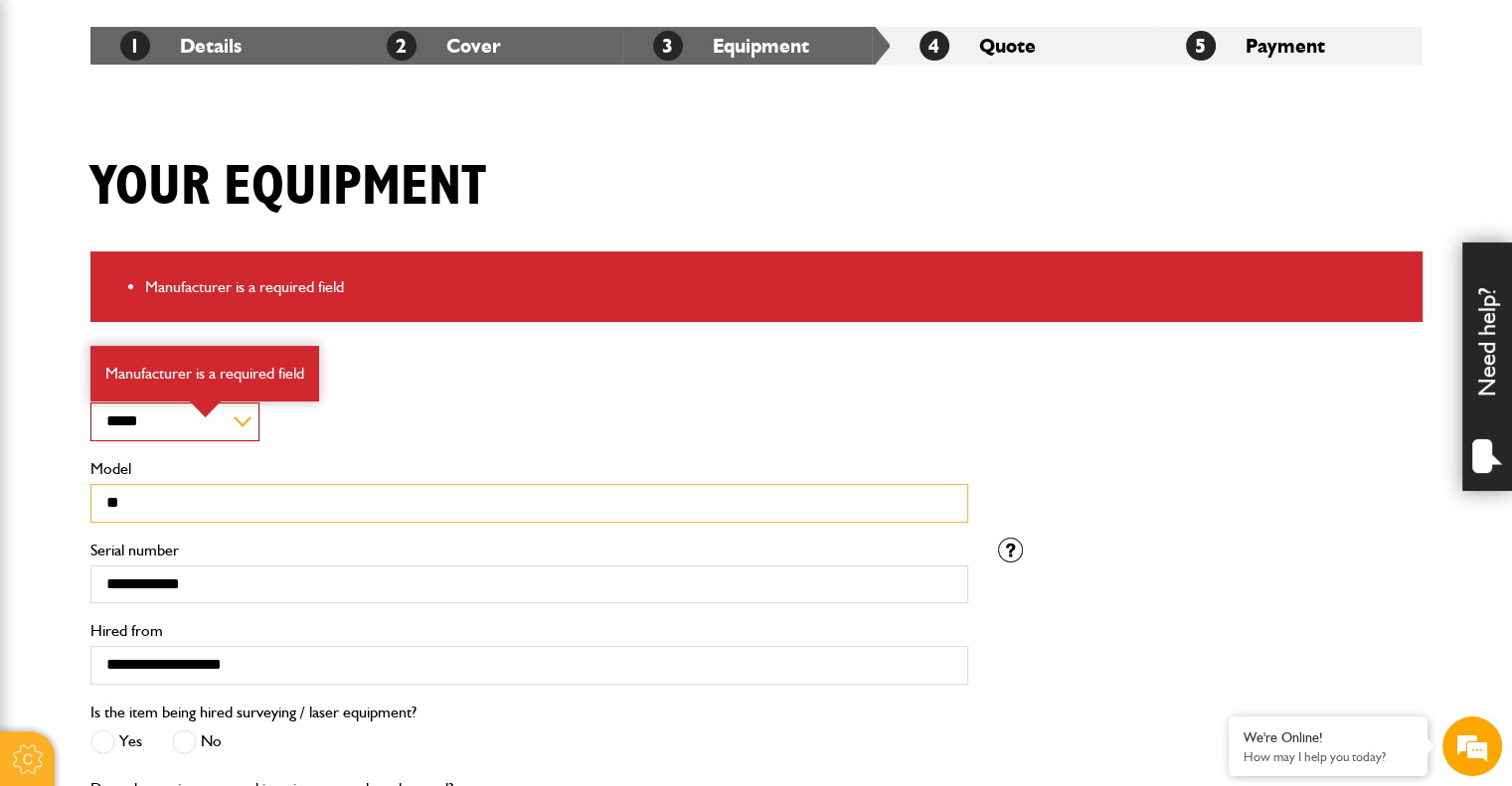 type on "*" 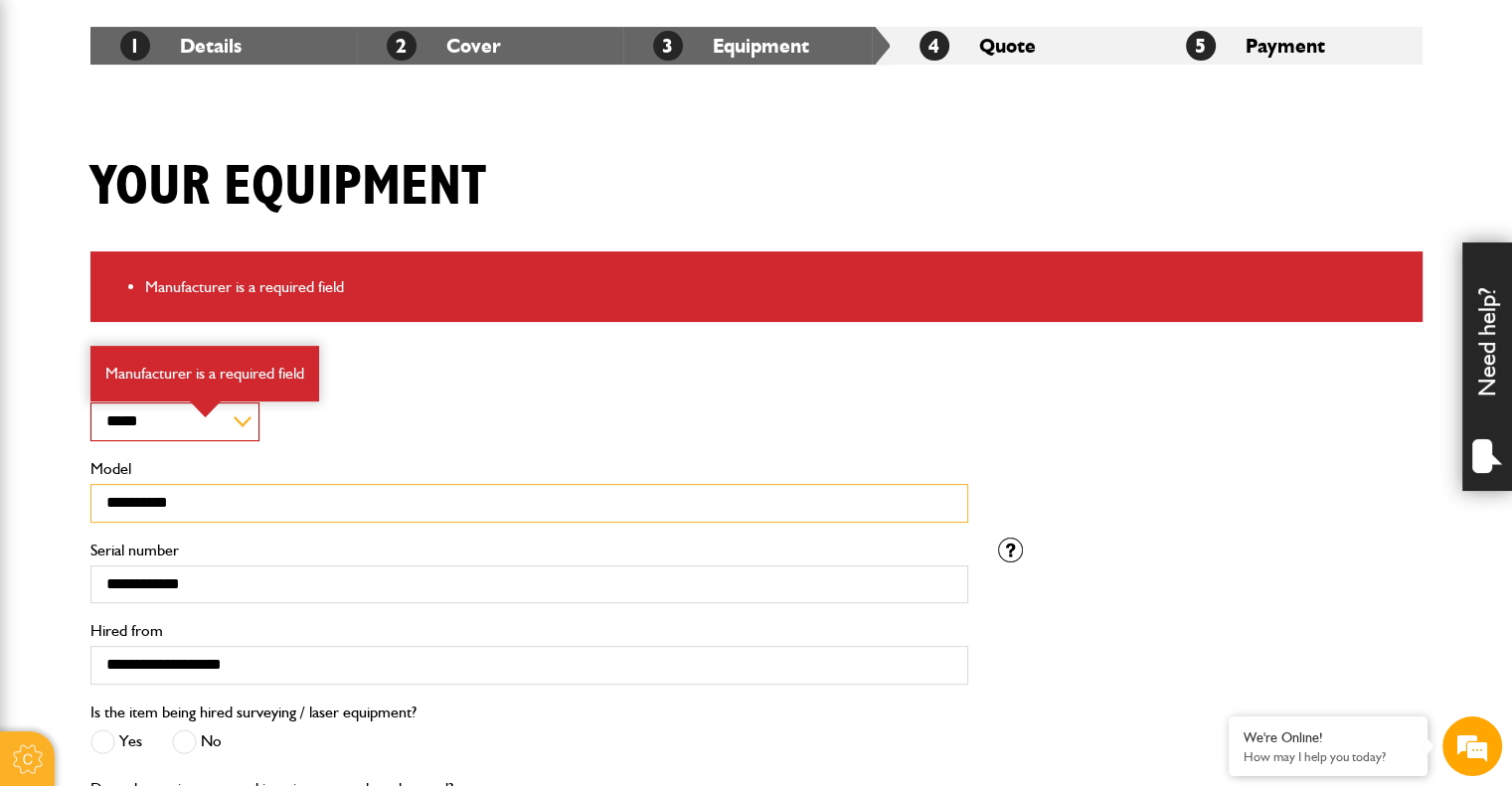 type on "**********" 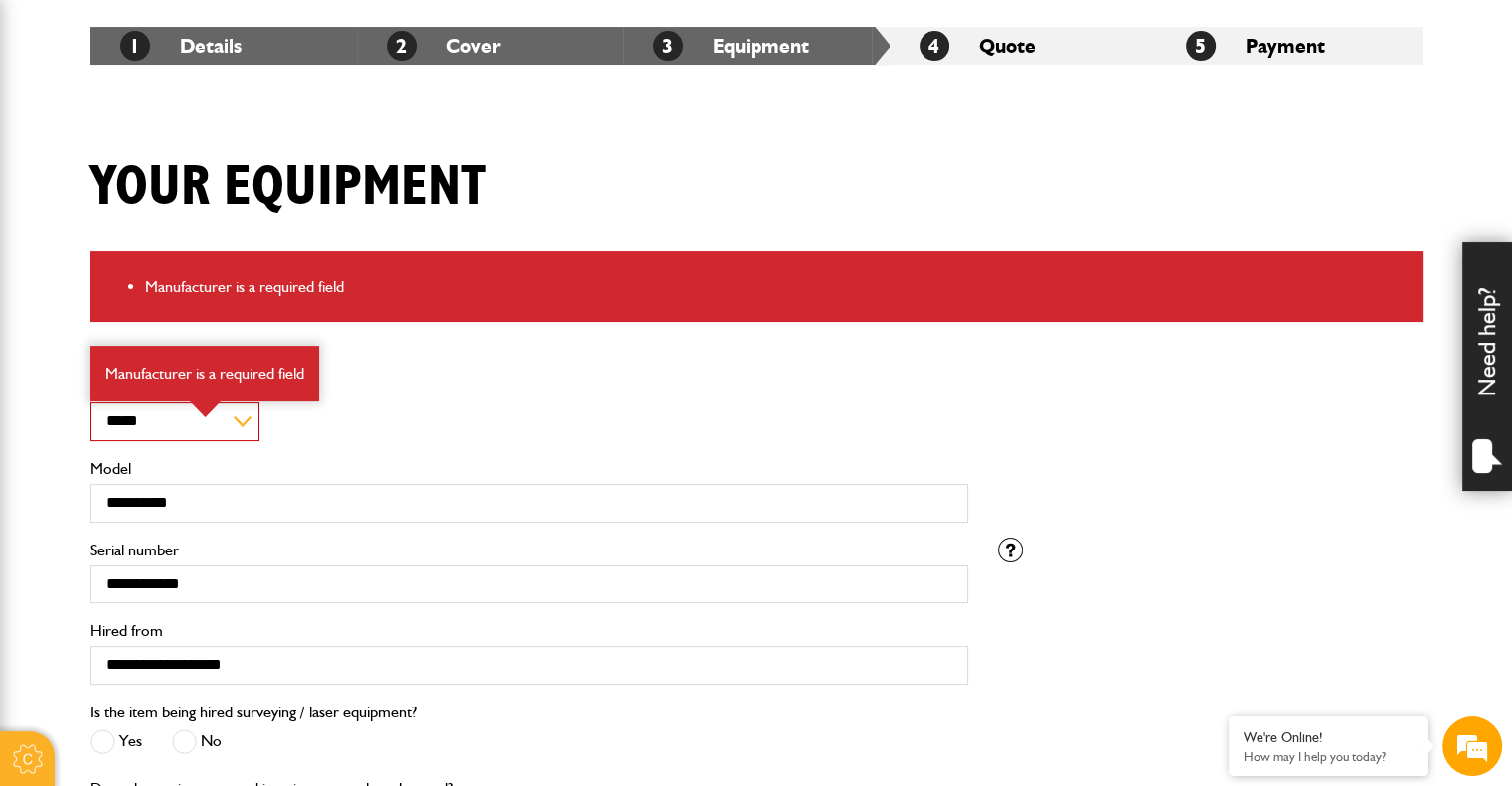 click on "**********" at bounding box center [529, 409] 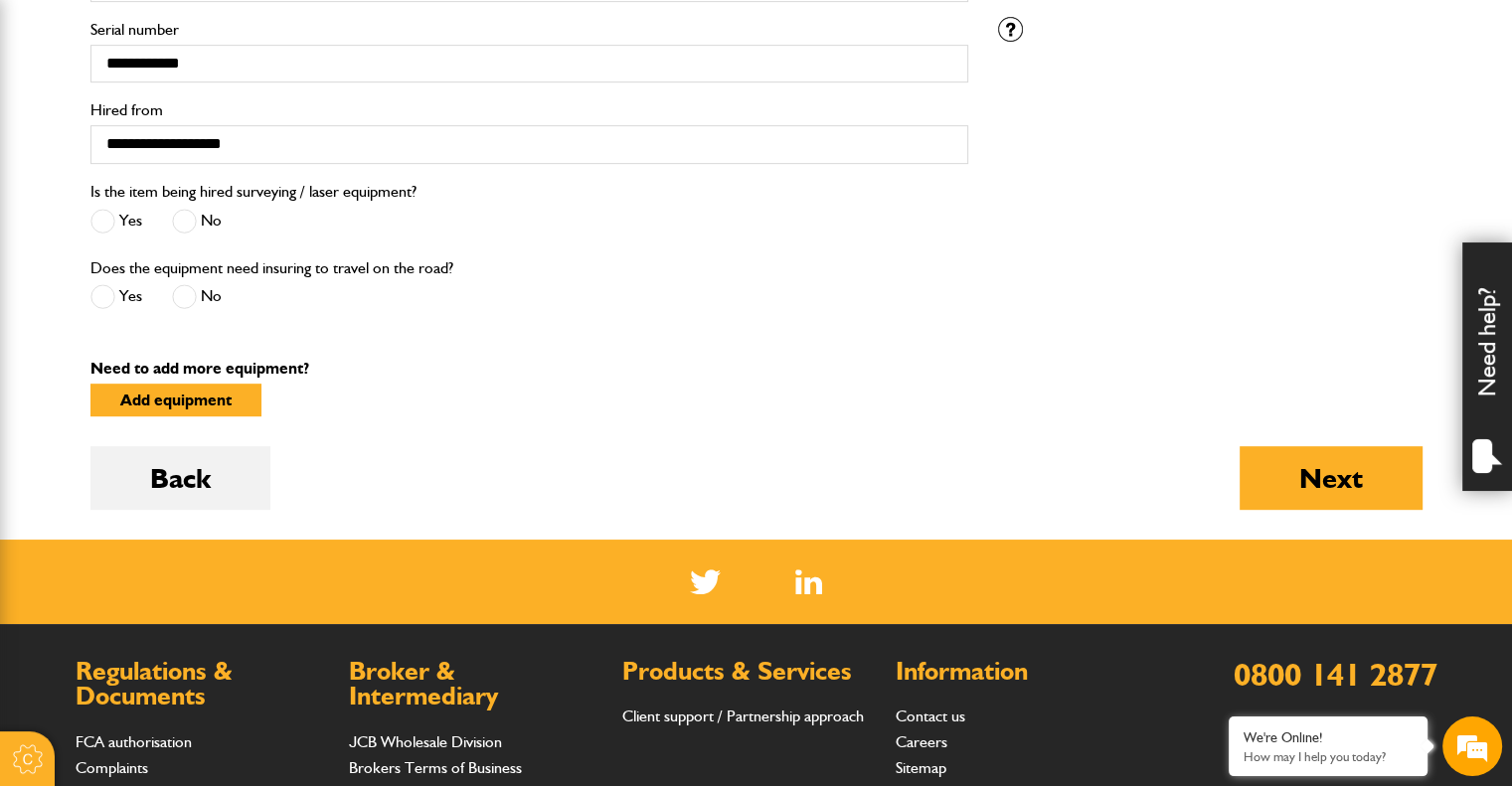 scroll, scrollTop: 961, scrollLeft: 0, axis: vertical 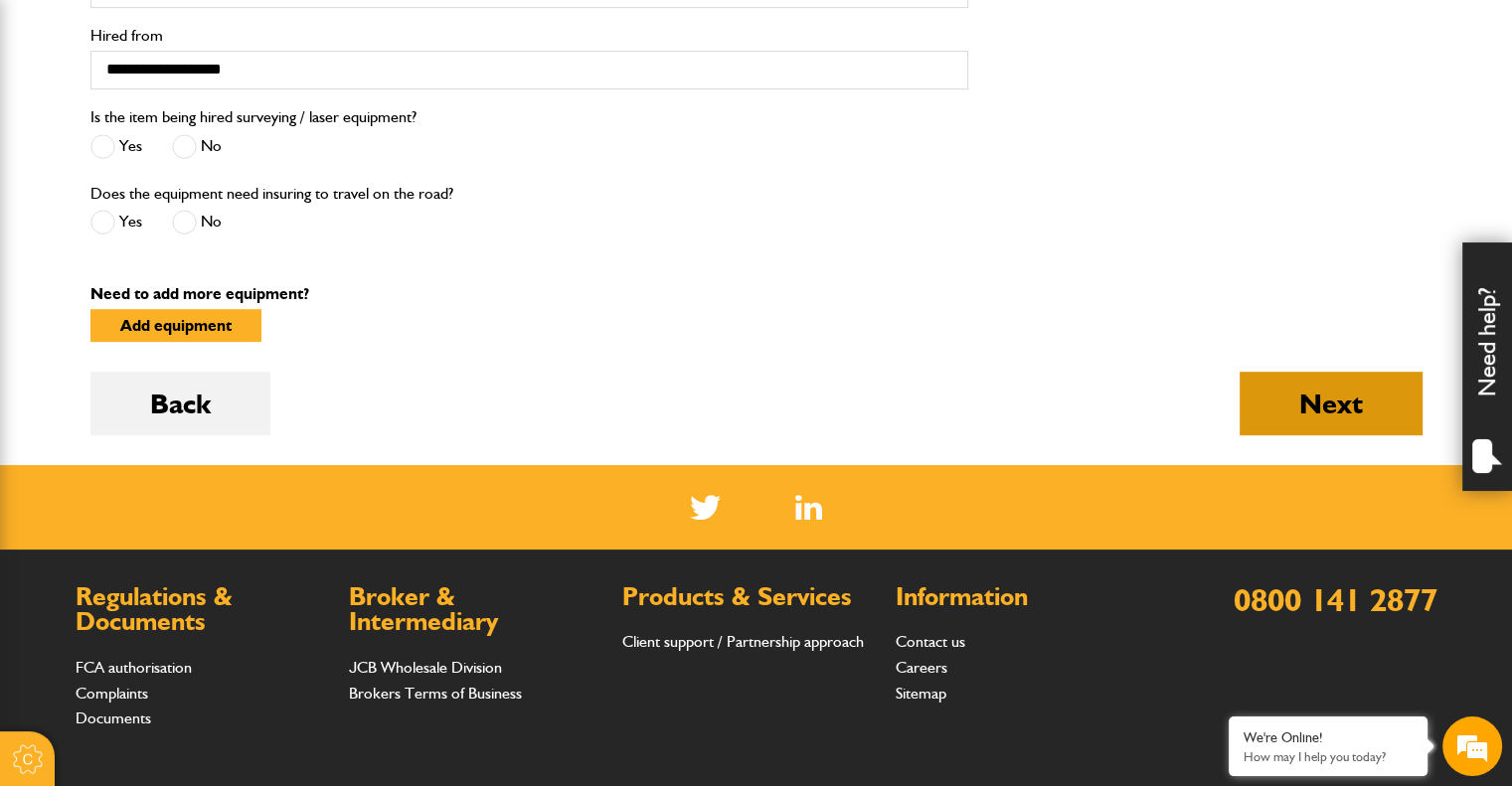 click on "Next" at bounding box center [1331, 403] 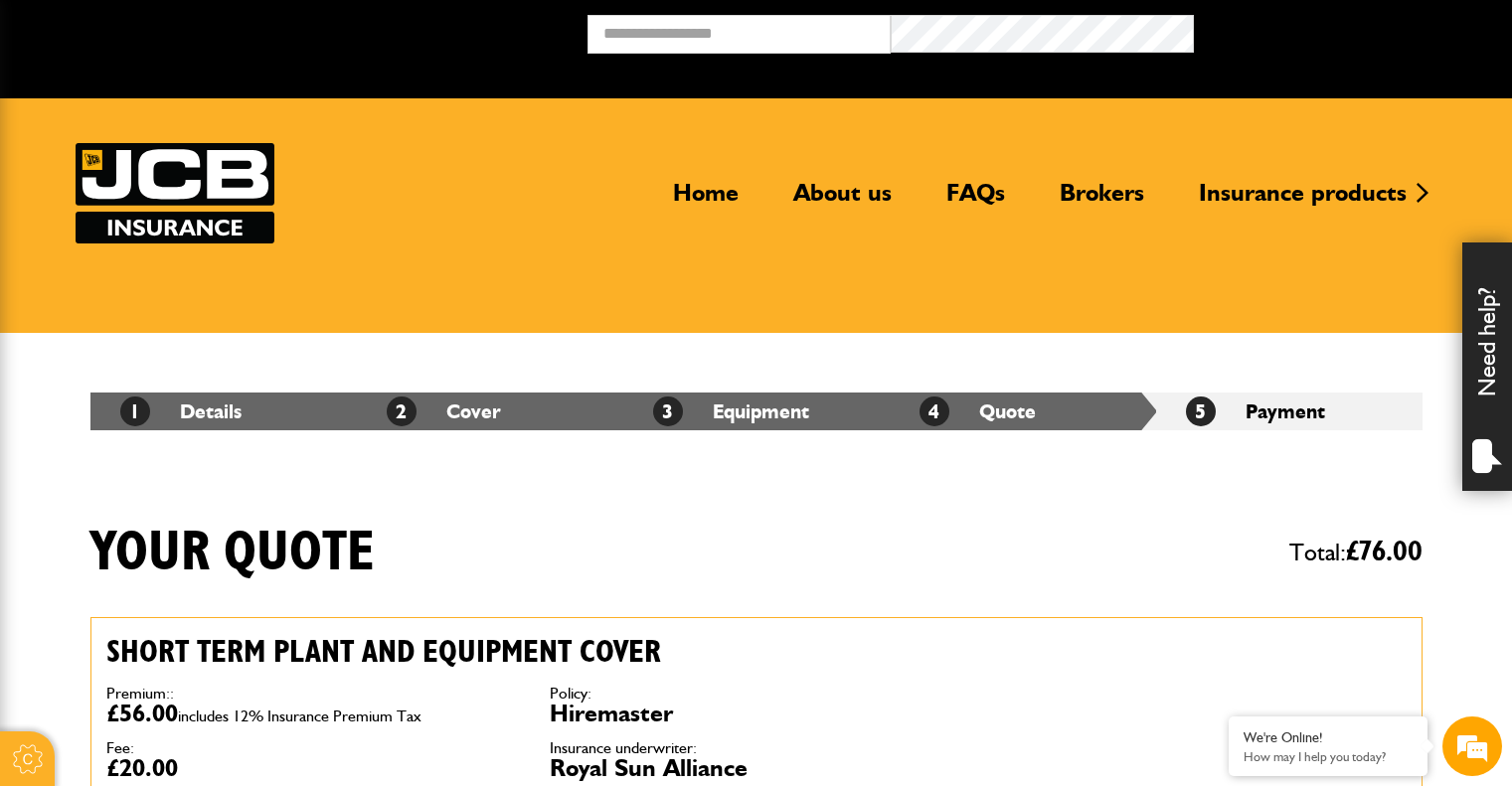 scroll, scrollTop: 0, scrollLeft: 0, axis: both 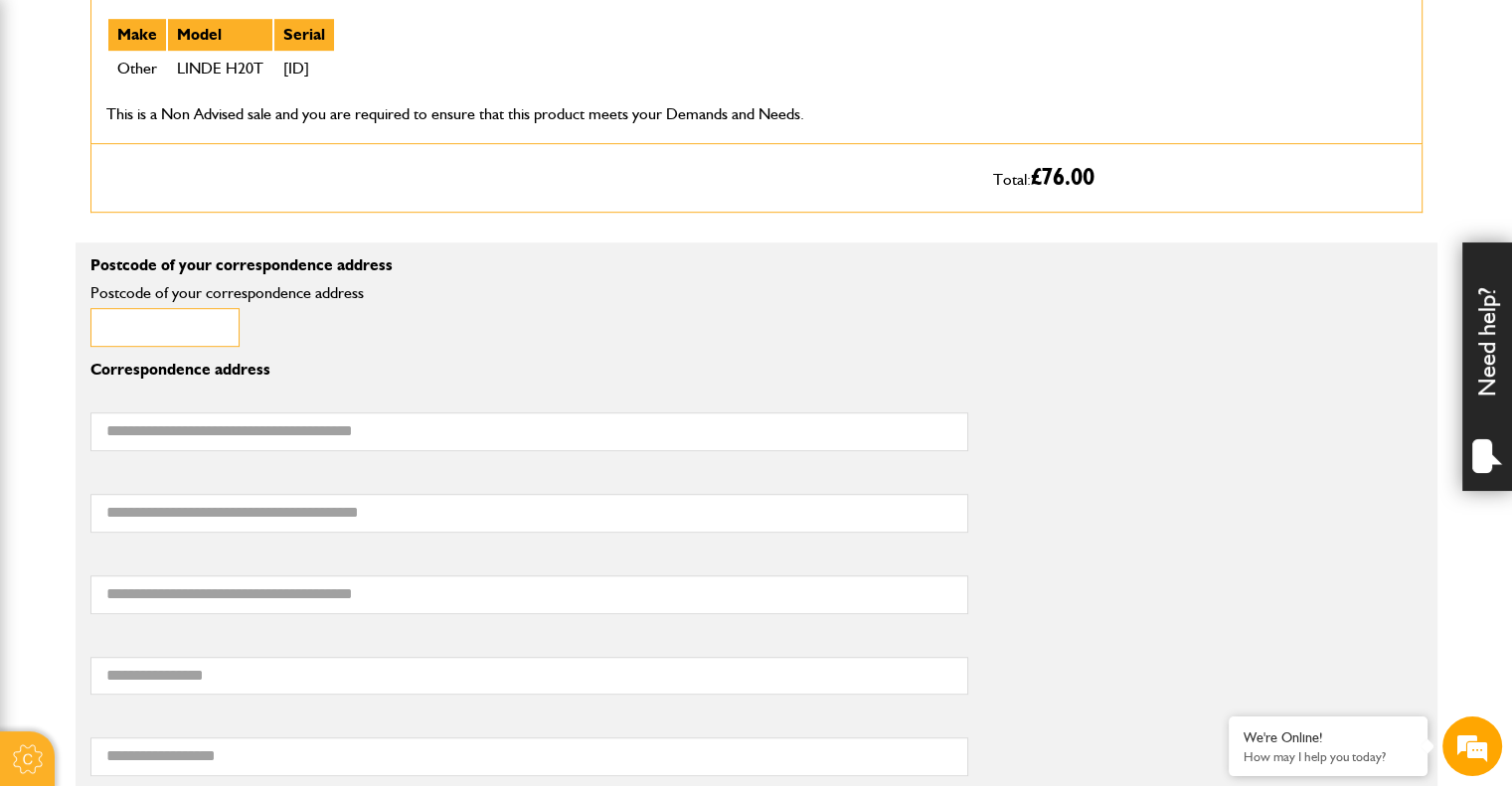 click on "Postcode of your correspondence address" at bounding box center (165, 327) 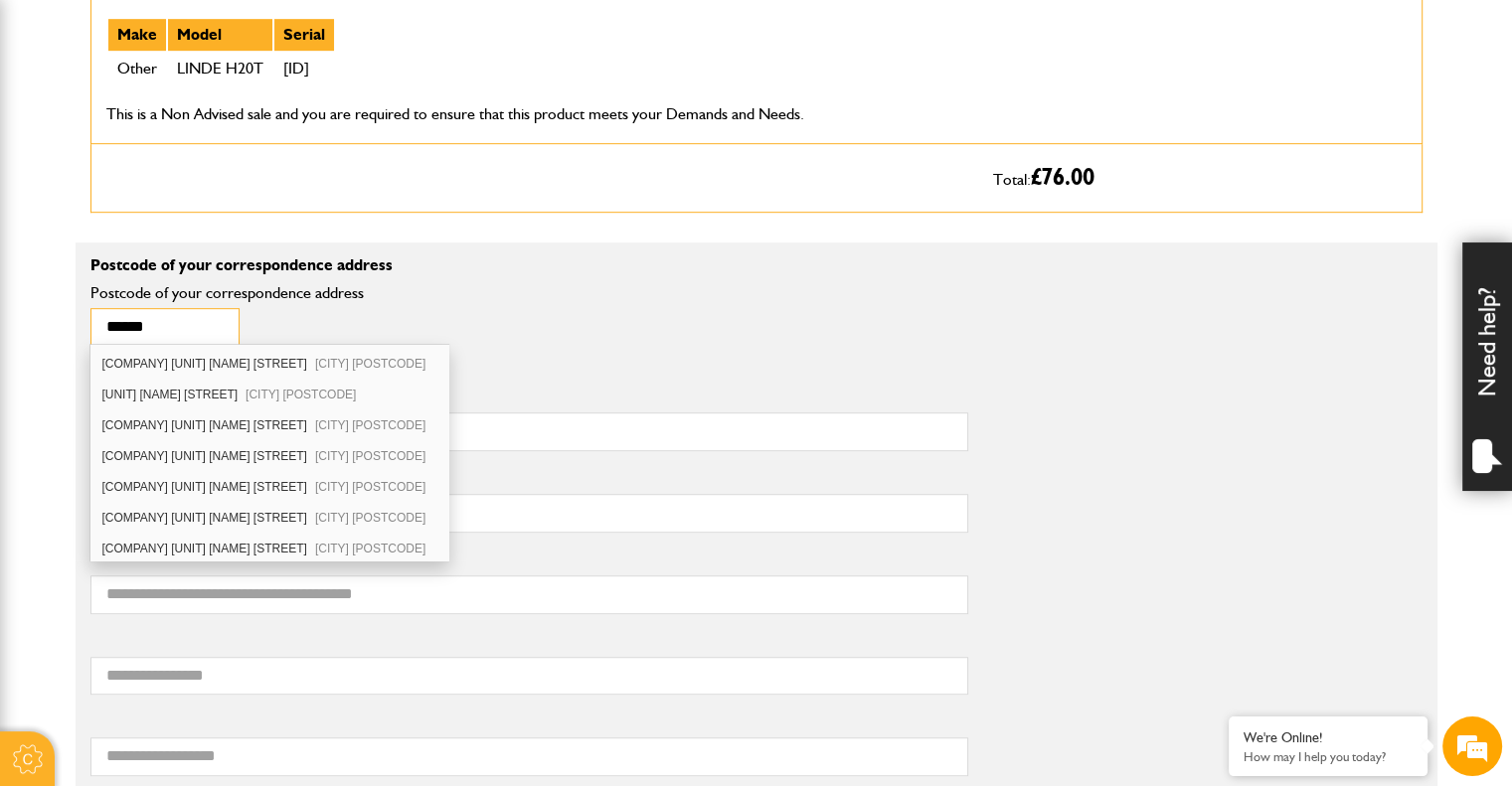 scroll, scrollTop: 908, scrollLeft: 0, axis: vertical 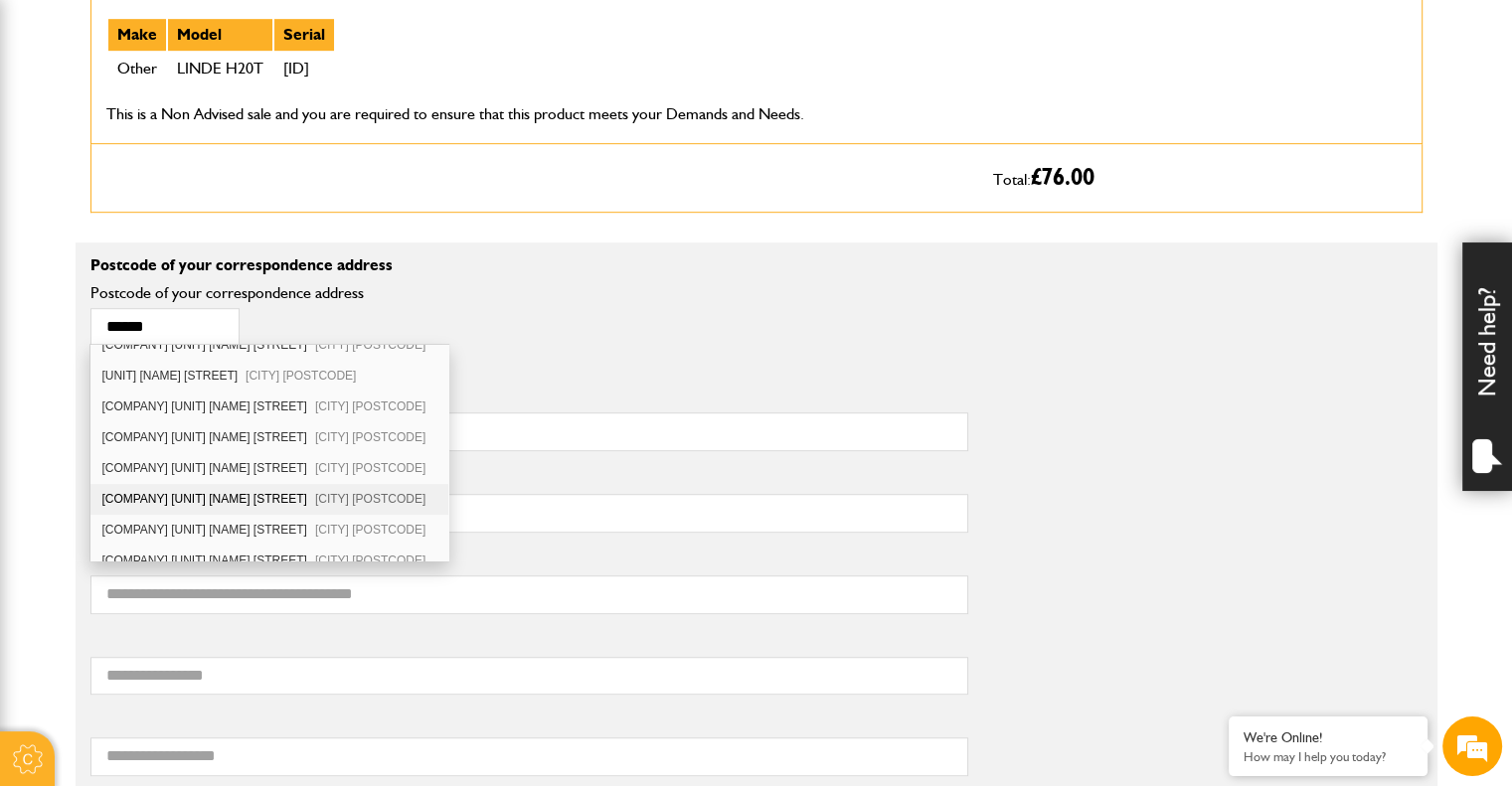 click on "[CITY] [POSTCODE]" at bounding box center (370, 499) 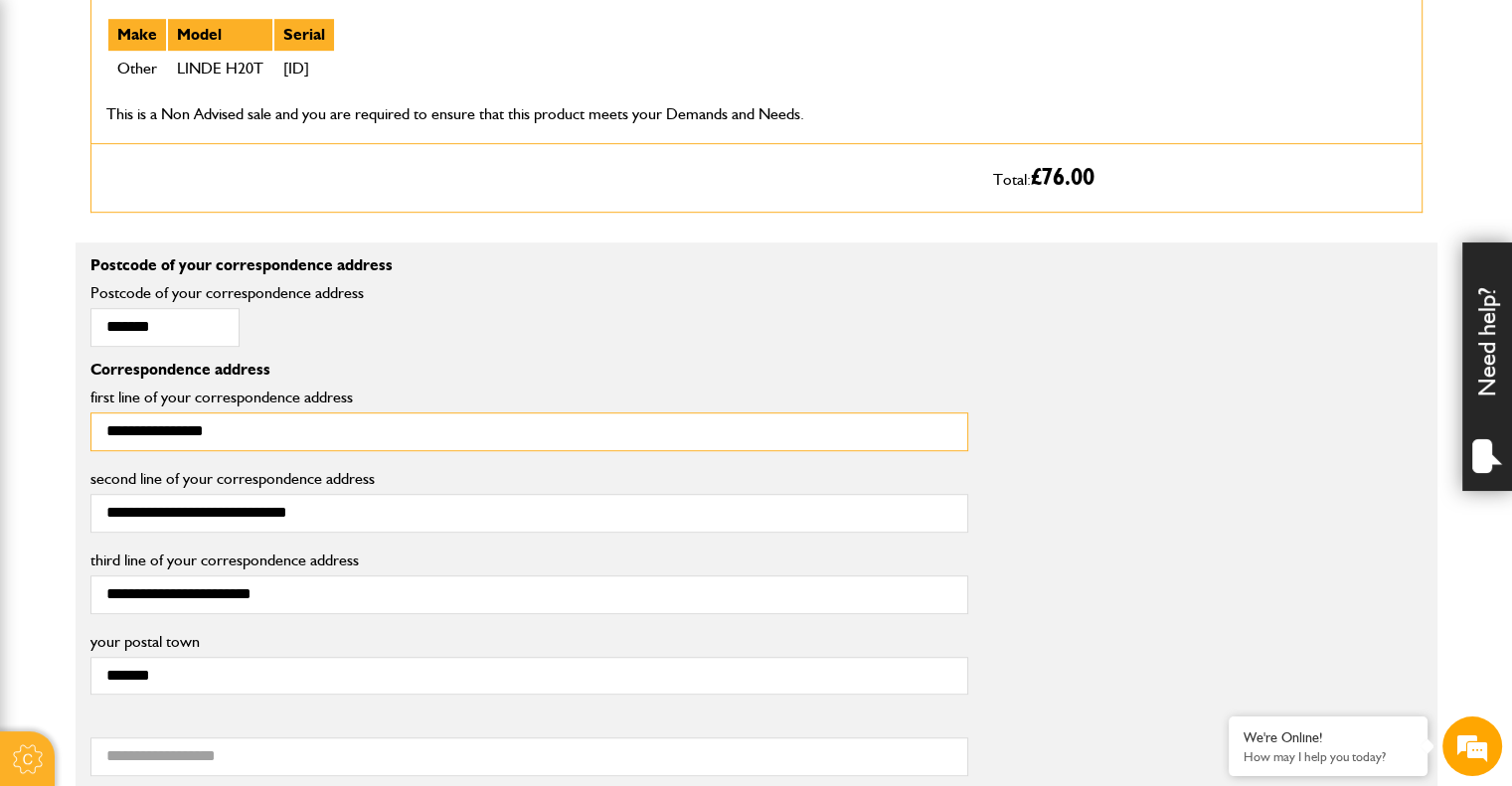 drag, startPoint x: 259, startPoint y: 420, endPoint x: 73, endPoint y: 448, distance: 188.09572 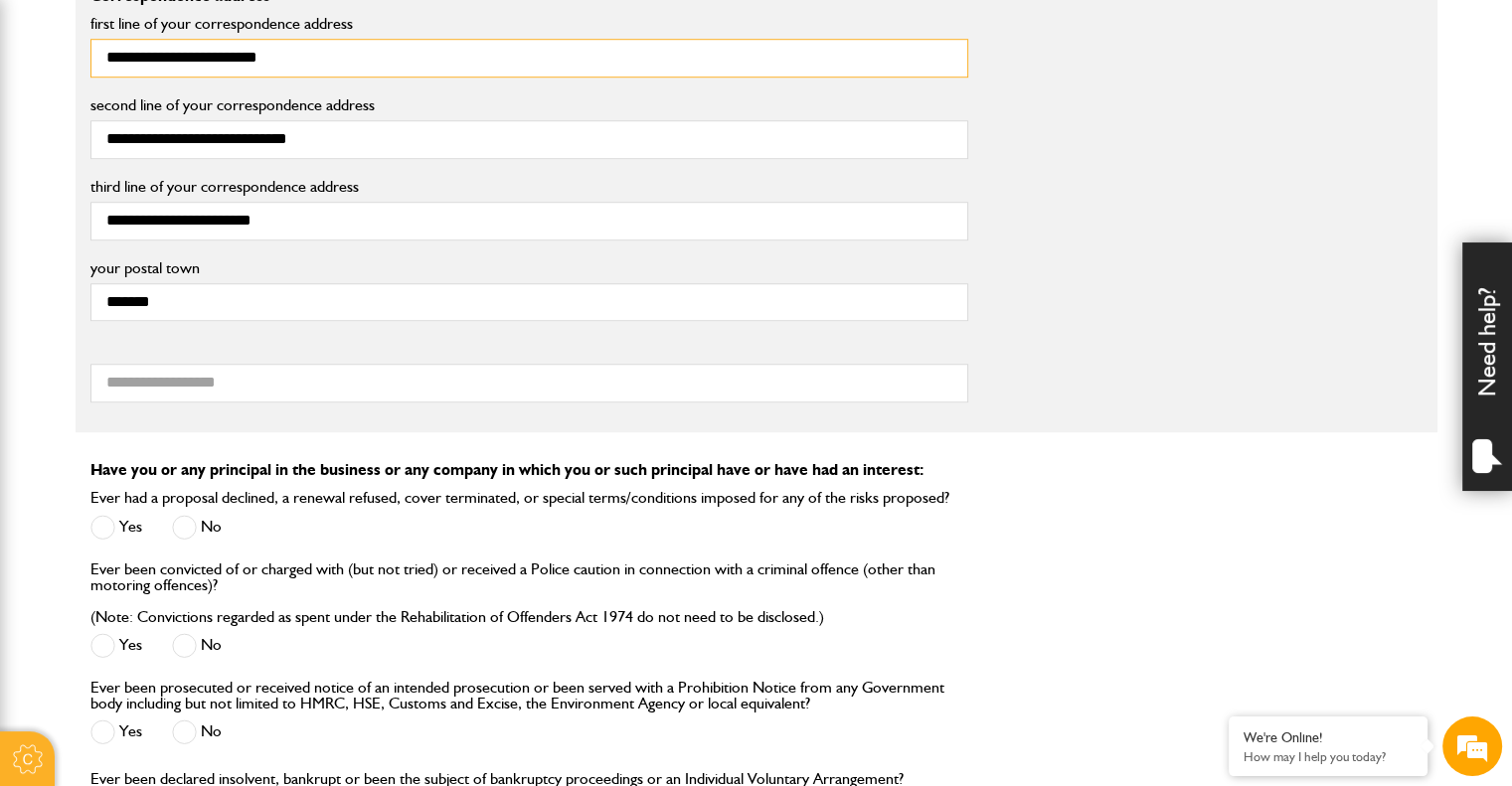 scroll, scrollTop: 1479, scrollLeft: 0, axis: vertical 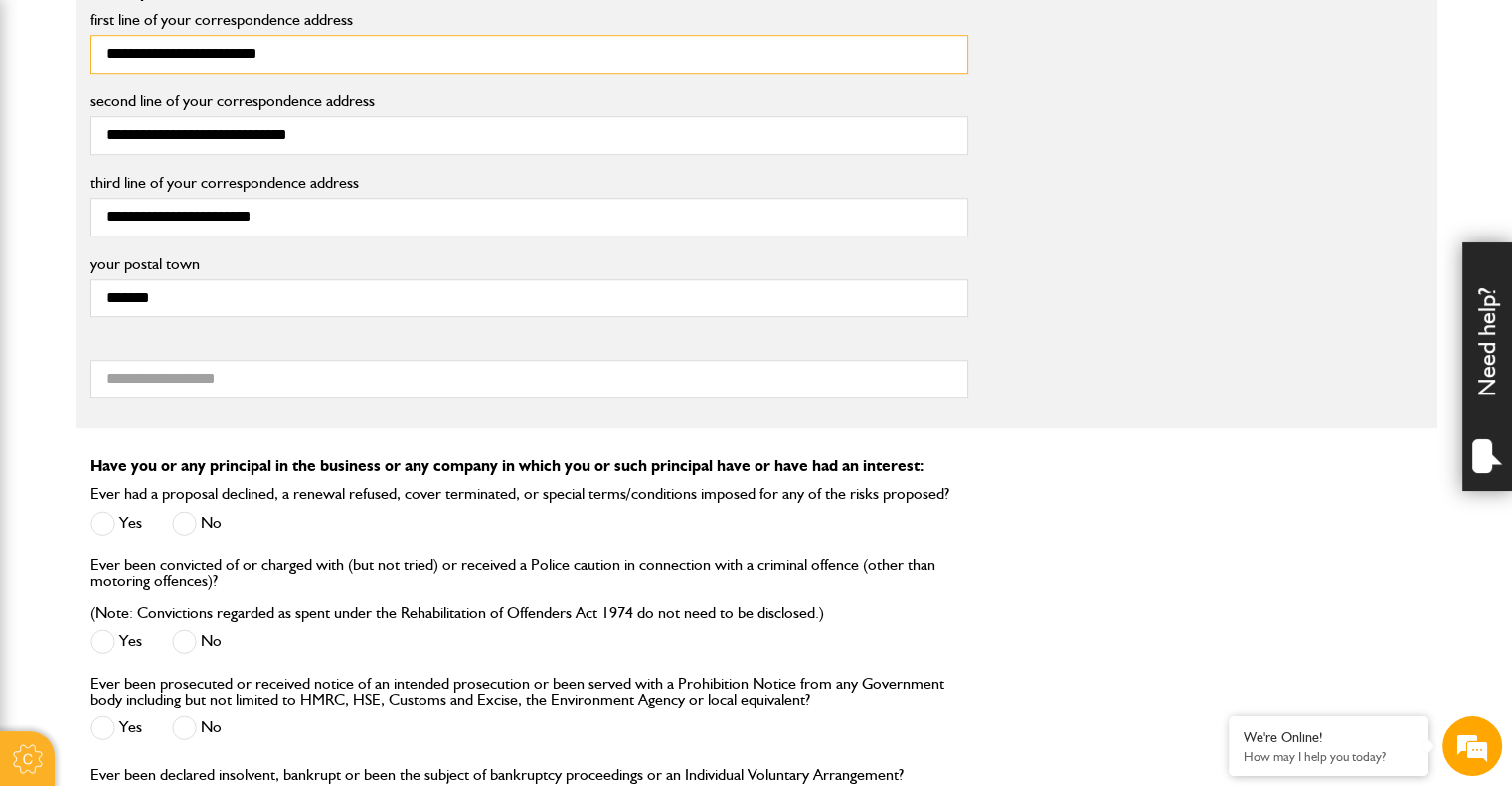 type on "**********" 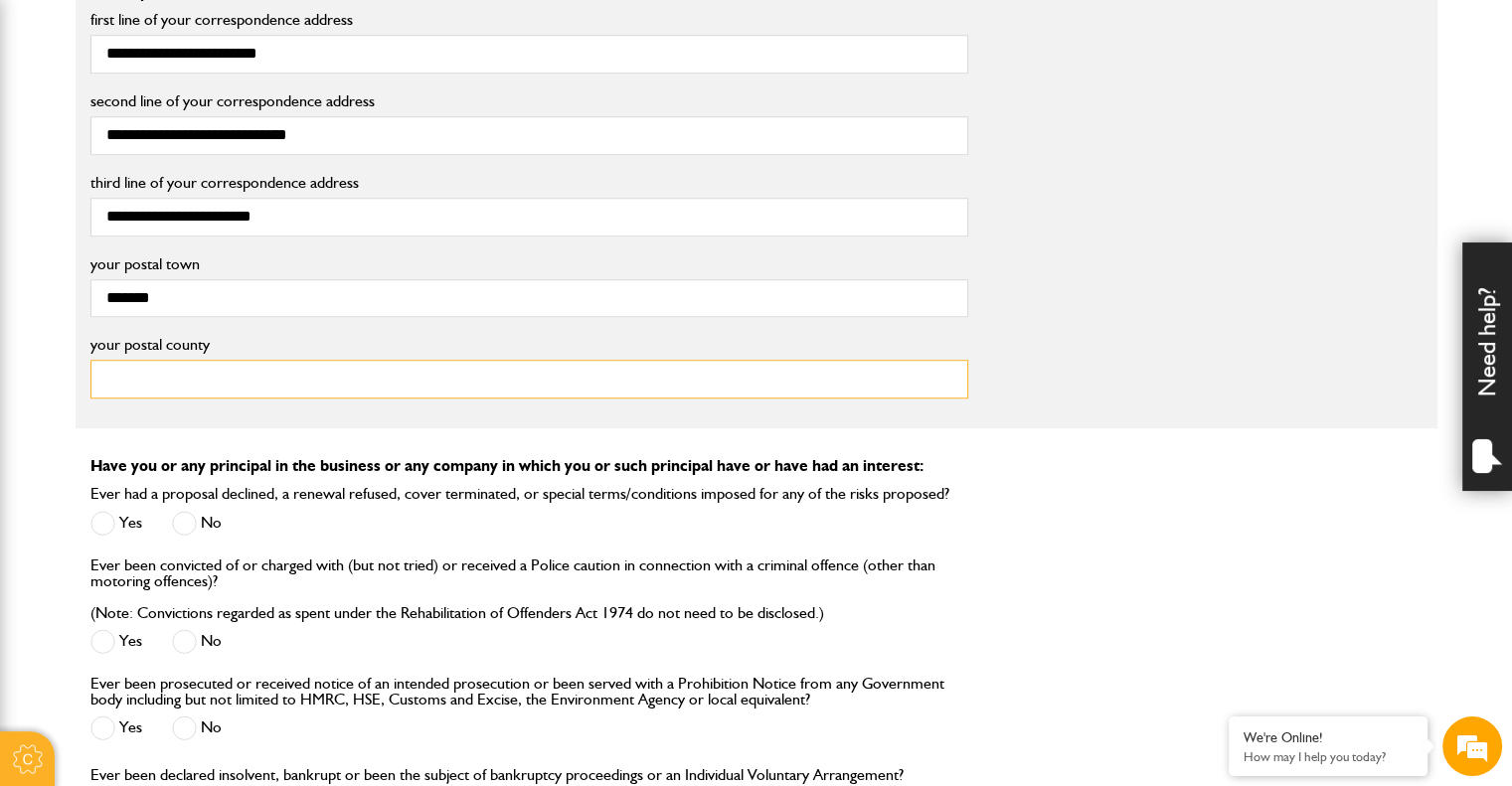 click on "your postal county" at bounding box center [529, 379] 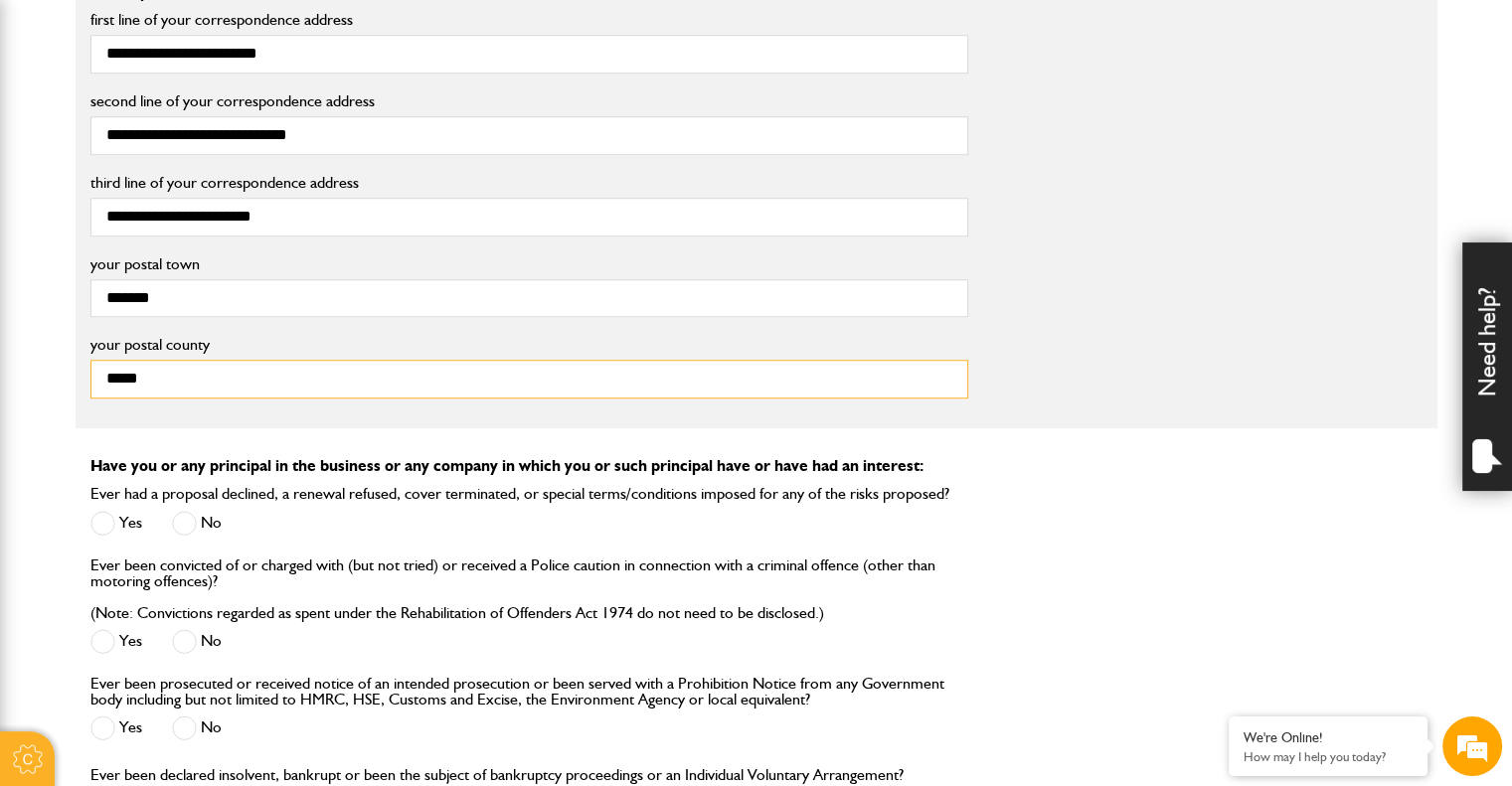 type on "*****" 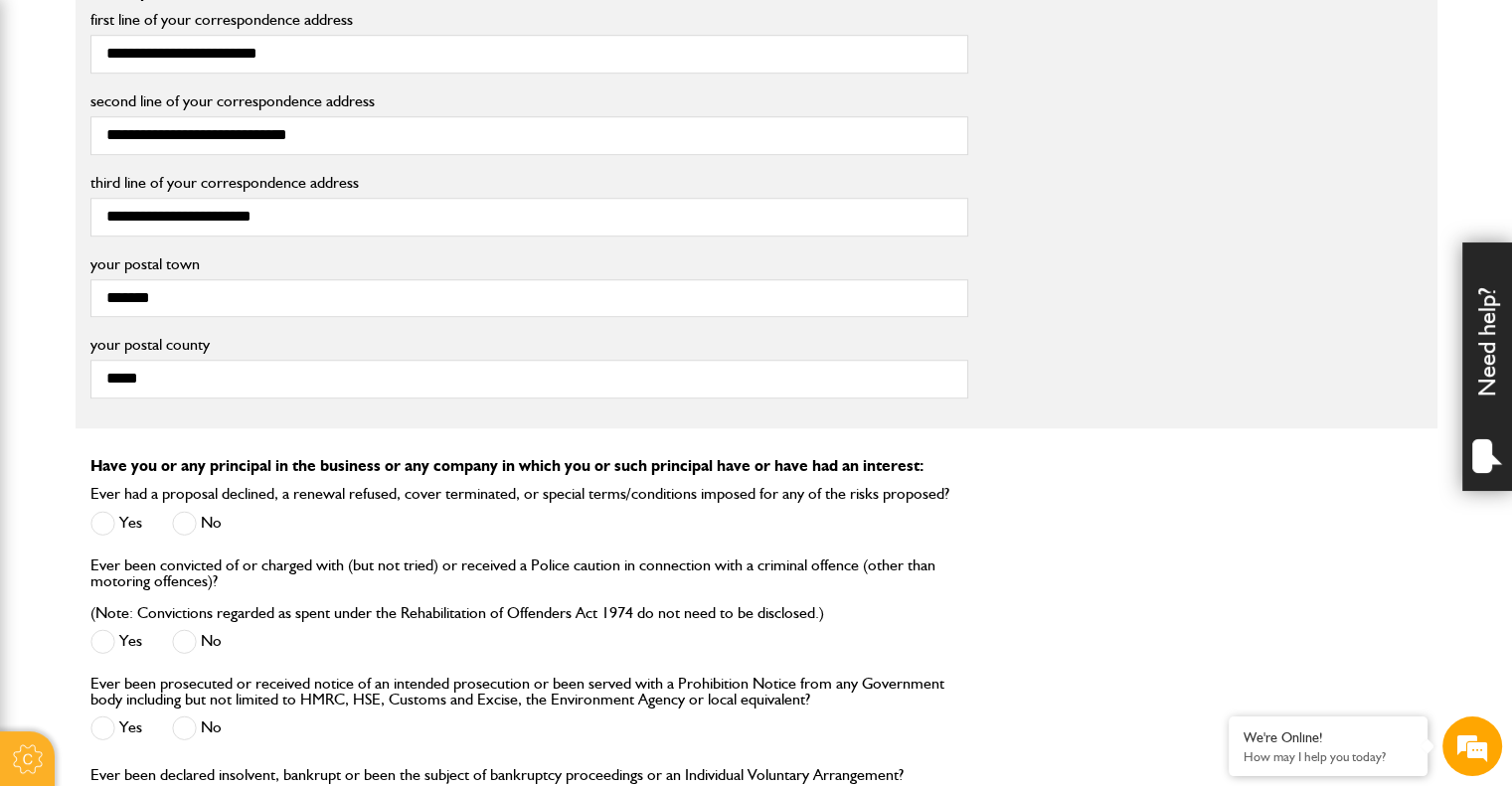 click at bounding box center (184, 523) 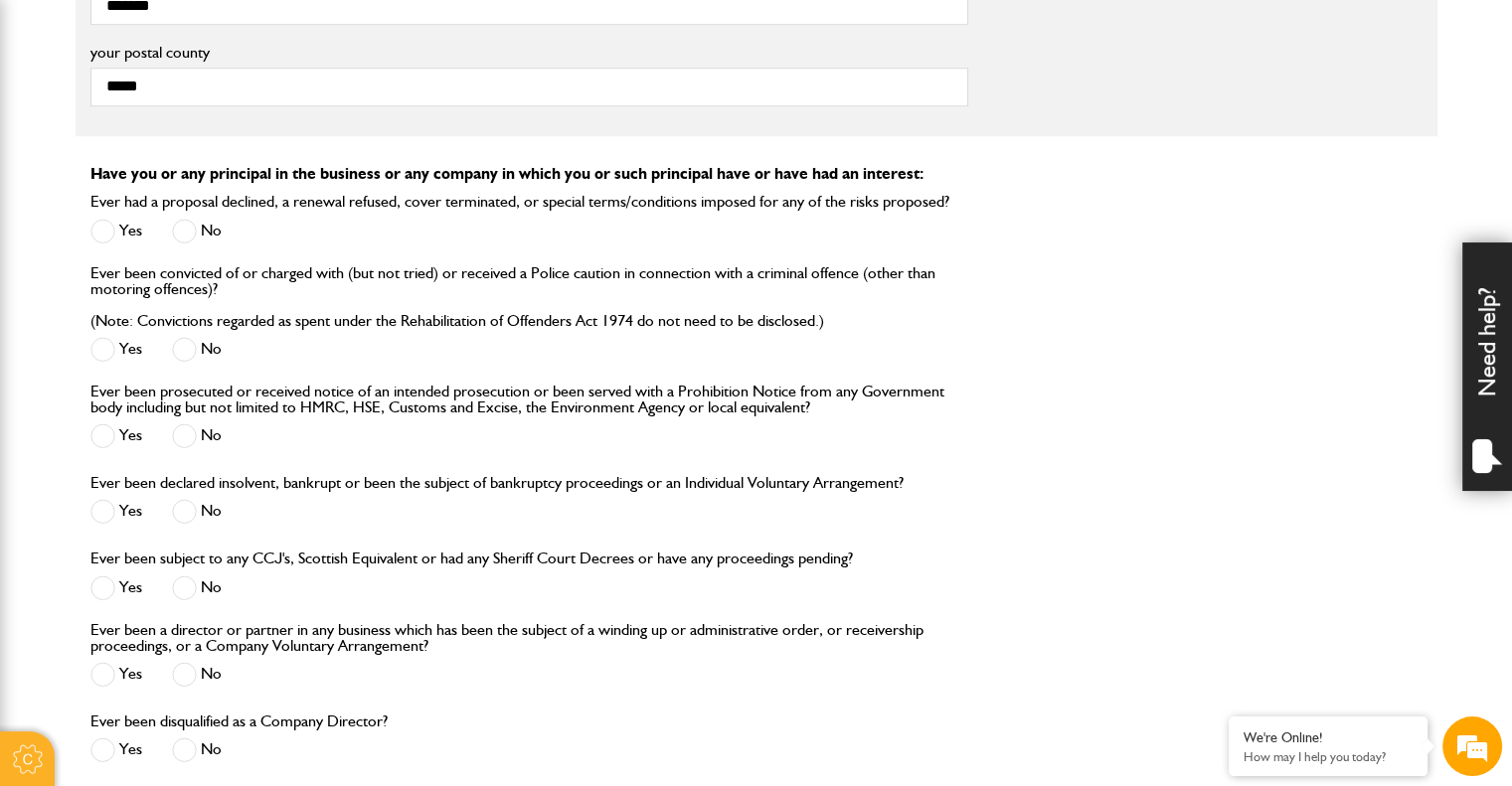 scroll, scrollTop: 1785, scrollLeft: 0, axis: vertical 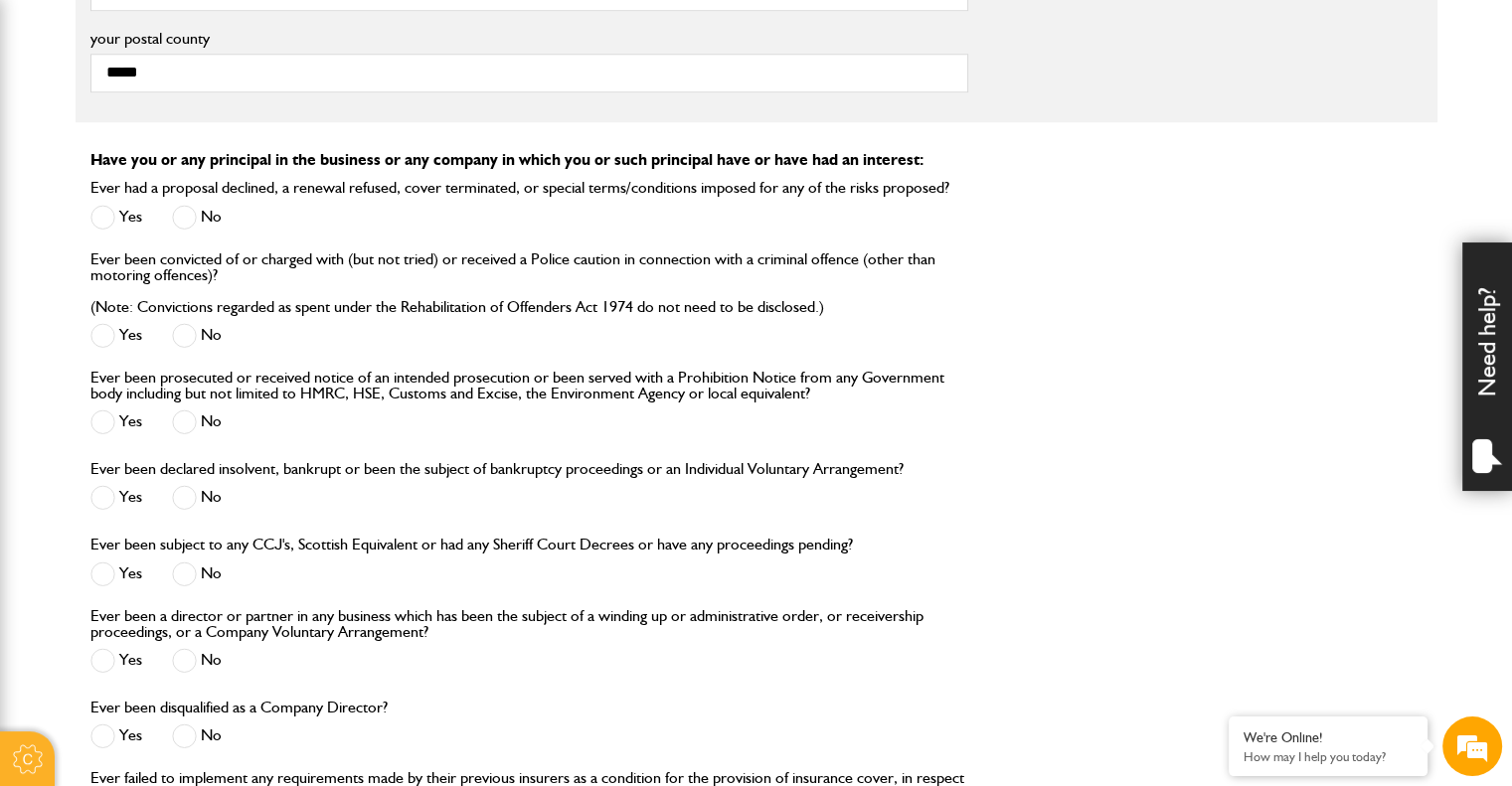click at bounding box center (184, 421) 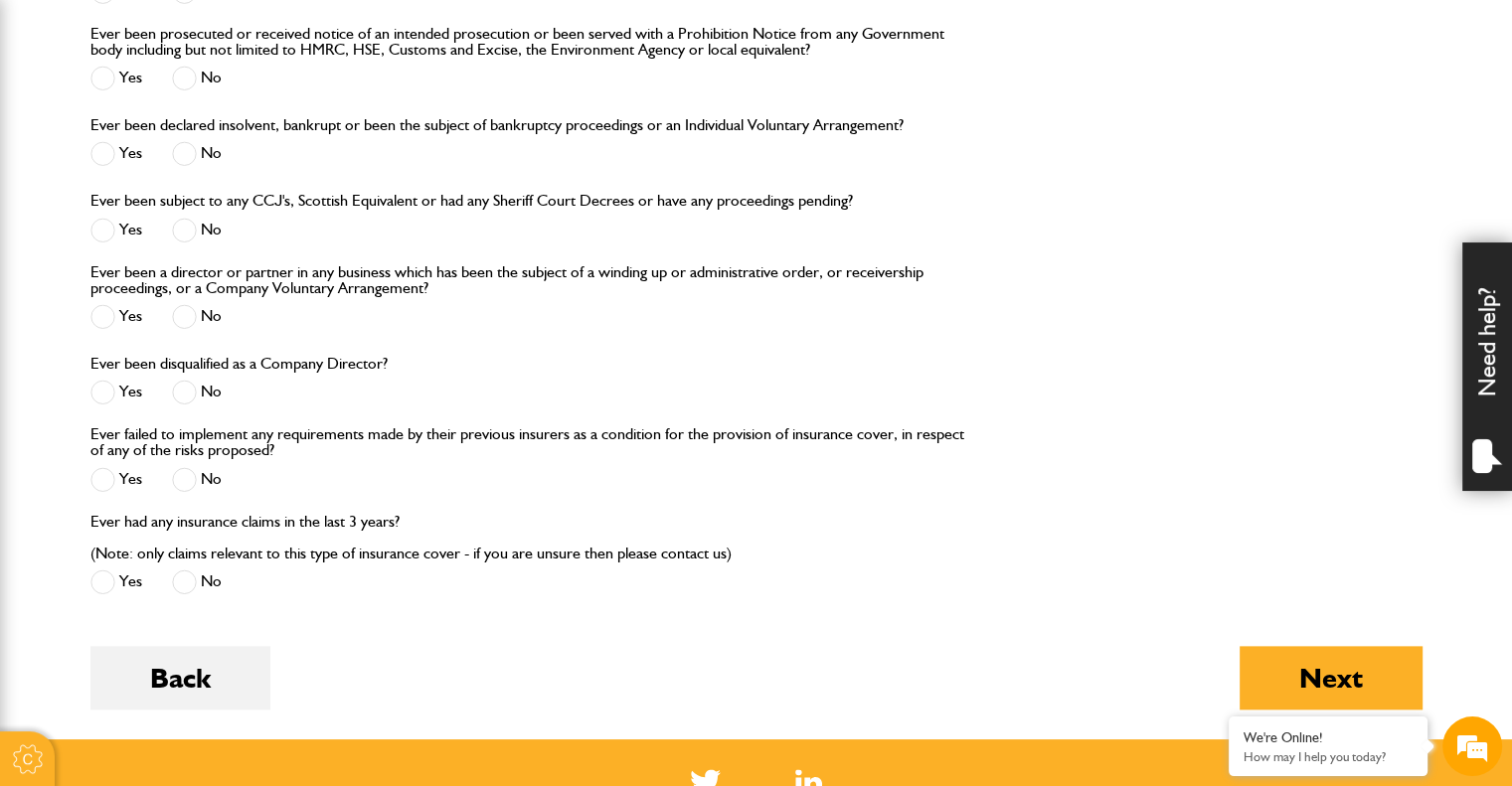 scroll, scrollTop: 2143, scrollLeft: 0, axis: vertical 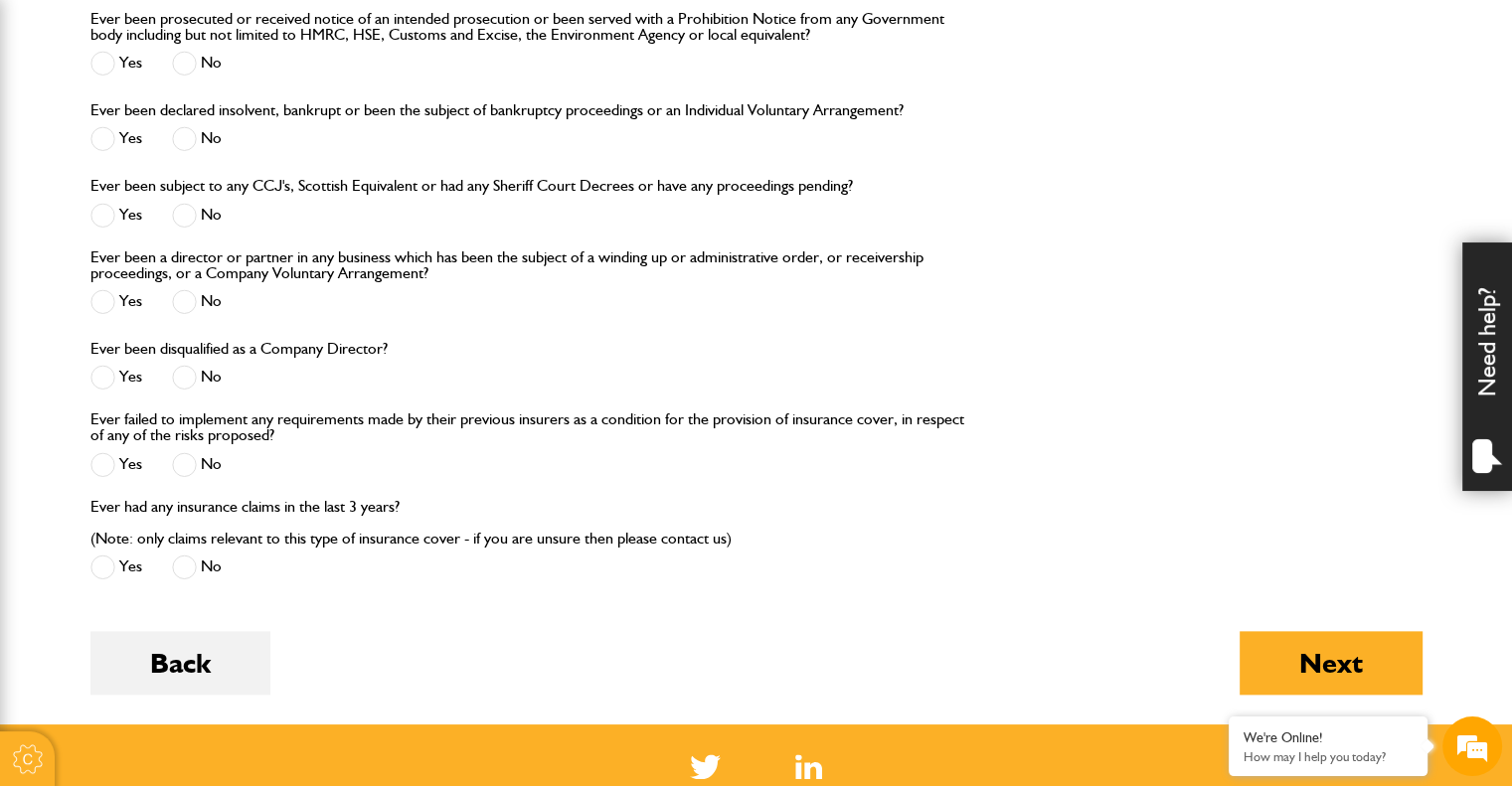 click at bounding box center [184, 464] 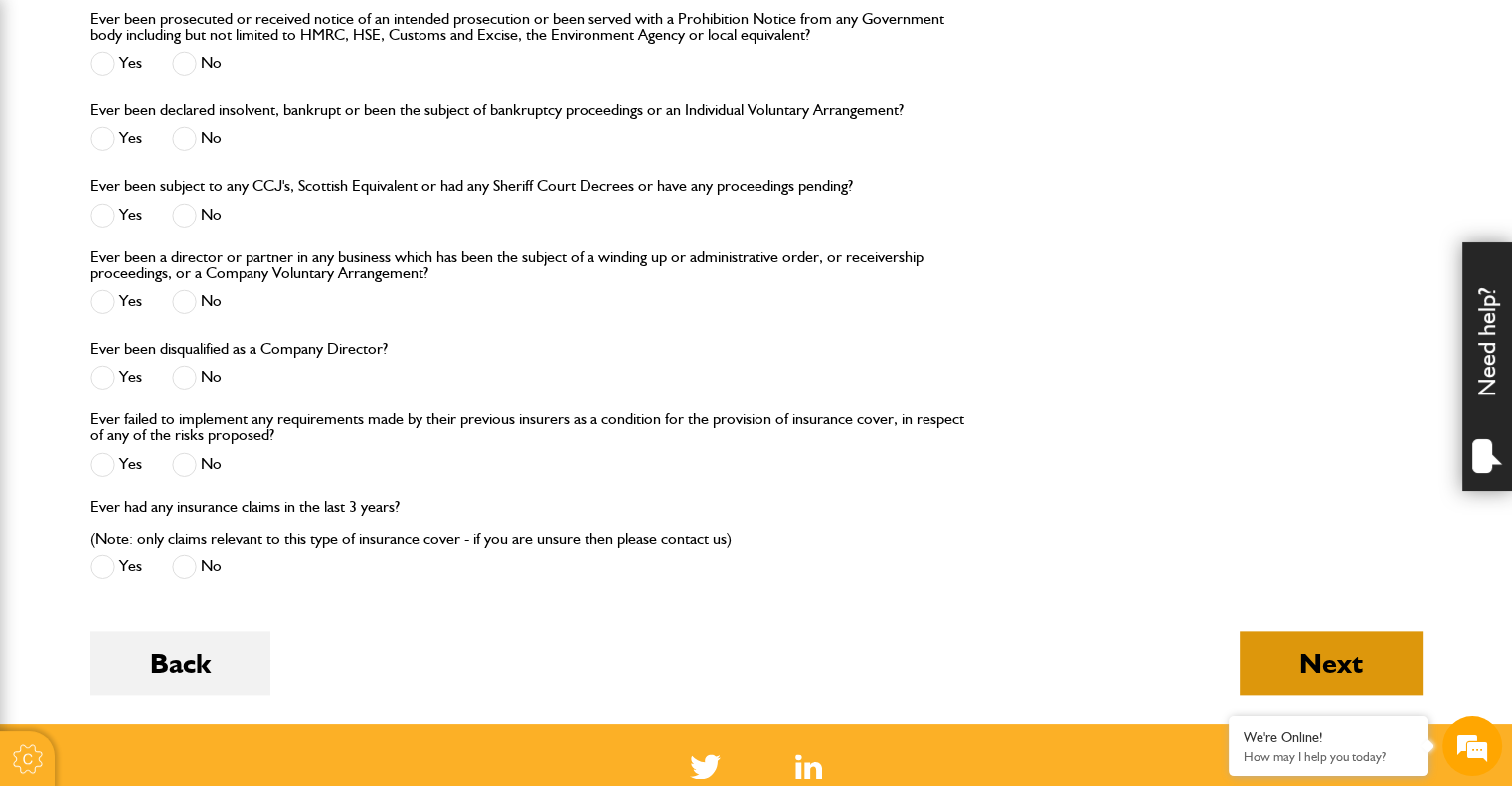 click on "Next" at bounding box center (1331, 663) 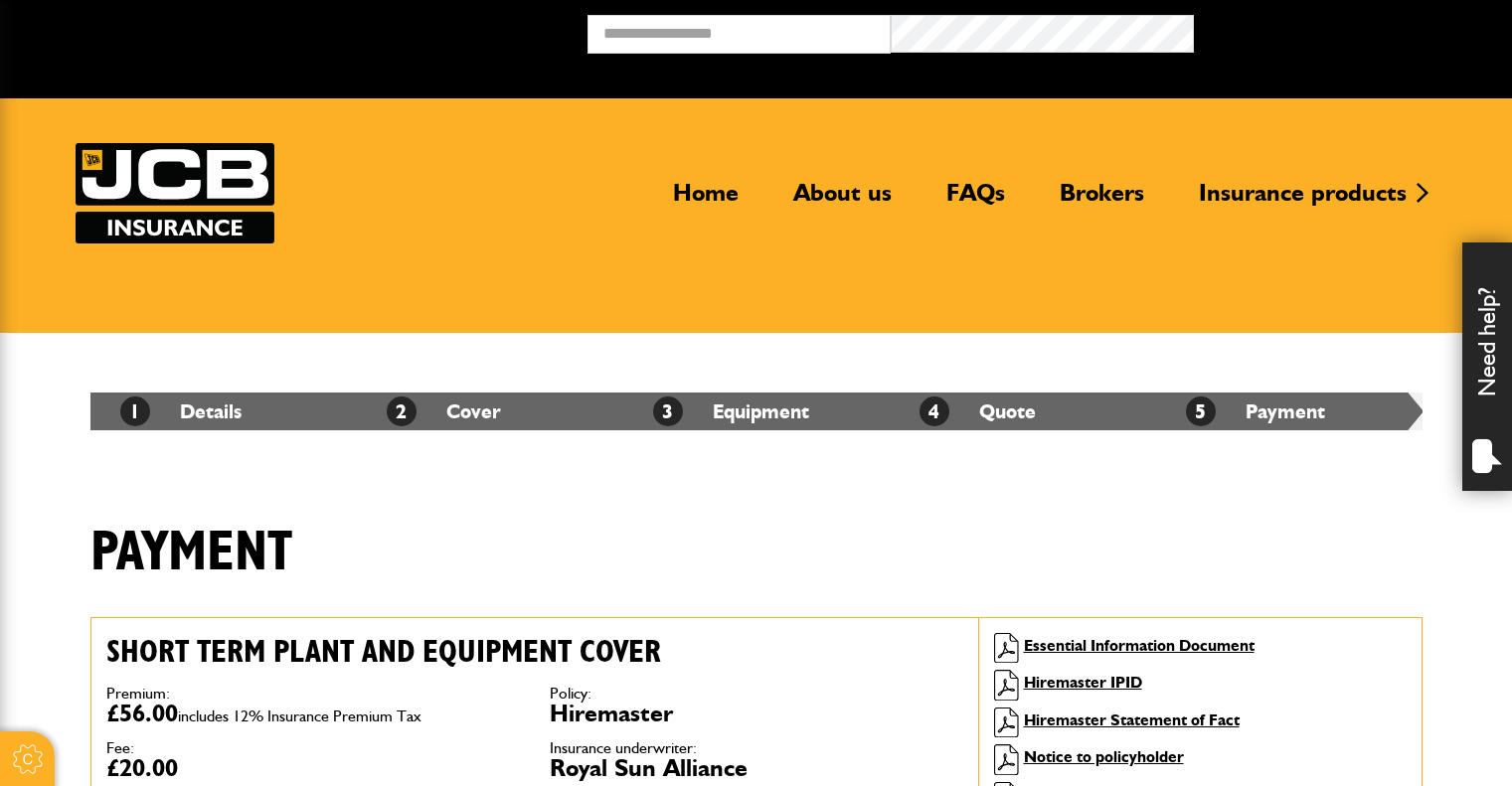 scroll, scrollTop: 0, scrollLeft: 0, axis: both 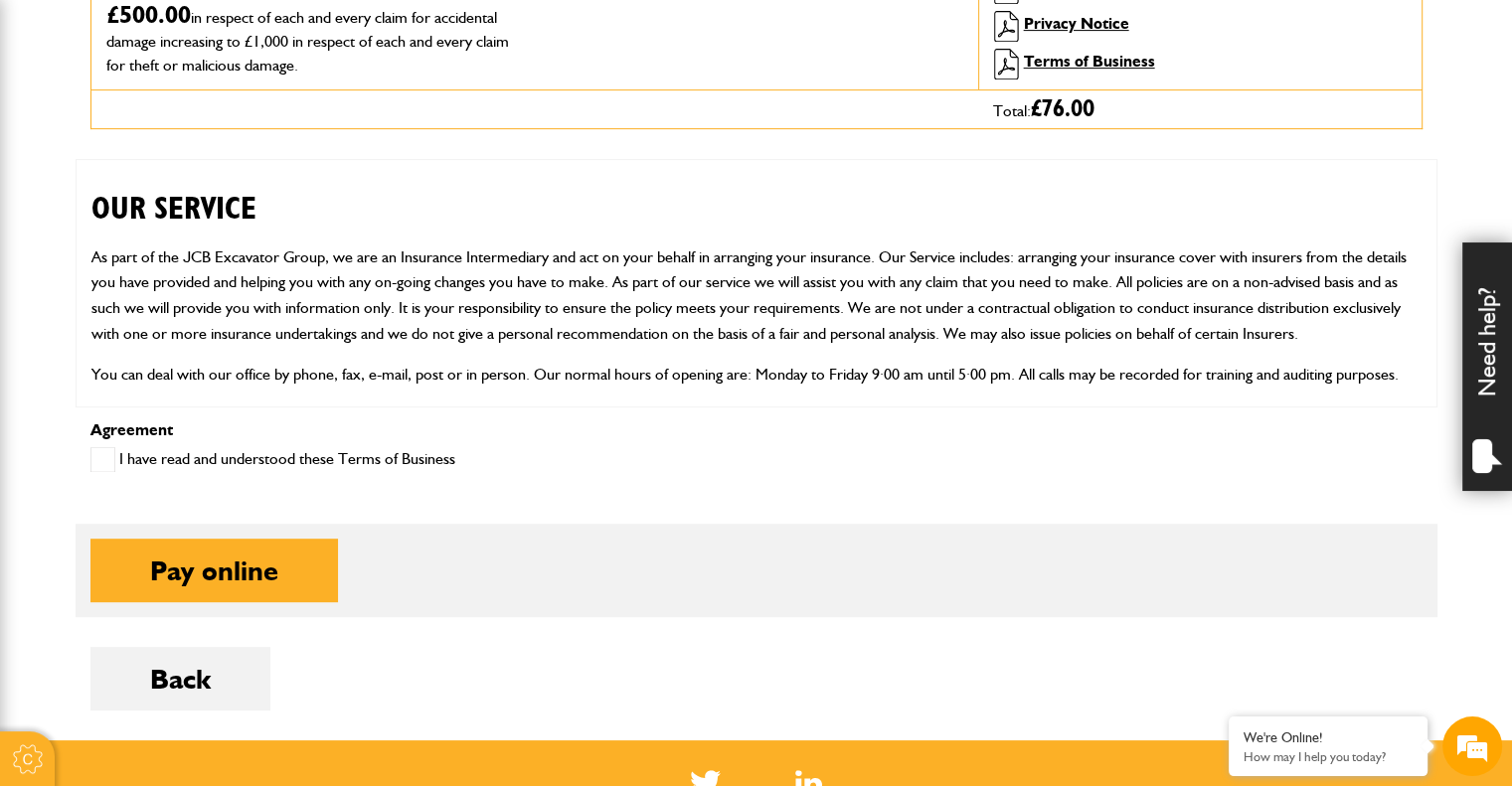 click at bounding box center [102, 459] 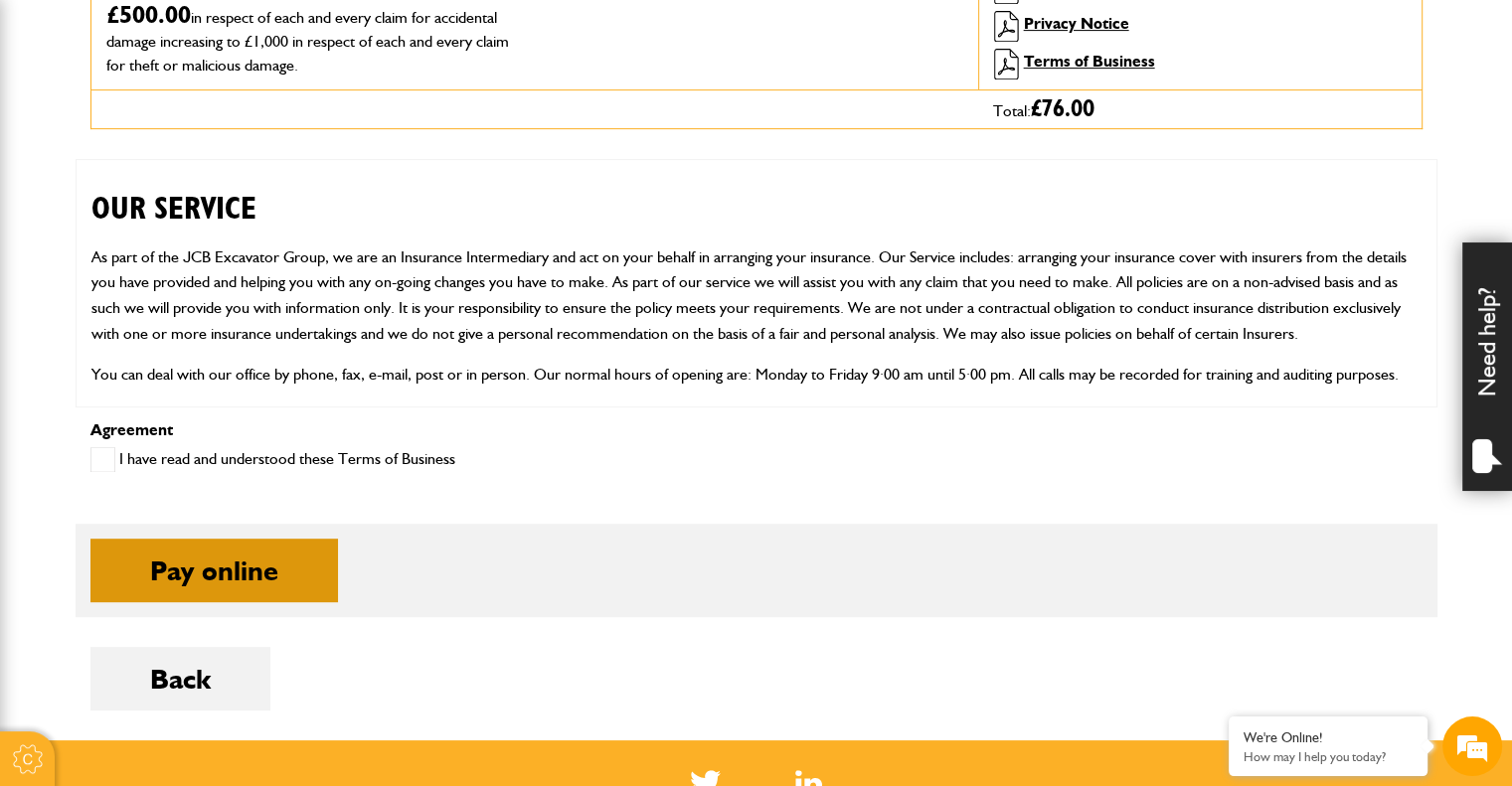 click on "Pay online" at bounding box center (214, 570) 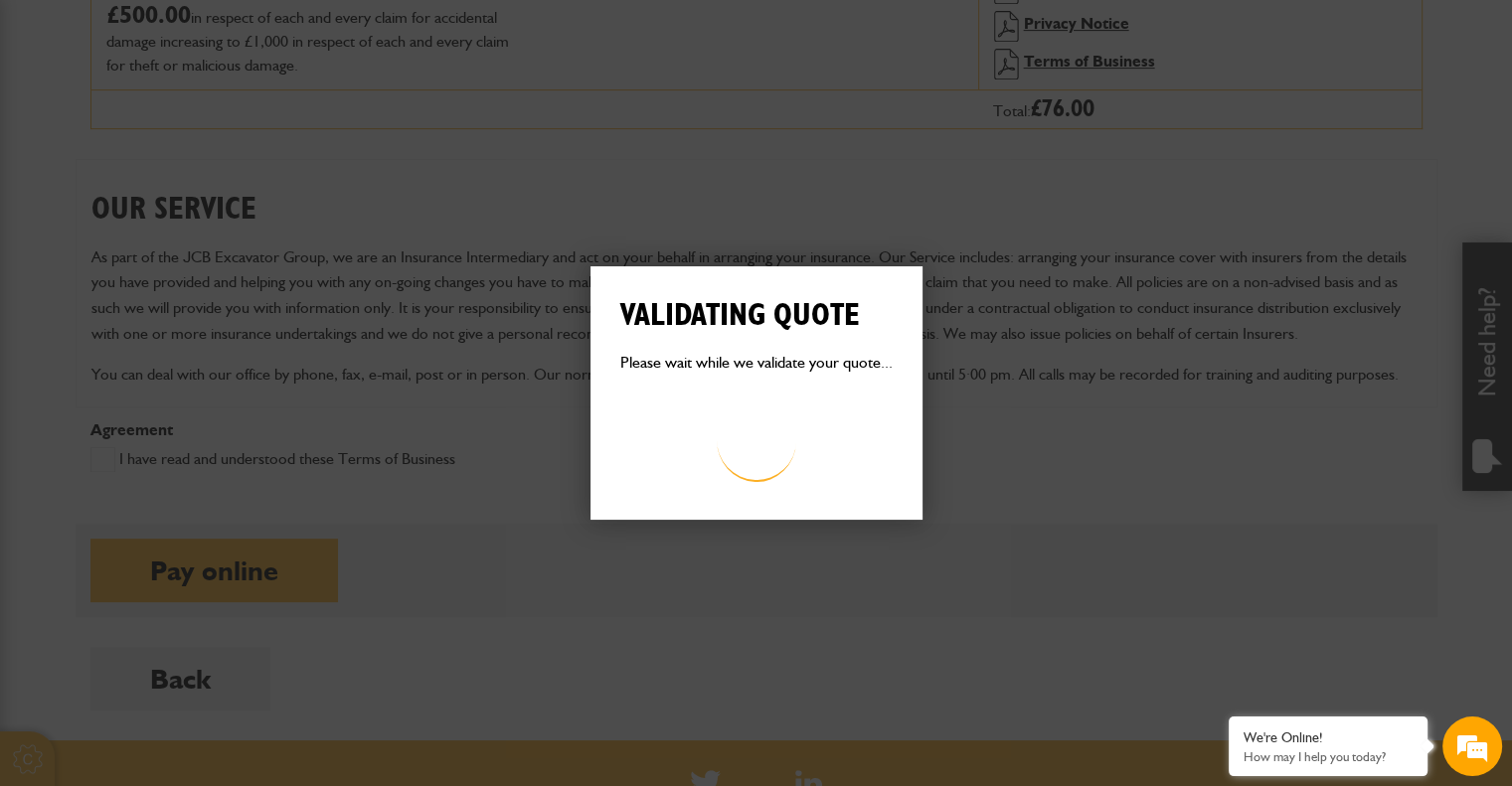 scroll, scrollTop: 0, scrollLeft: 0, axis: both 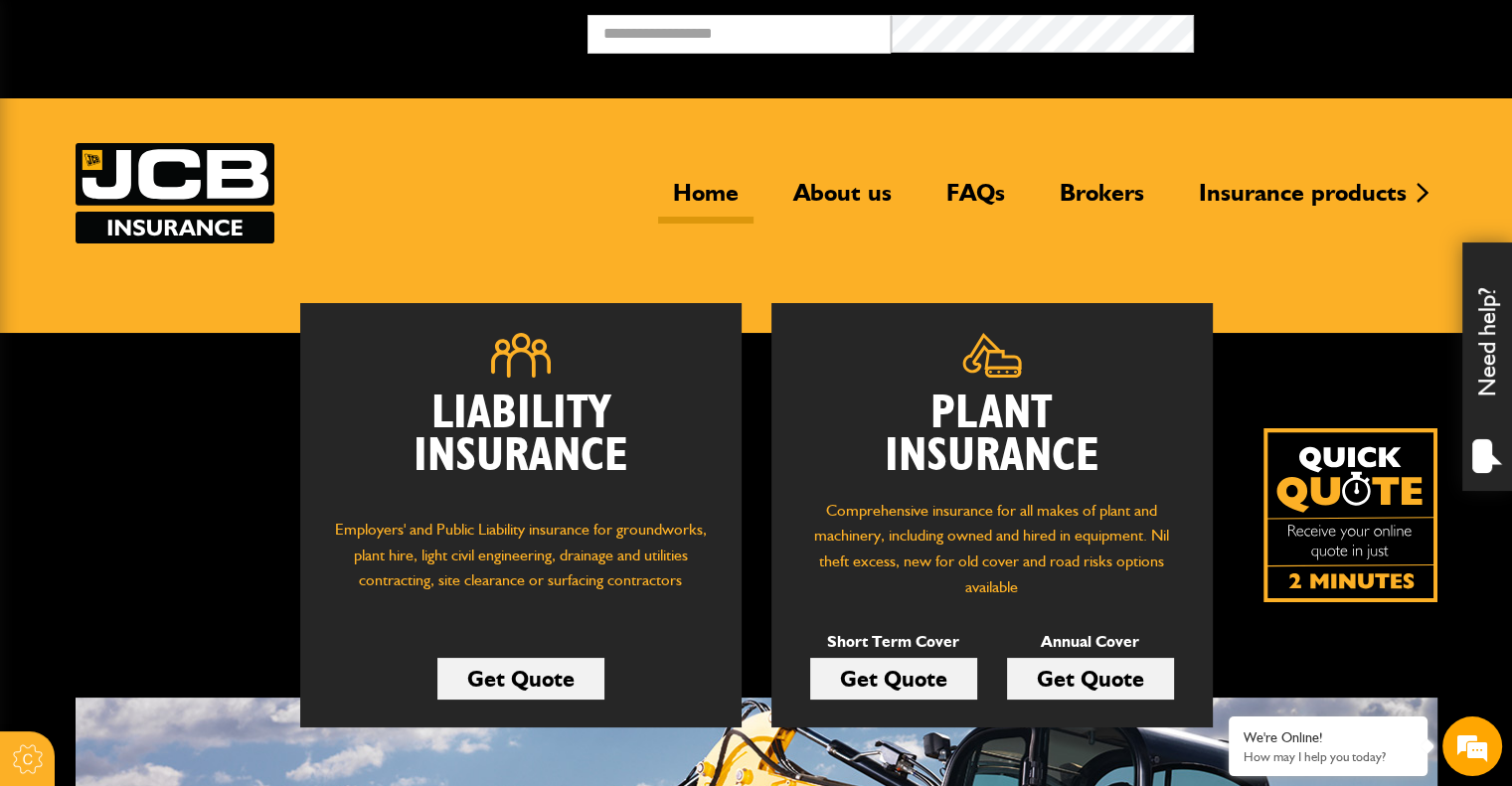 click on "Get Quote" at bounding box center [521, 679] 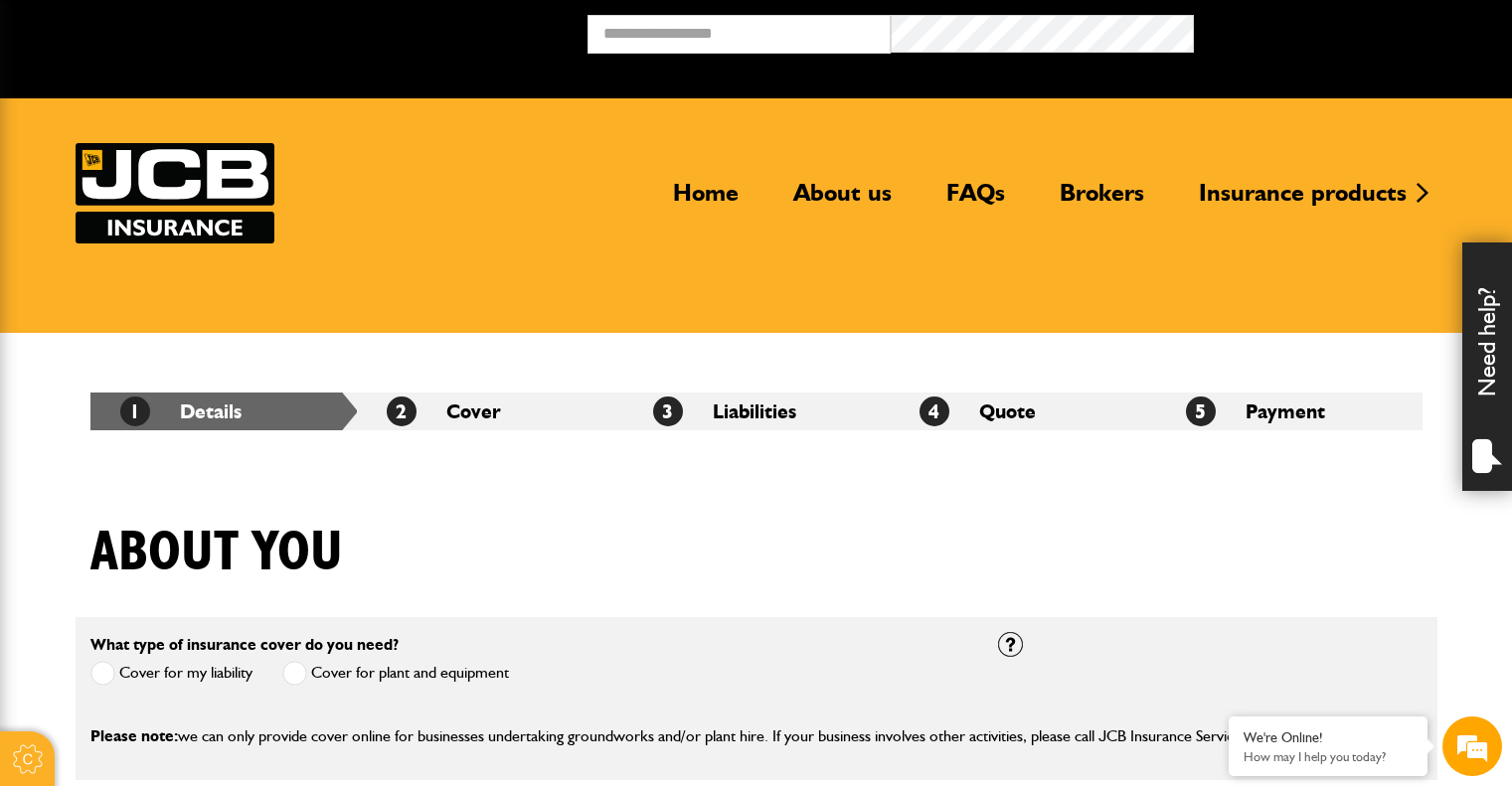 scroll, scrollTop: 0, scrollLeft: 0, axis: both 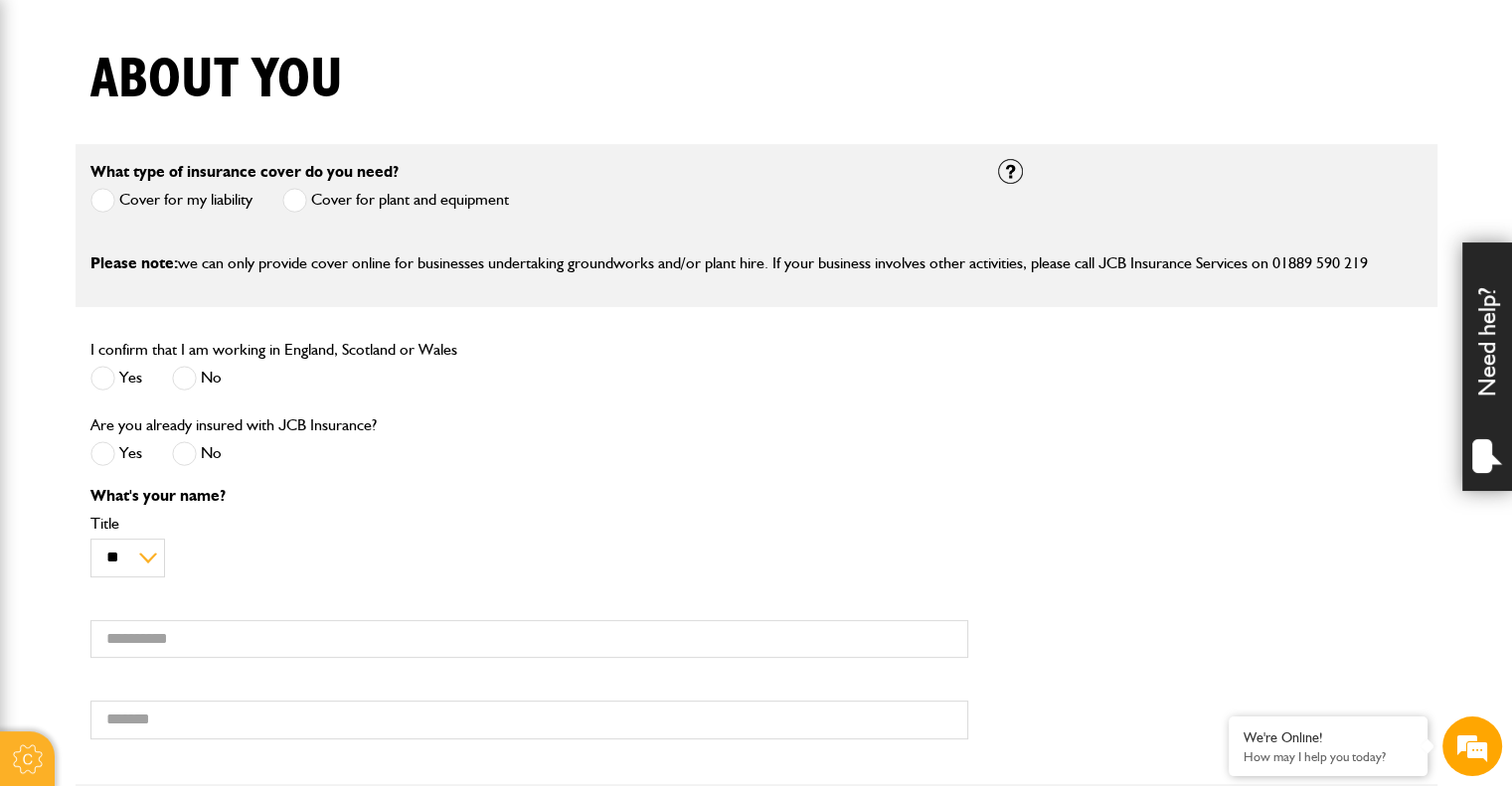 click at bounding box center (102, 378) 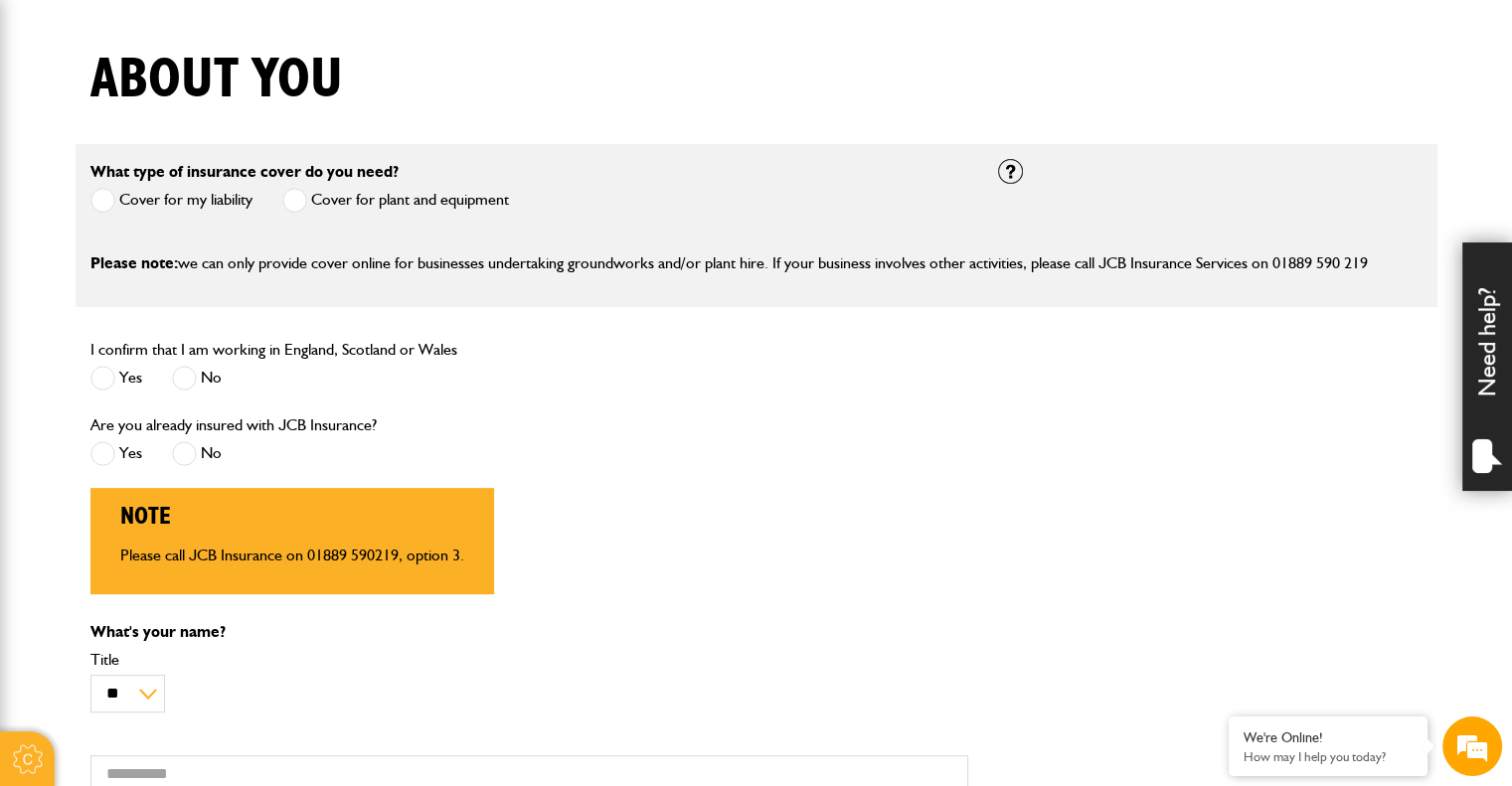 click at bounding box center [184, 453] 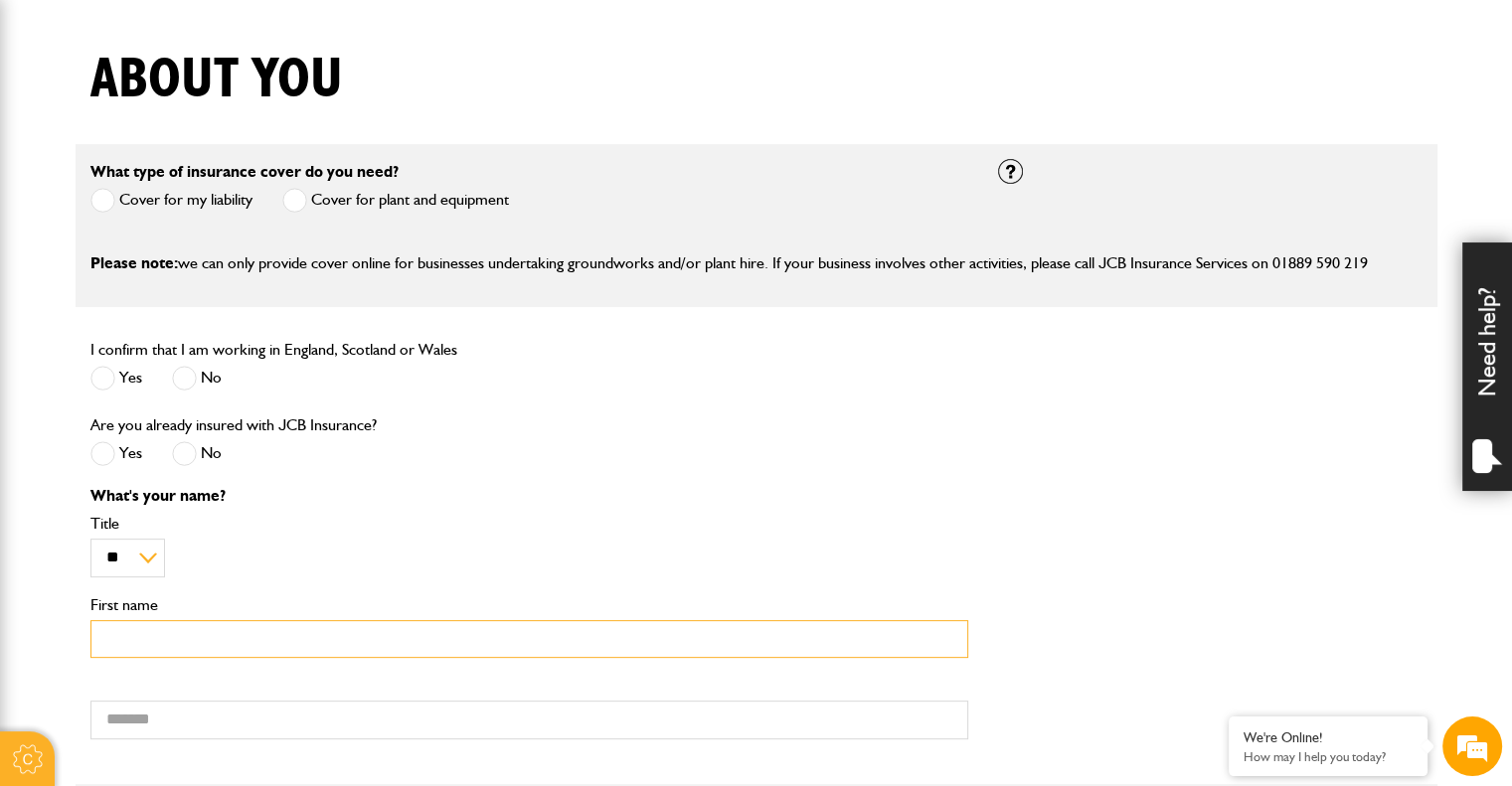 click on "First name" at bounding box center (529, 639) 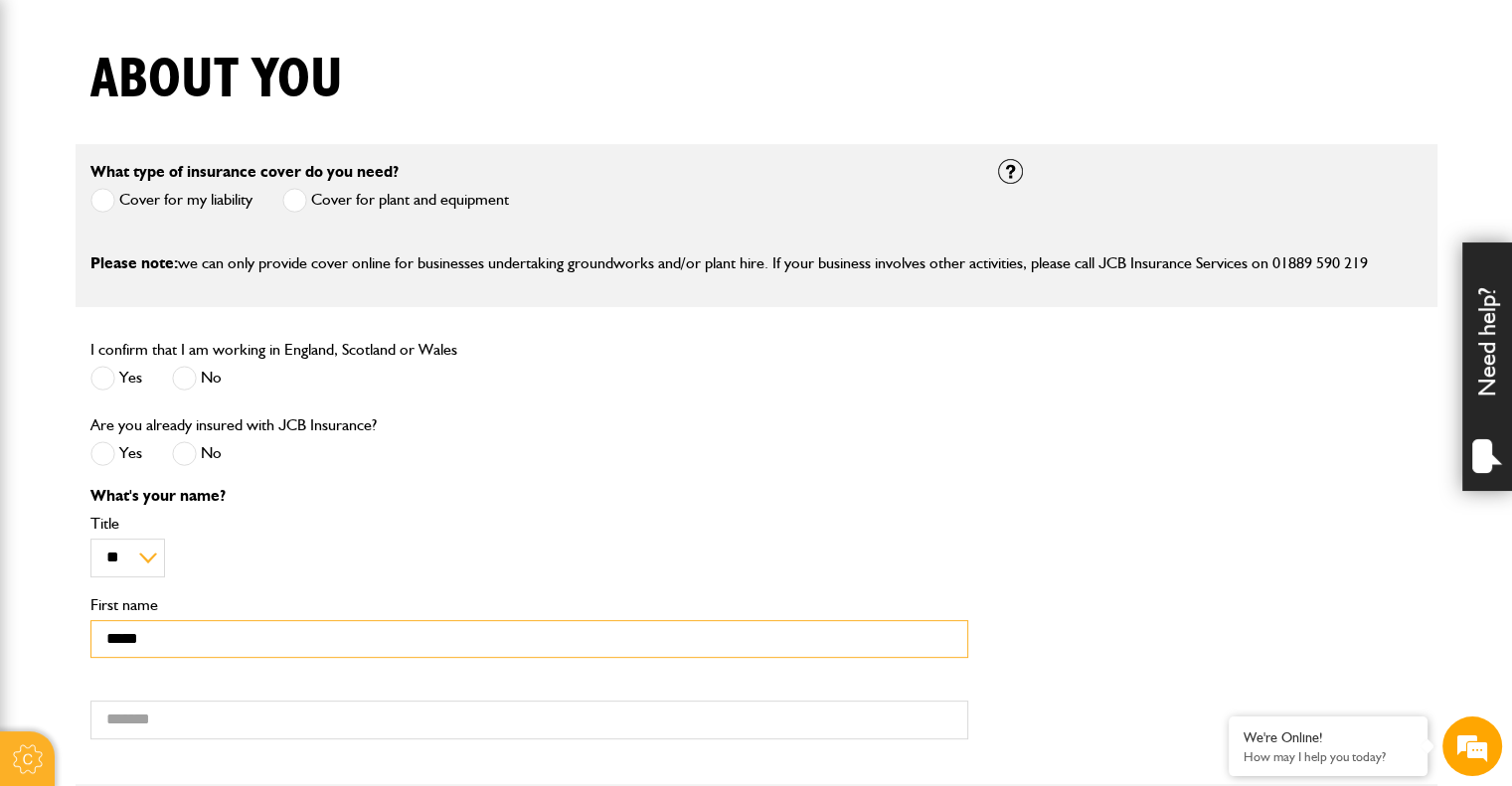 type on "*****" 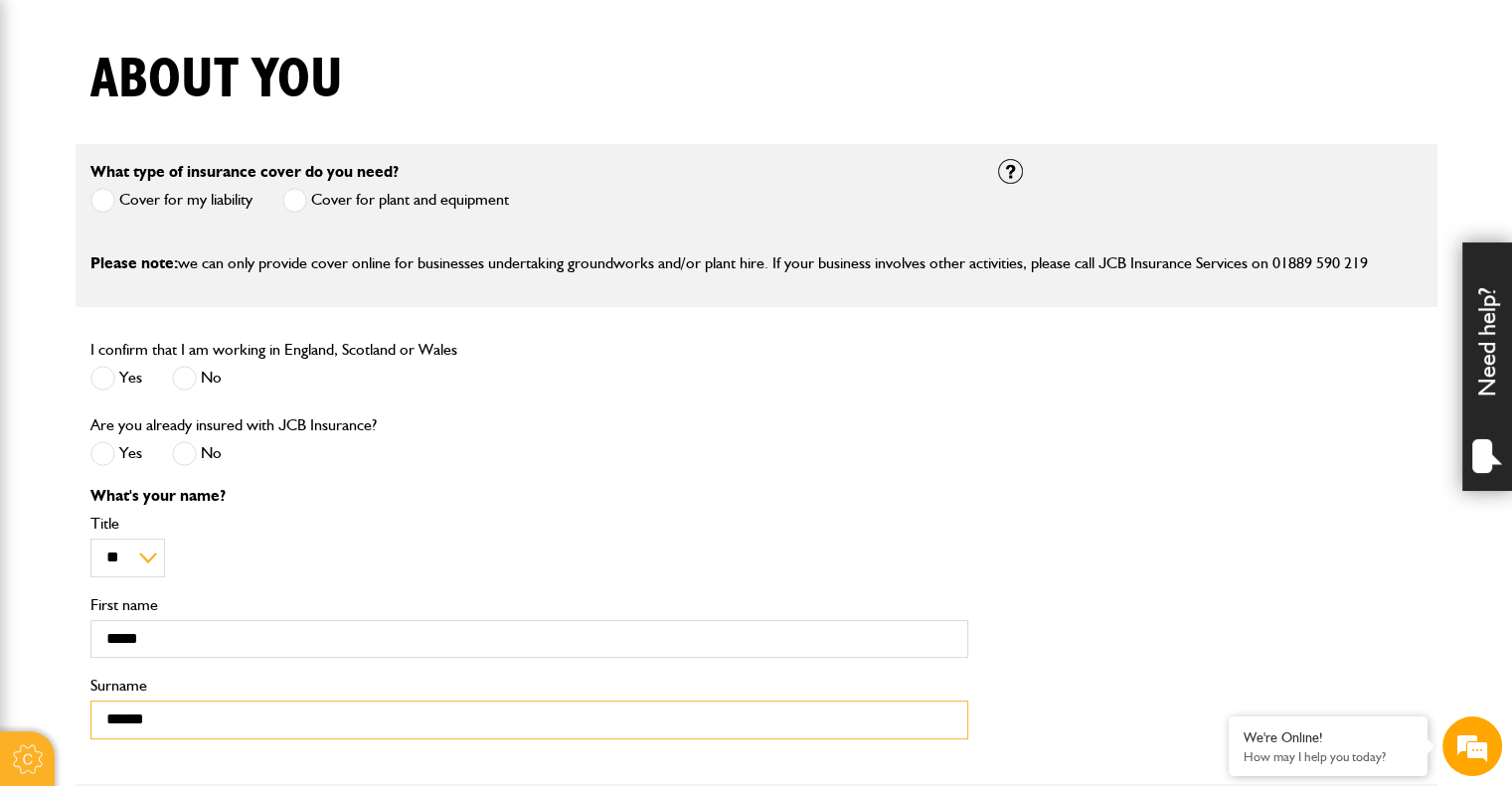 type on "******" 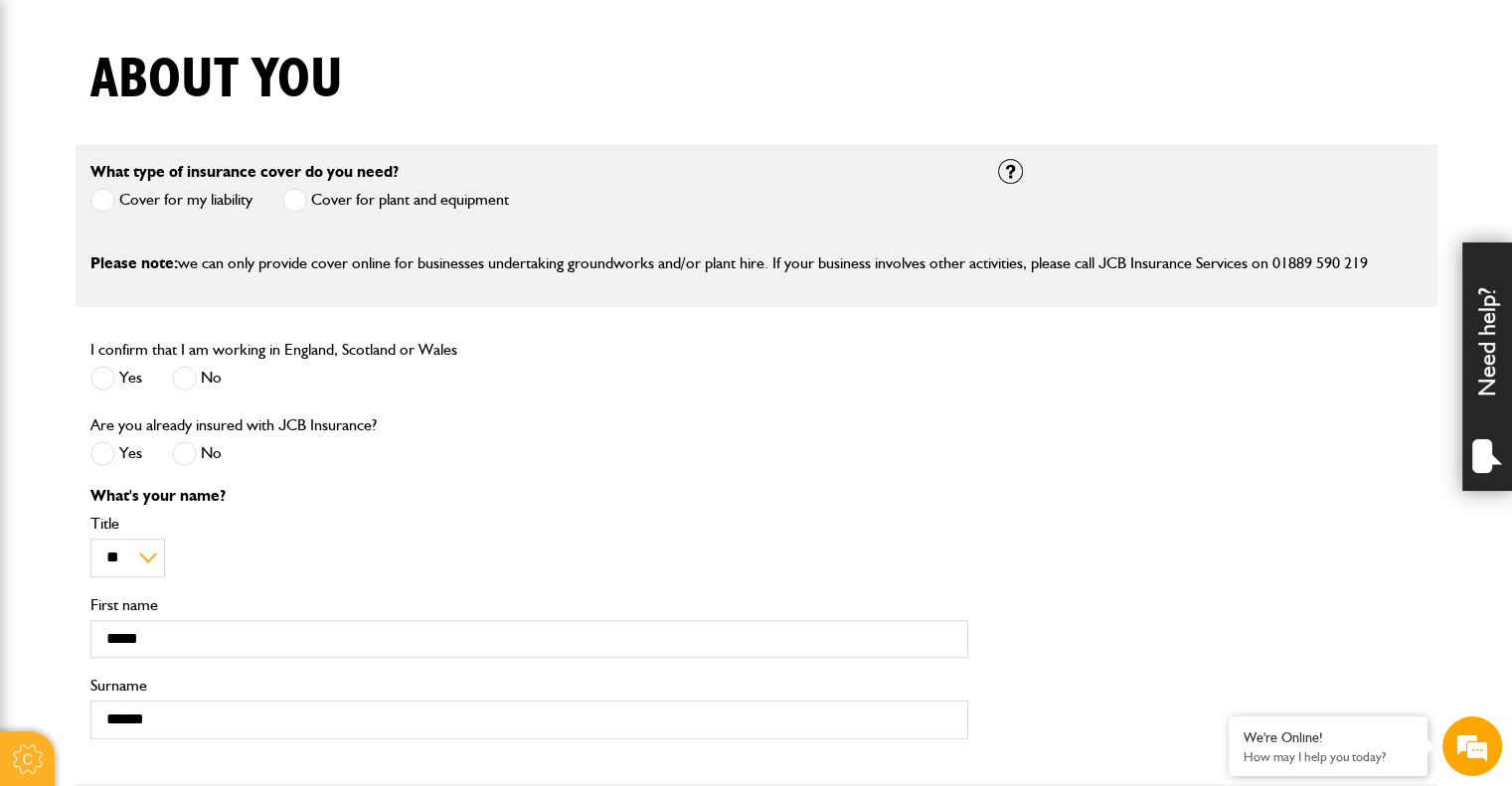 scroll, scrollTop: 949, scrollLeft: 0, axis: vertical 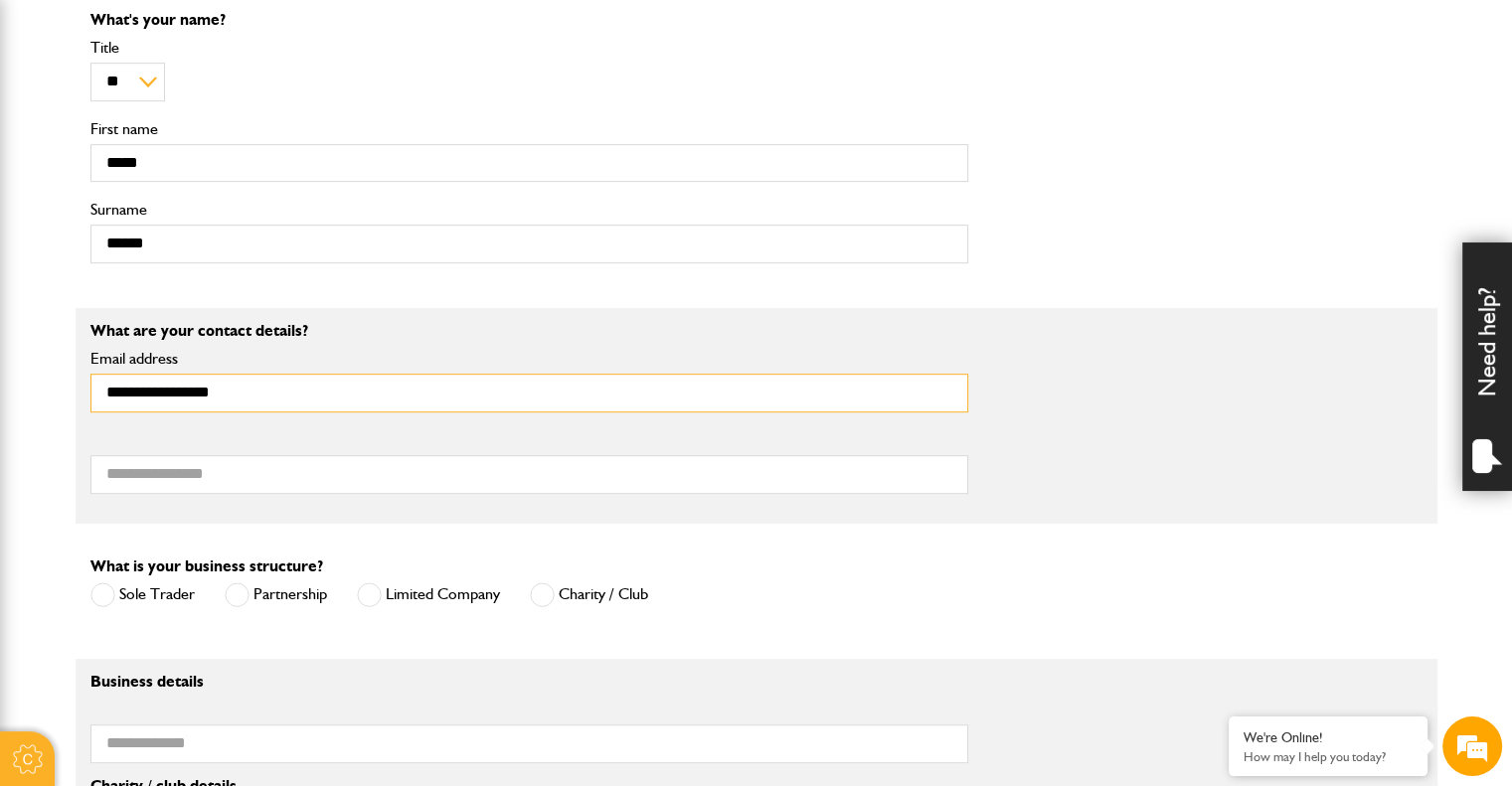 type on "**********" 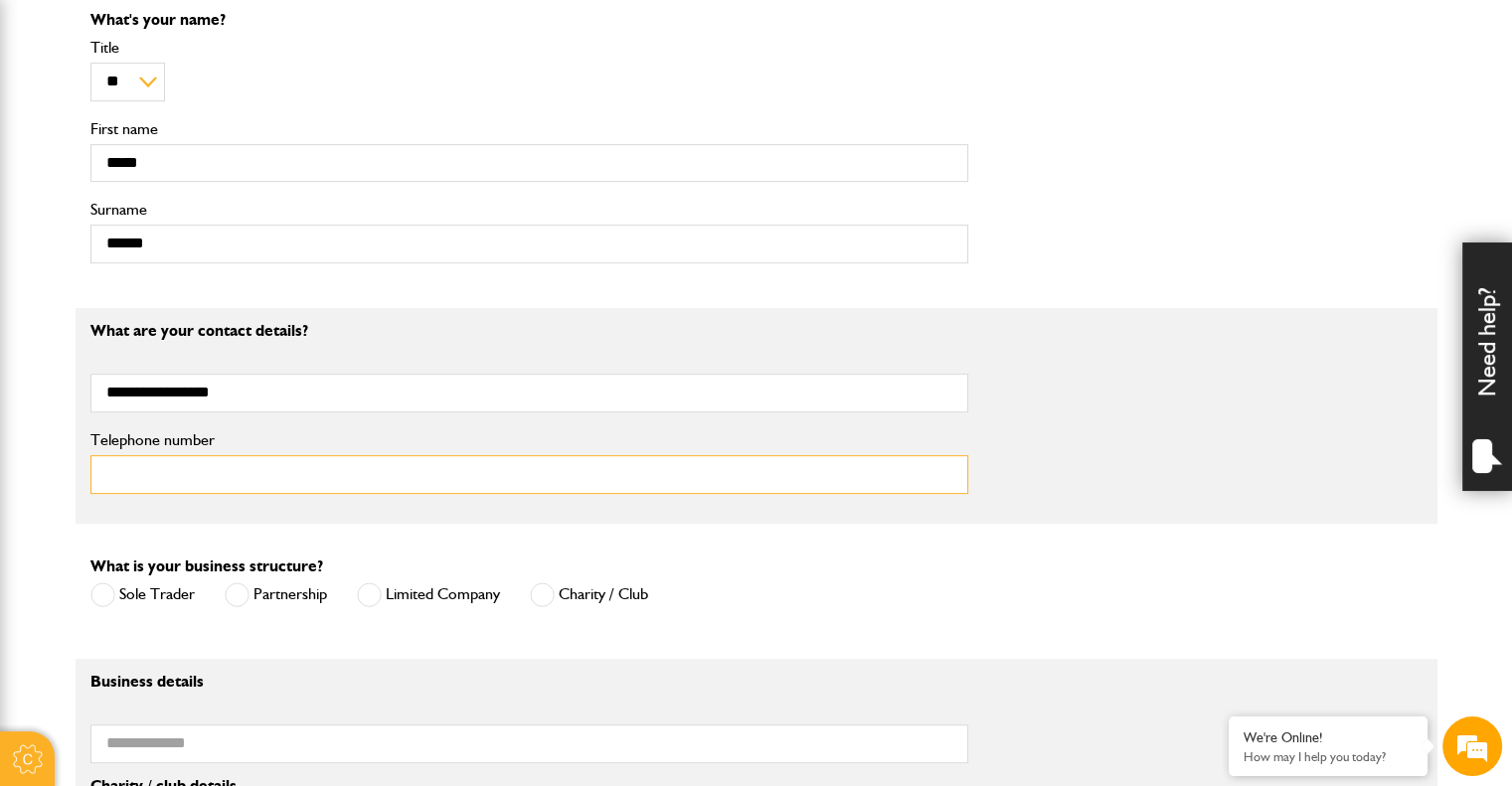 click on "Telephone number" at bounding box center [529, 474] 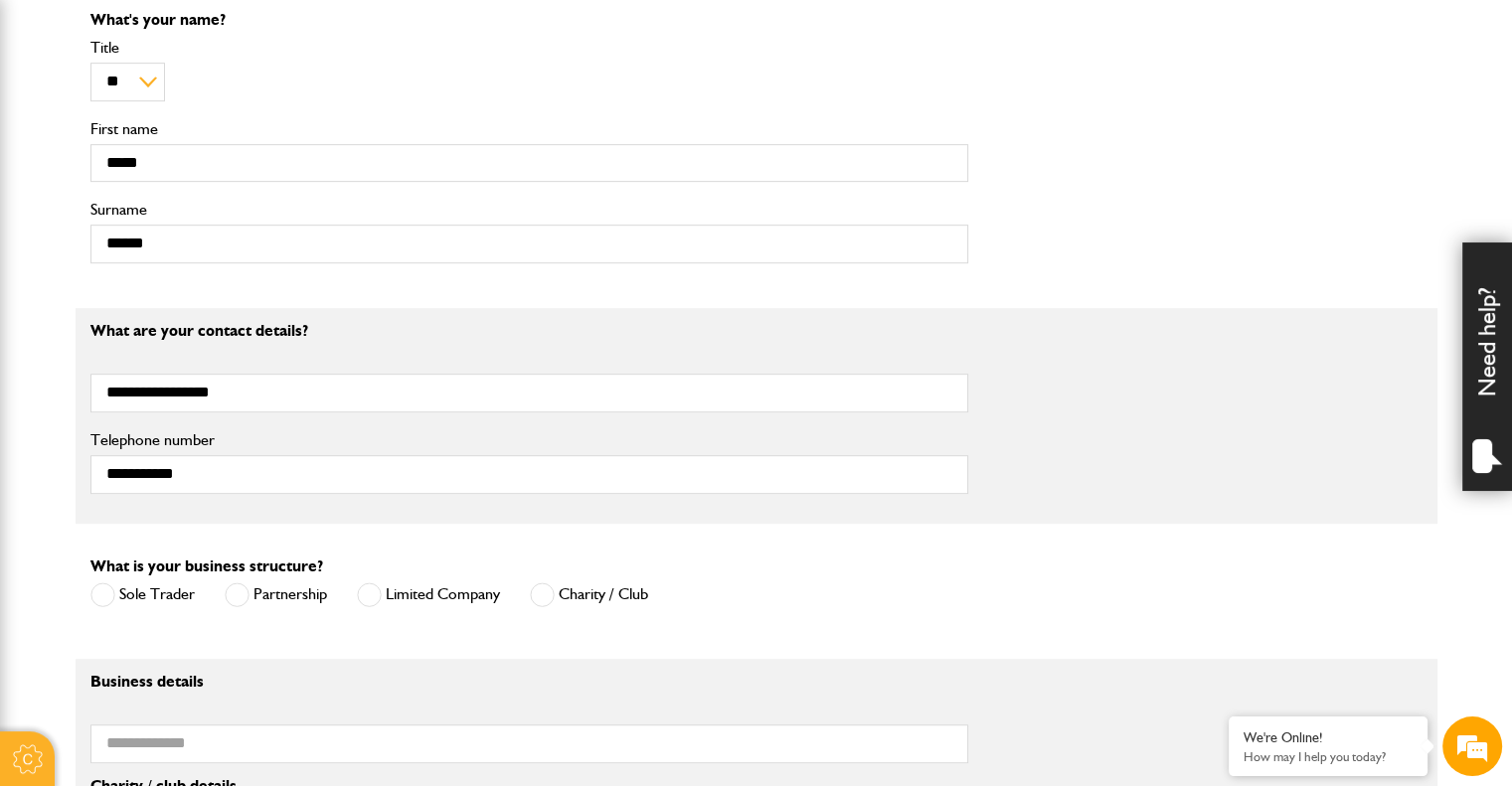 click at bounding box center (369, 594) 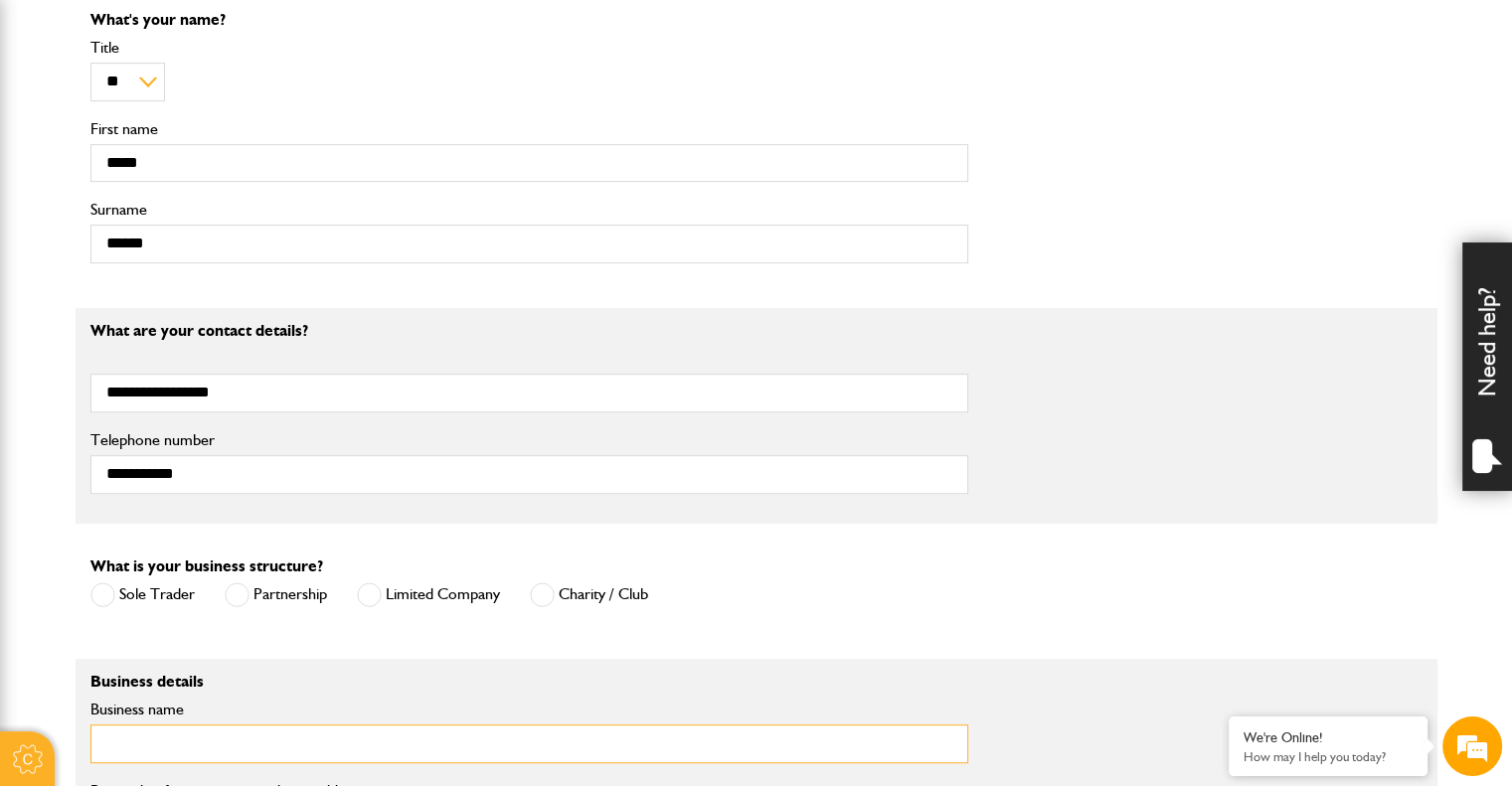 click on "Business name" at bounding box center [529, 743] 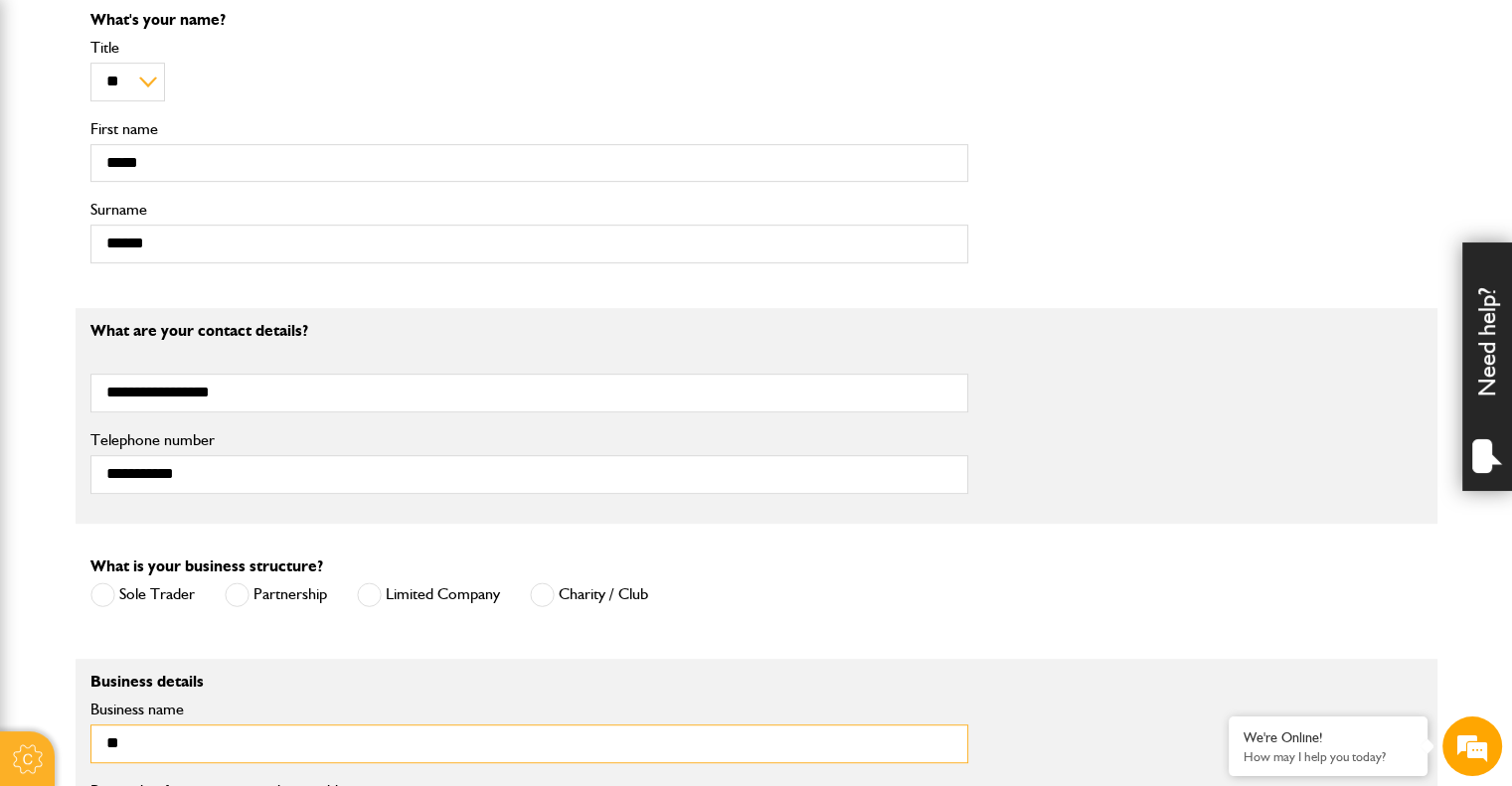 type on "*" 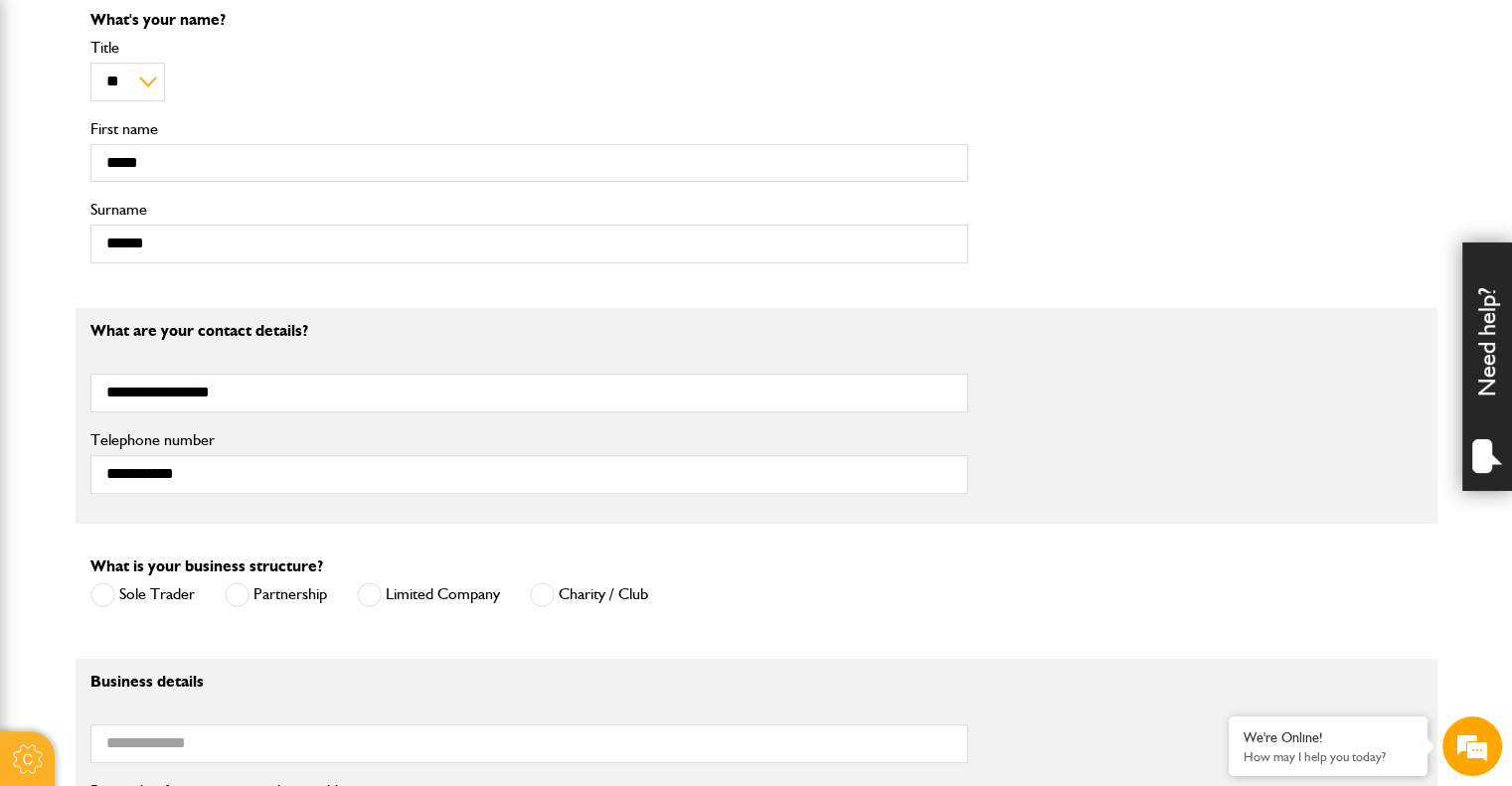 scroll, scrollTop: 1379, scrollLeft: 0, axis: vertical 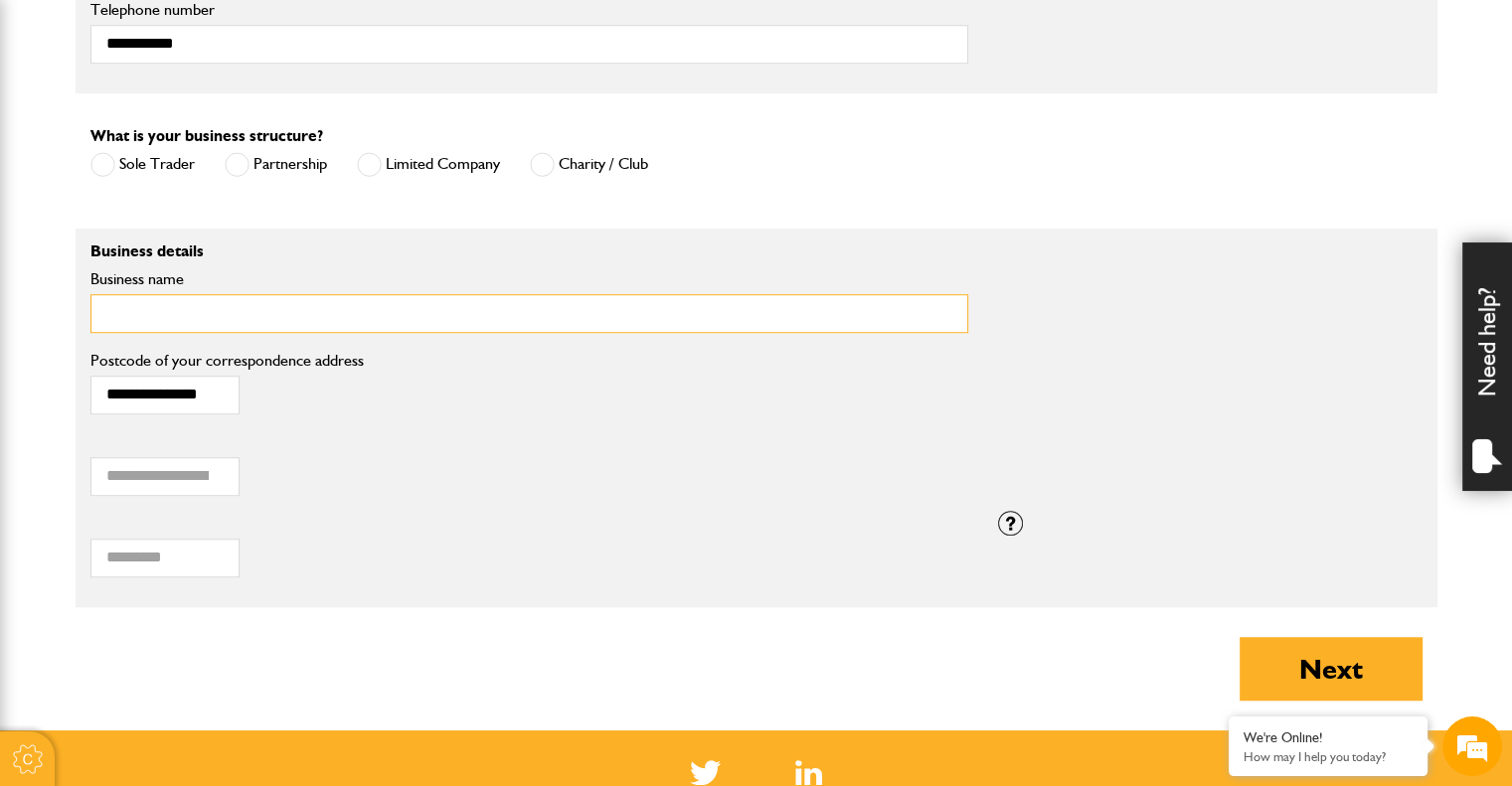 click on "Business name" at bounding box center (529, 313) 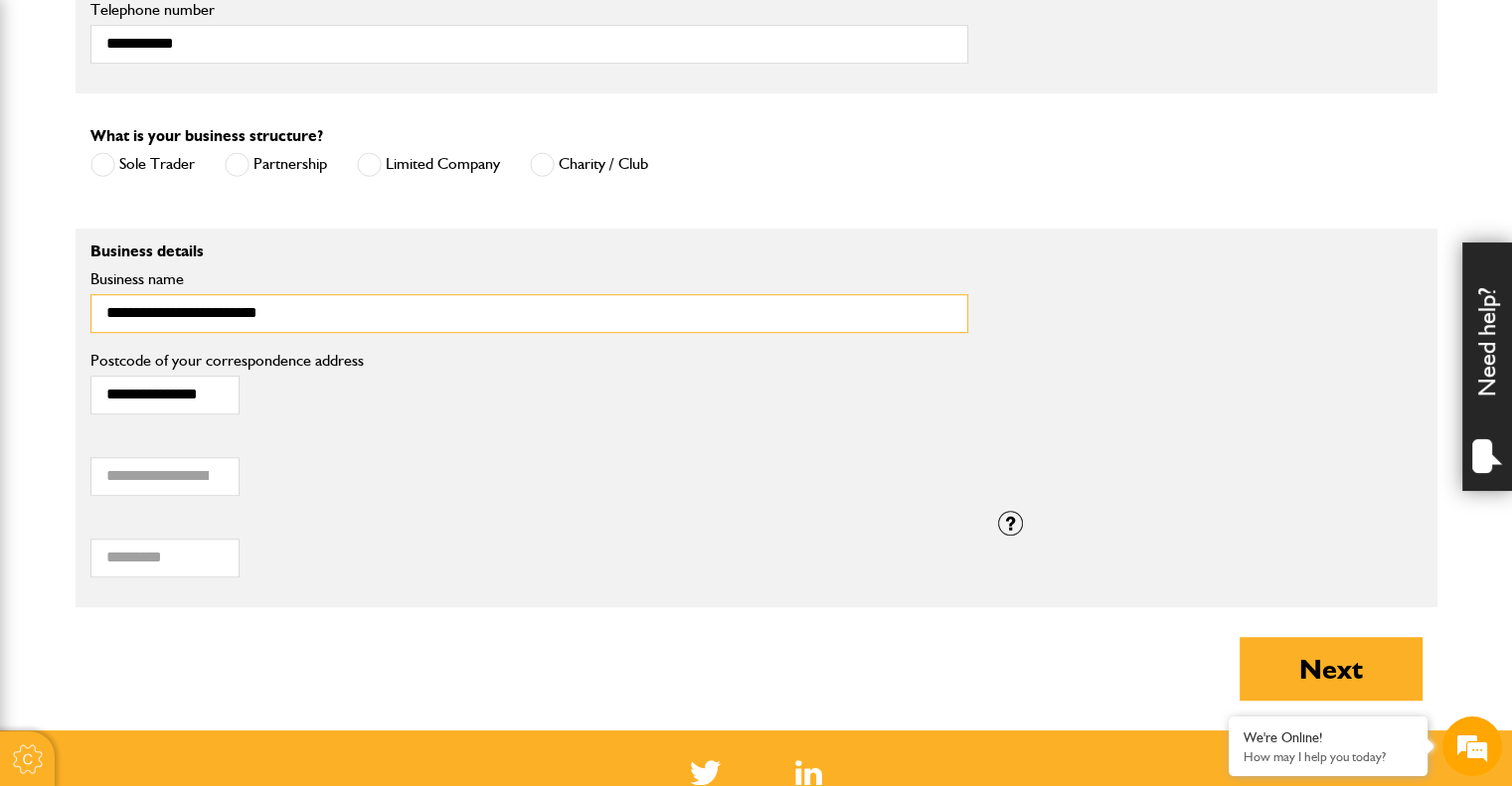 type on "**********" 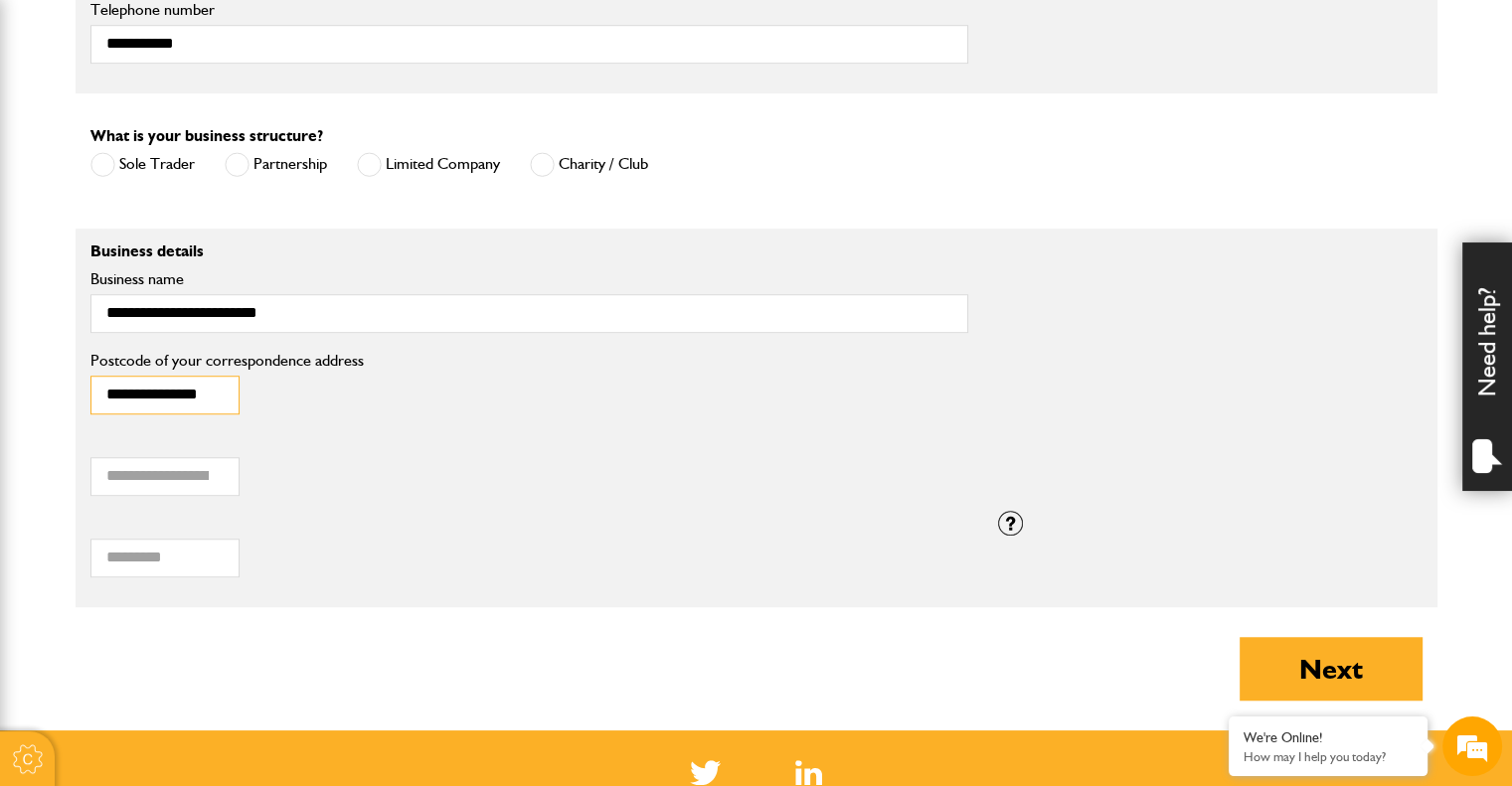 click on "**********" at bounding box center [165, 394] 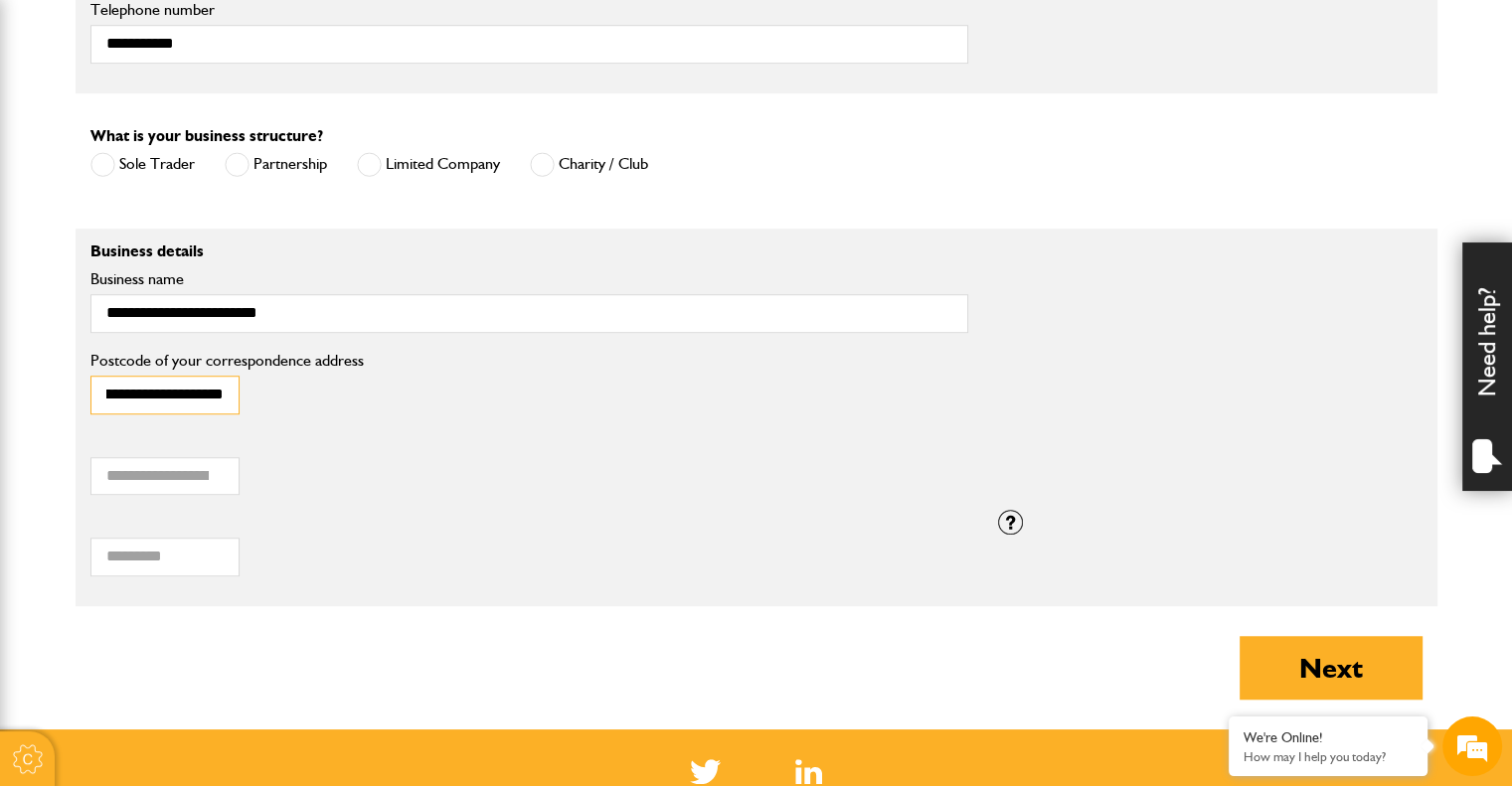 scroll, scrollTop: 0, scrollLeft: 23, axis: horizontal 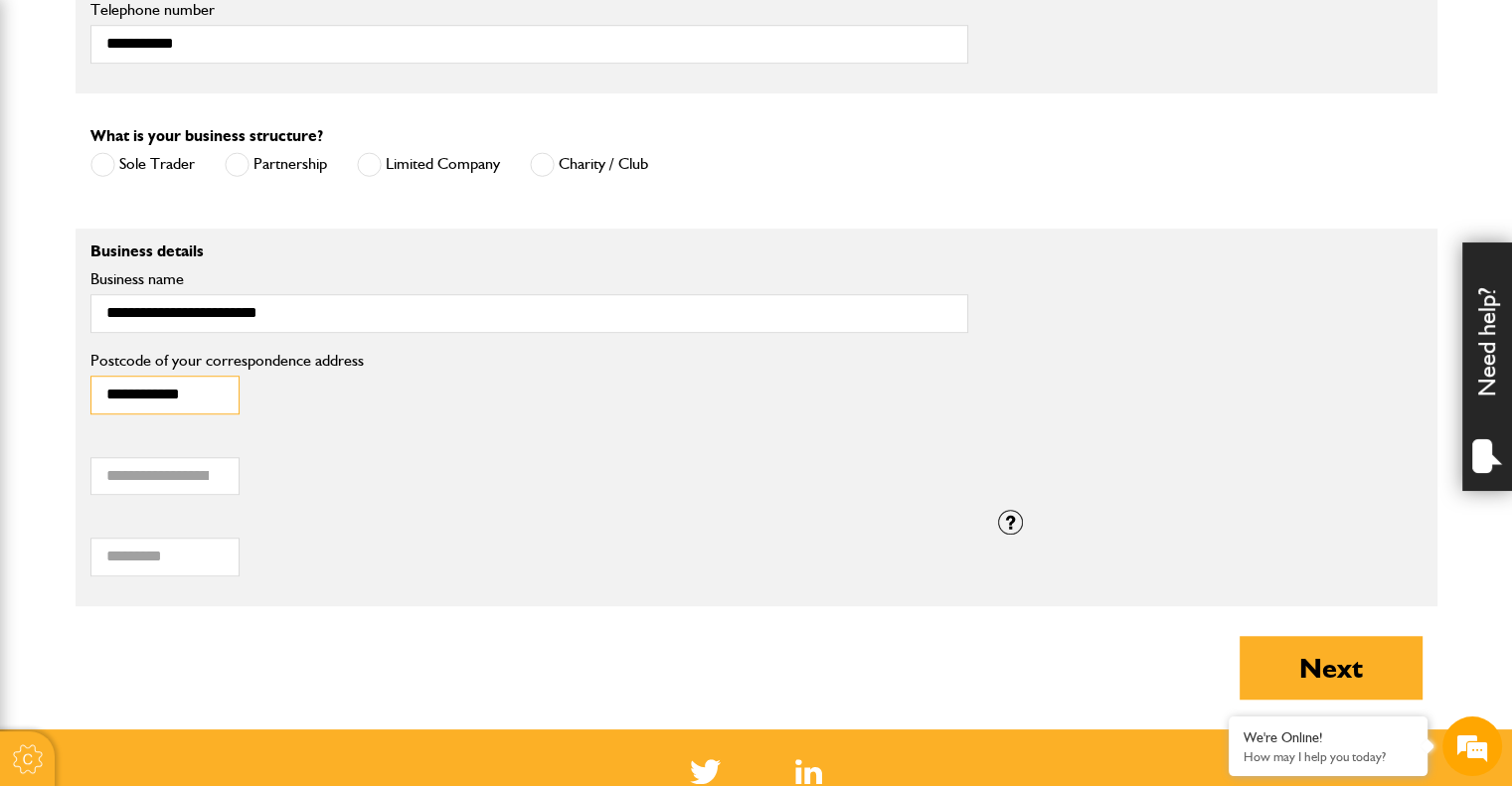 drag, startPoint x: 167, startPoint y: 393, endPoint x: 295, endPoint y: 394, distance: 128.0039 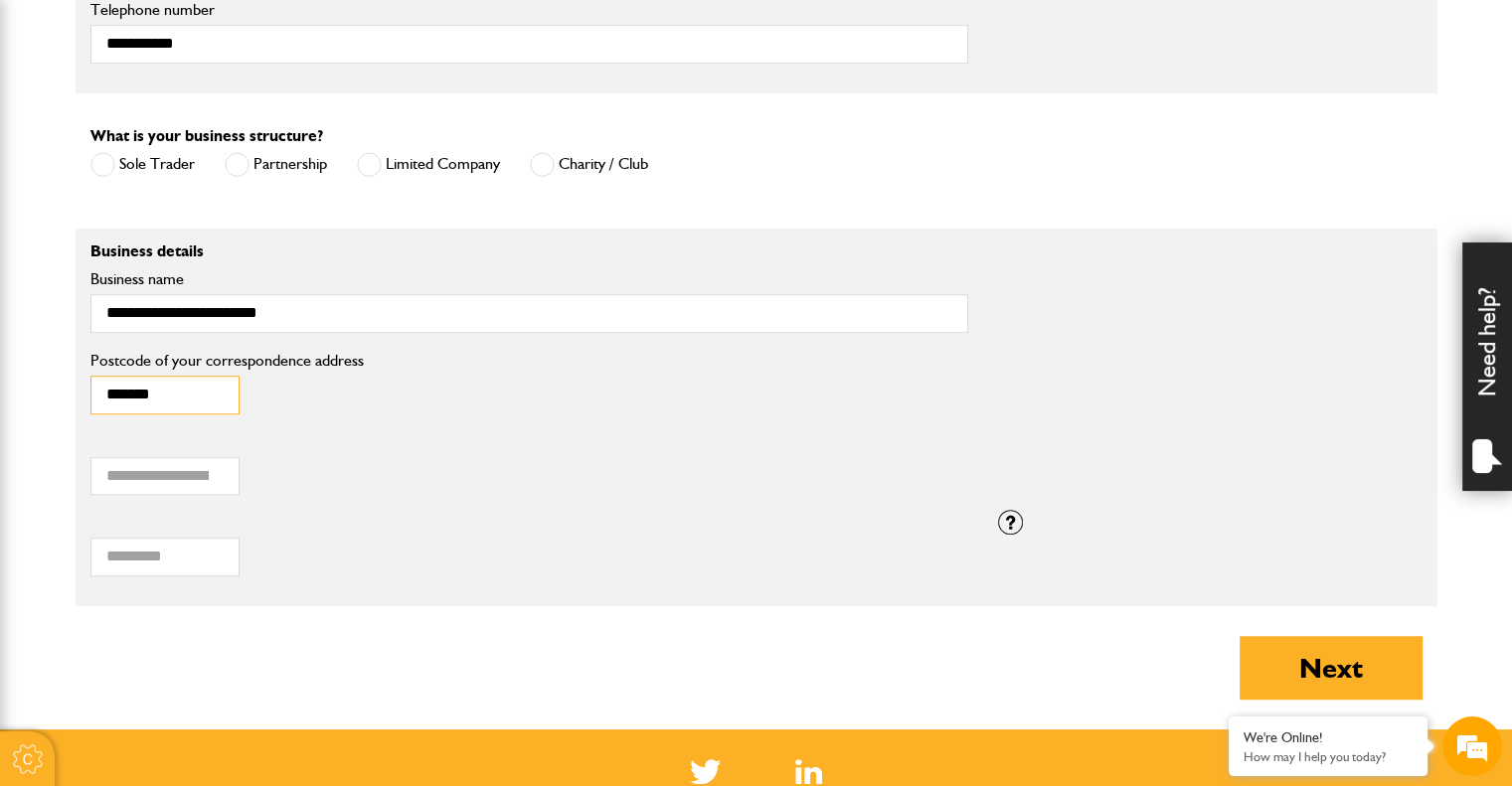 type on "******" 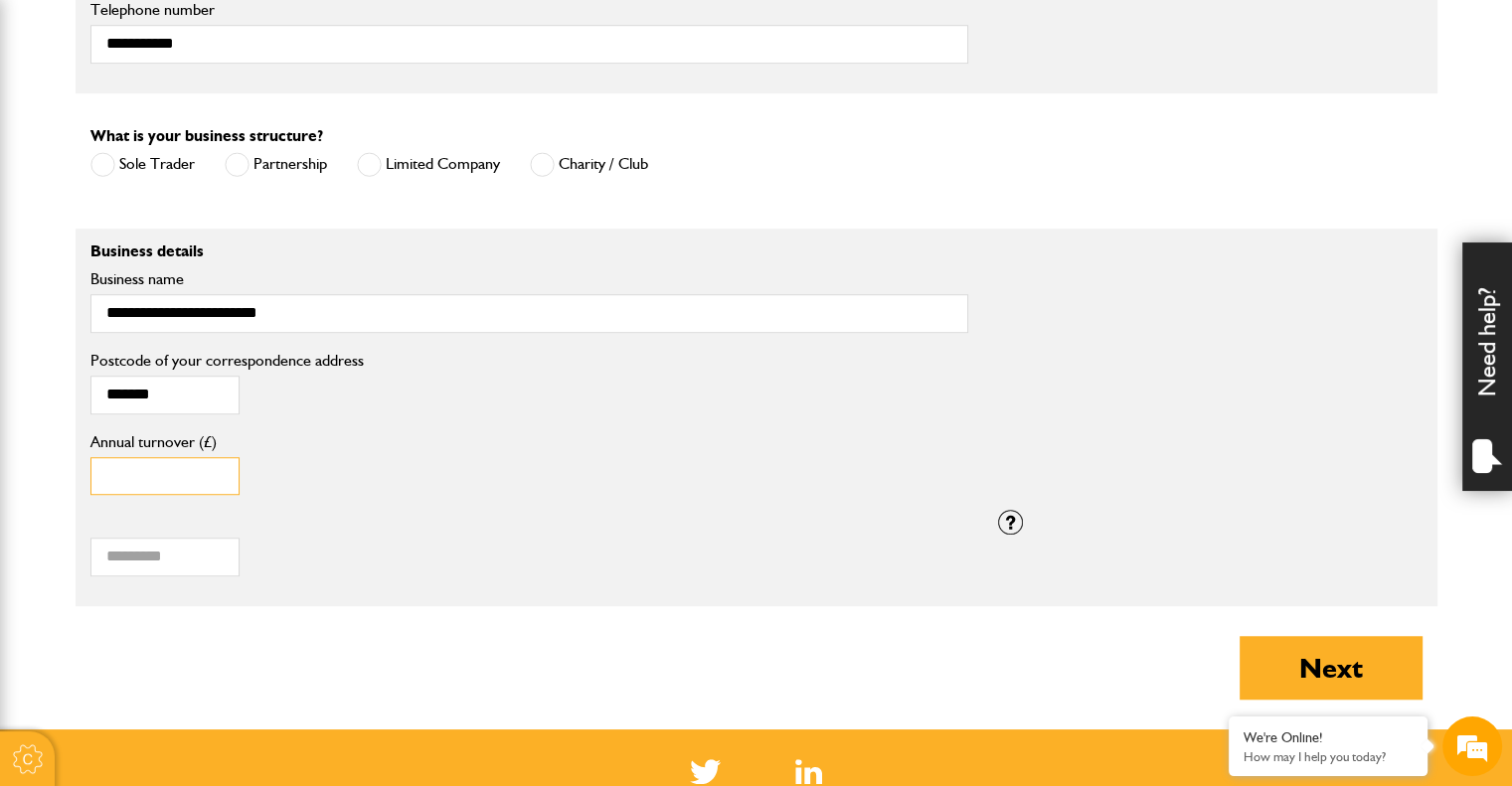 click on "****" at bounding box center (165, 476) 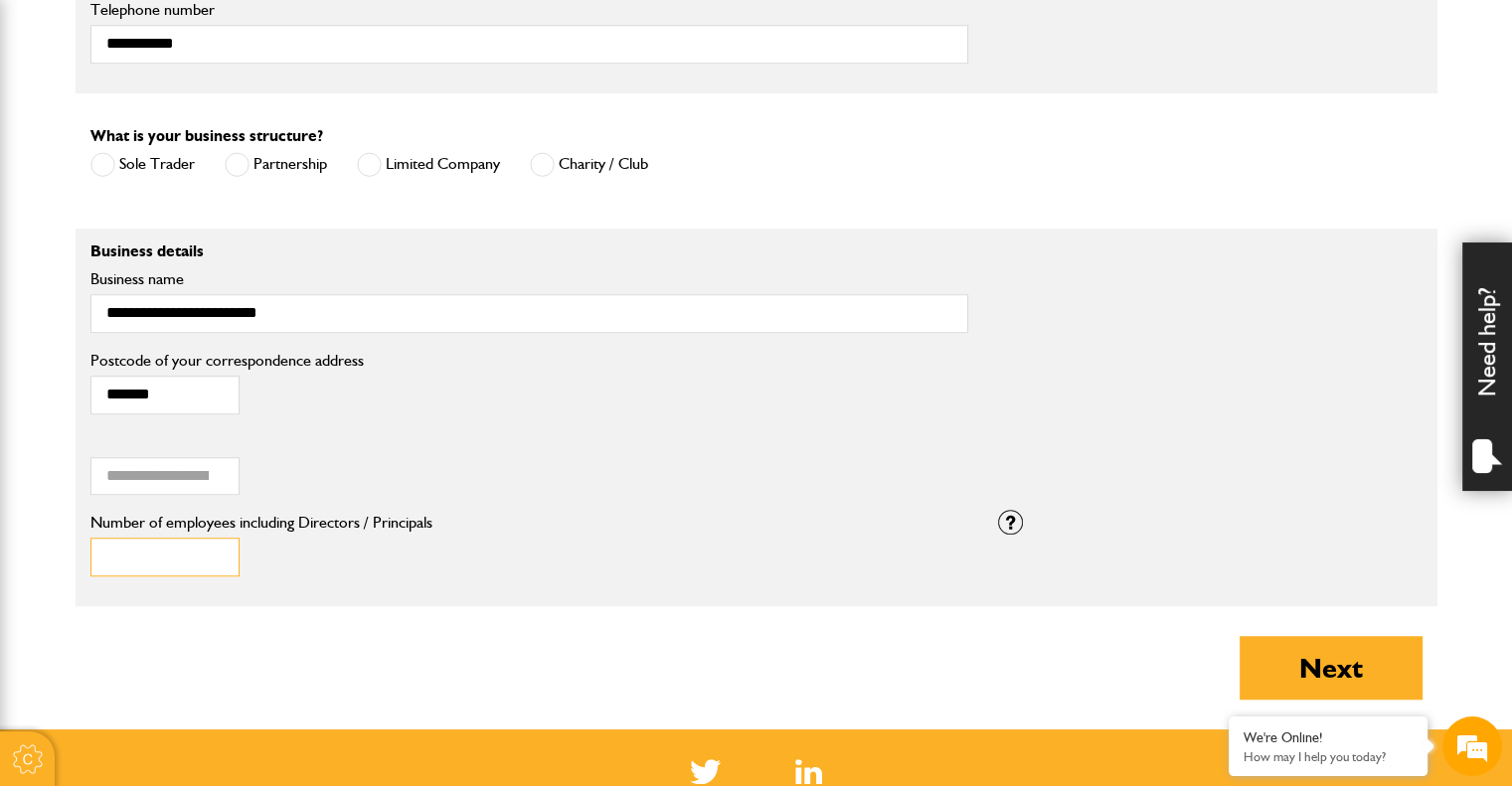 type on "*" 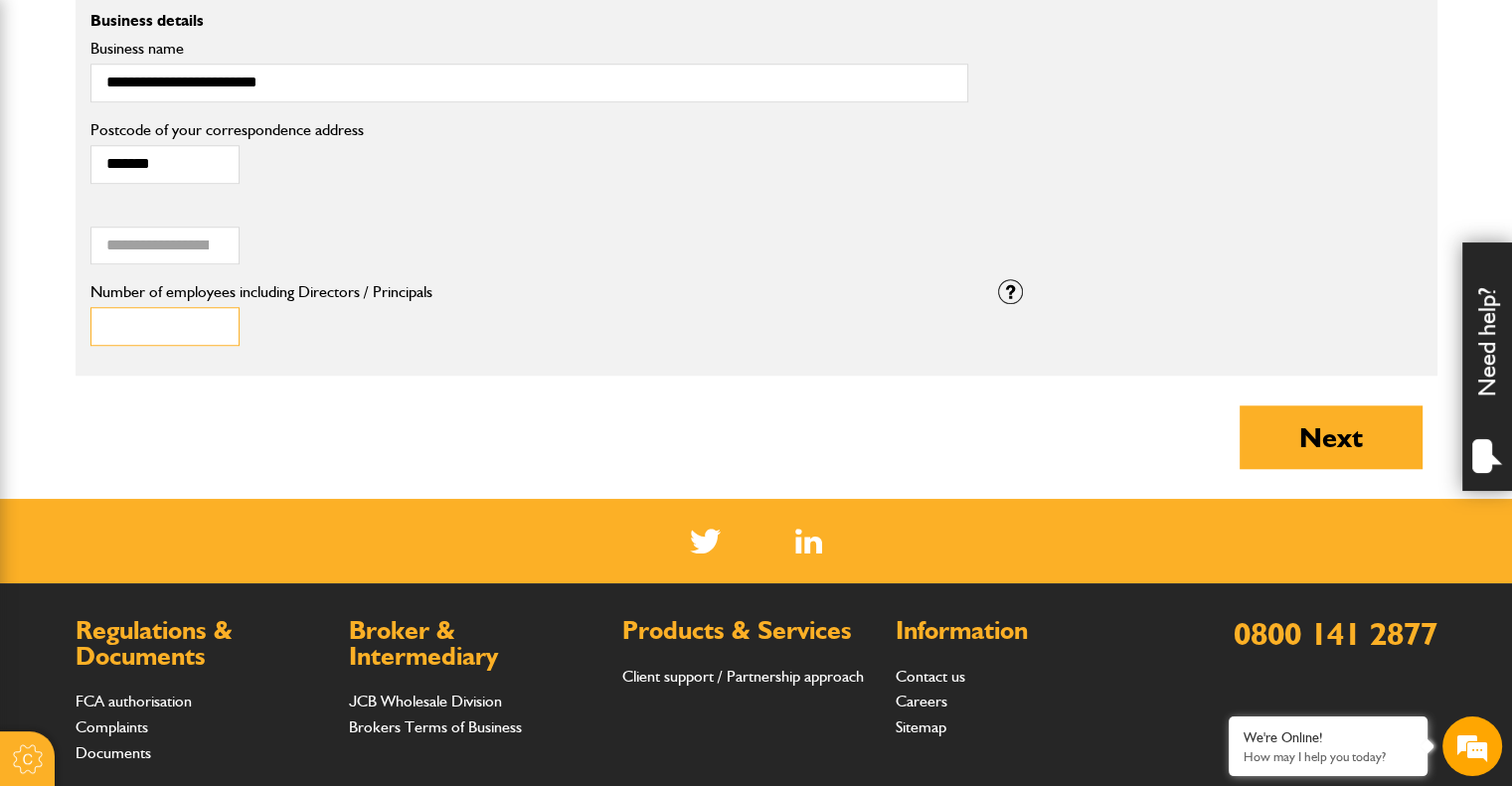 scroll, scrollTop: 1672, scrollLeft: 0, axis: vertical 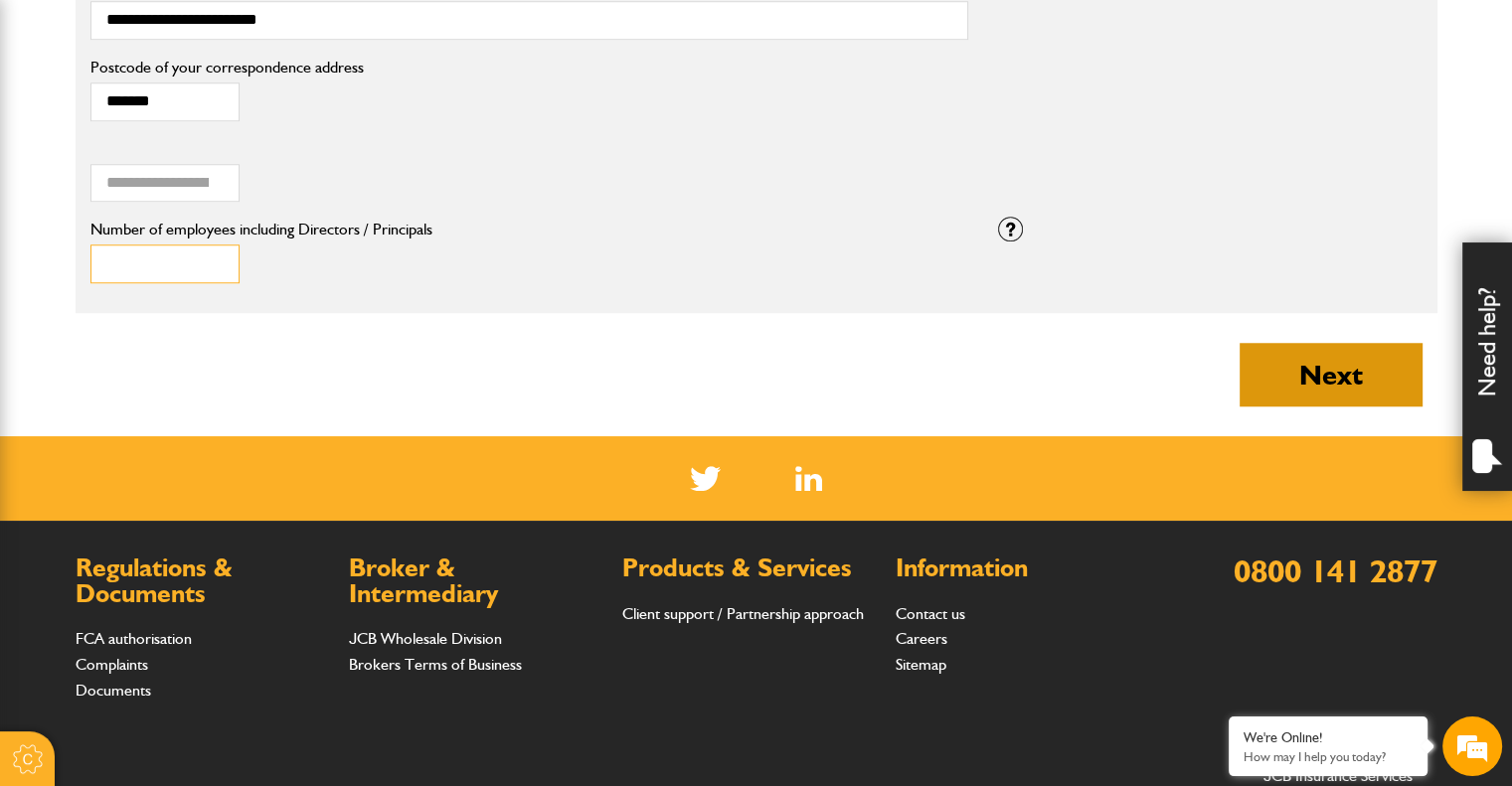 type on "**" 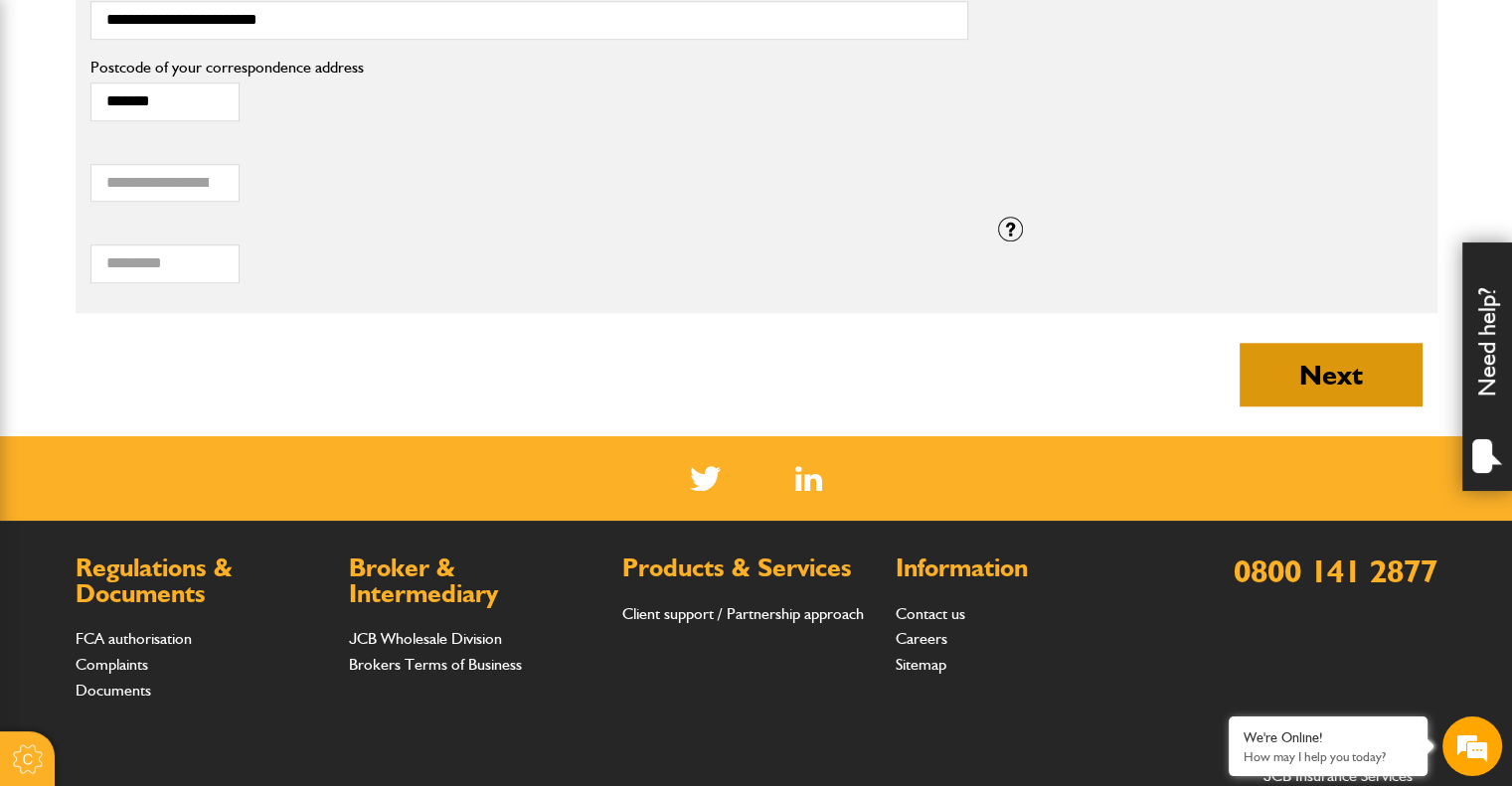 click on "Next" at bounding box center [1331, 375] 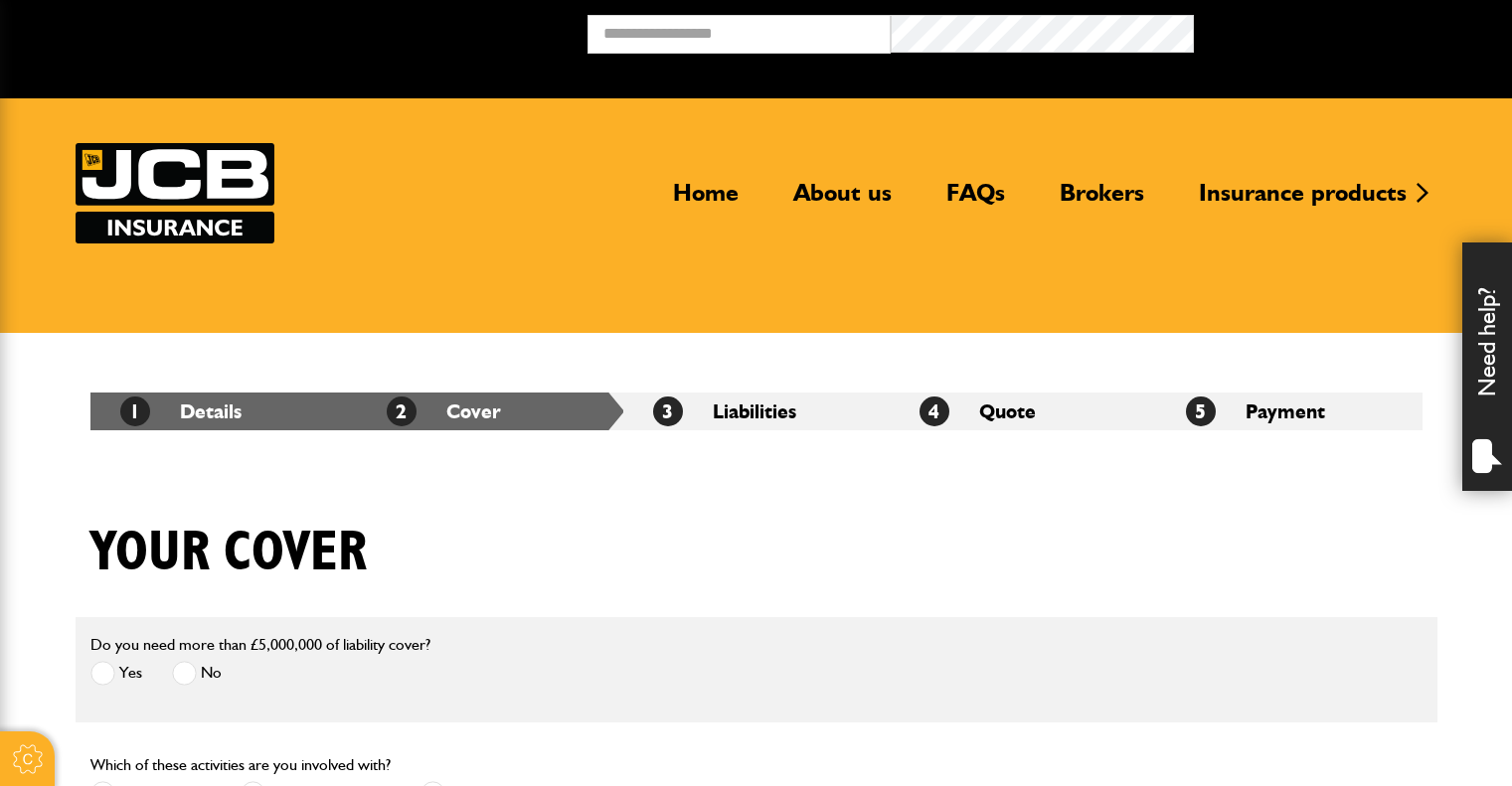 scroll, scrollTop: 0, scrollLeft: 0, axis: both 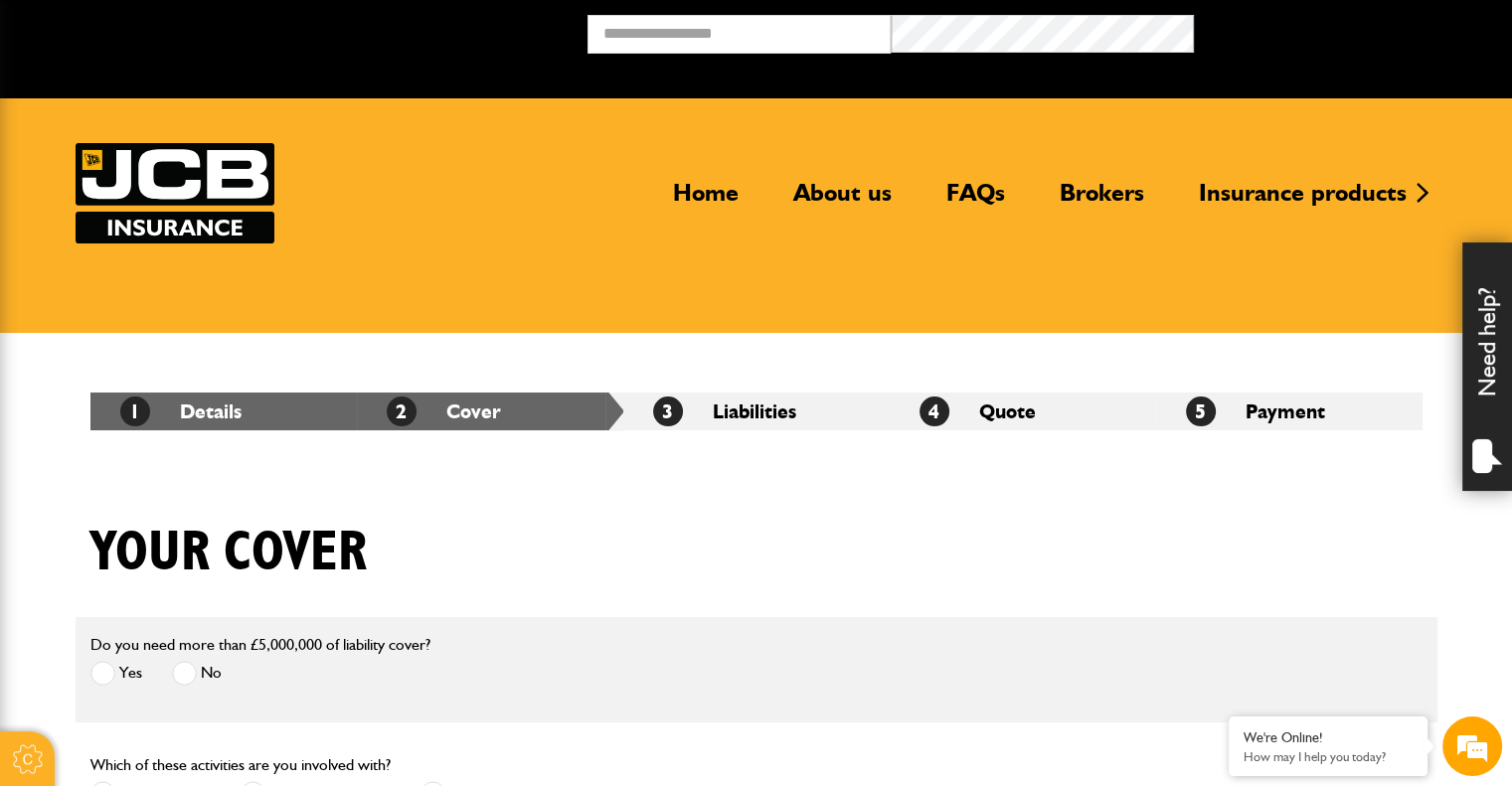 click at bounding box center [184, 673] 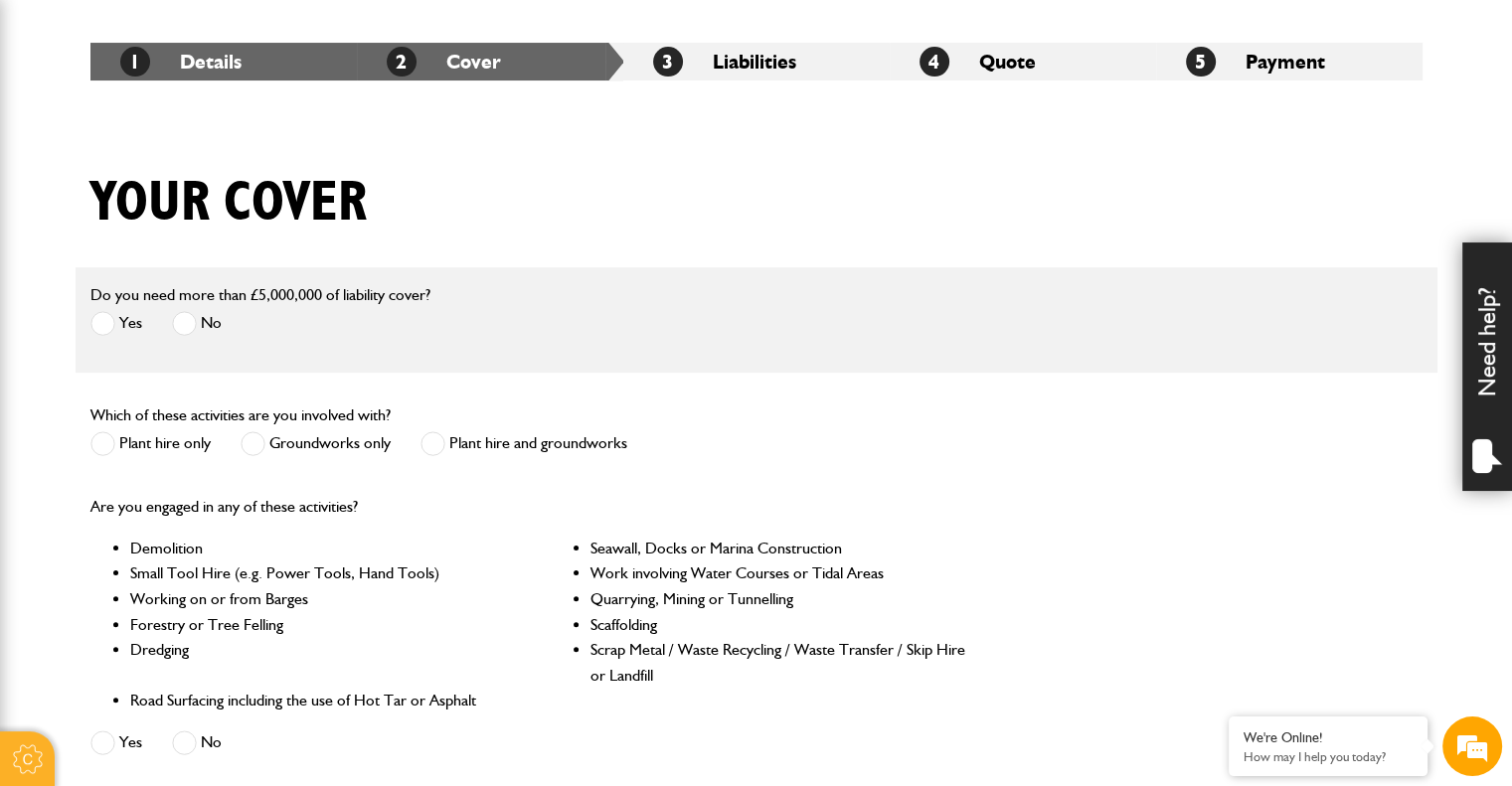 scroll, scrollTop: 347, scrollLeft: 0, axis: vertical 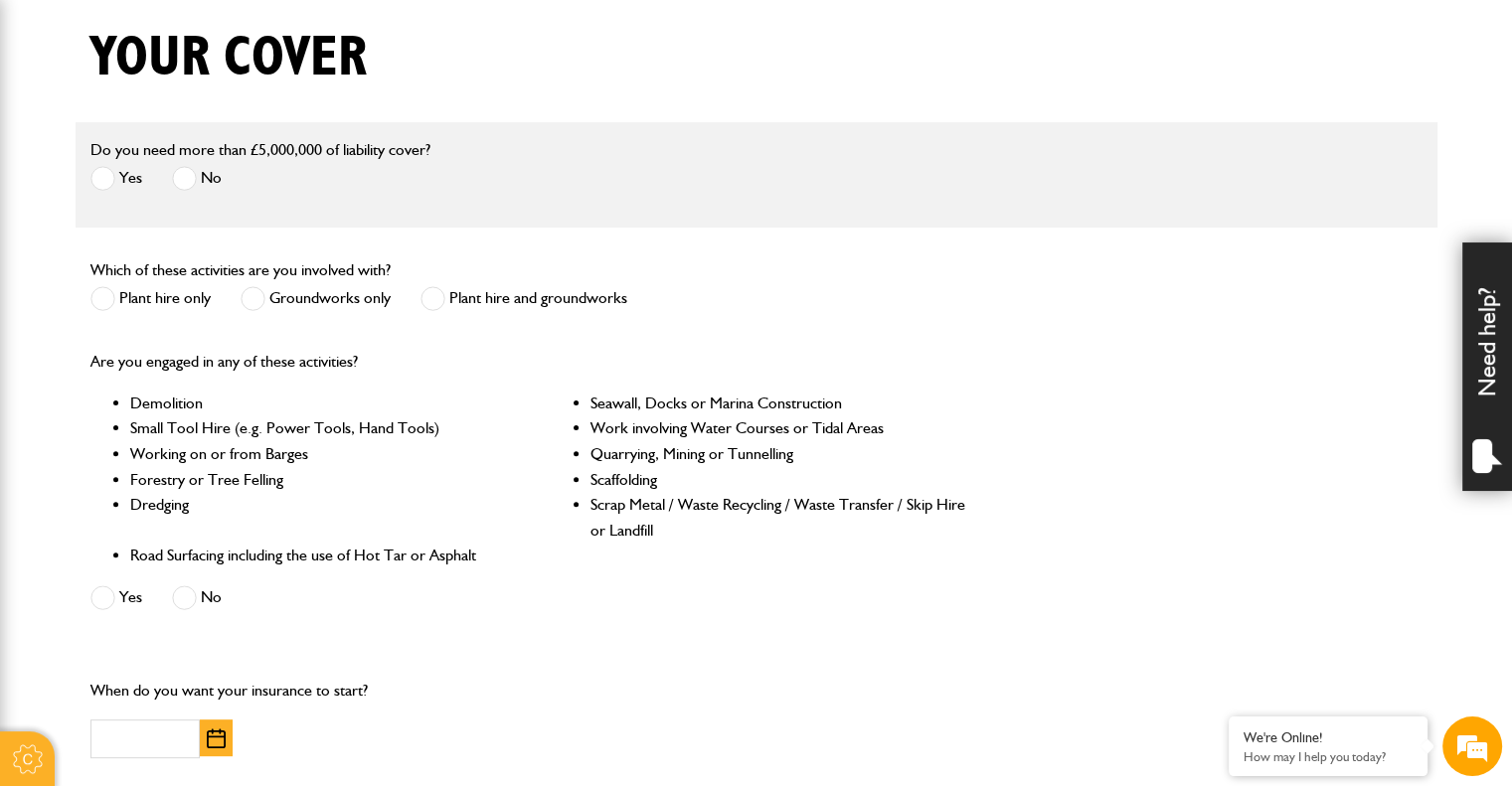 click at bounding box center [184, 597] 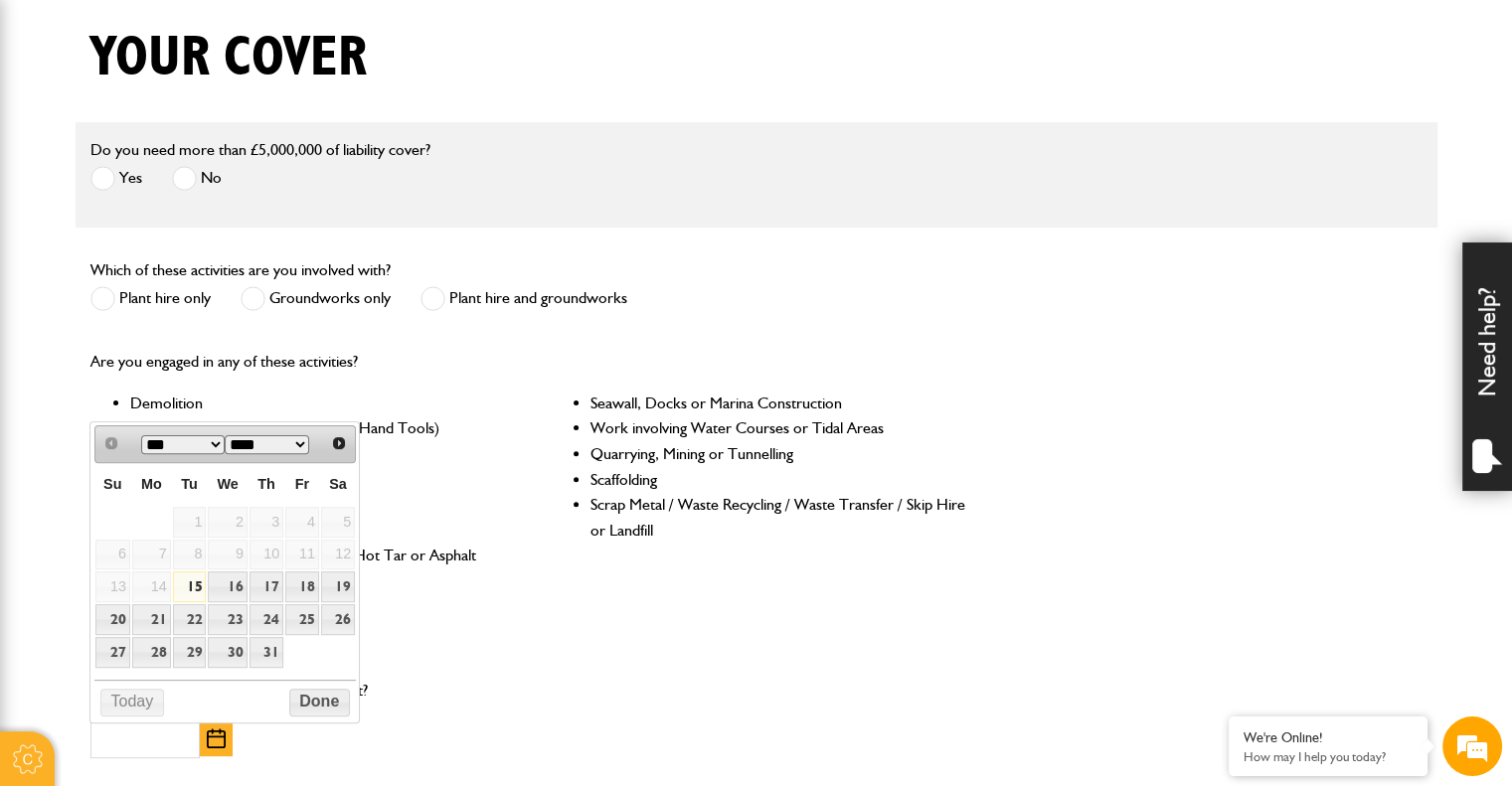 click on "15" at bounding box center [190, 586] 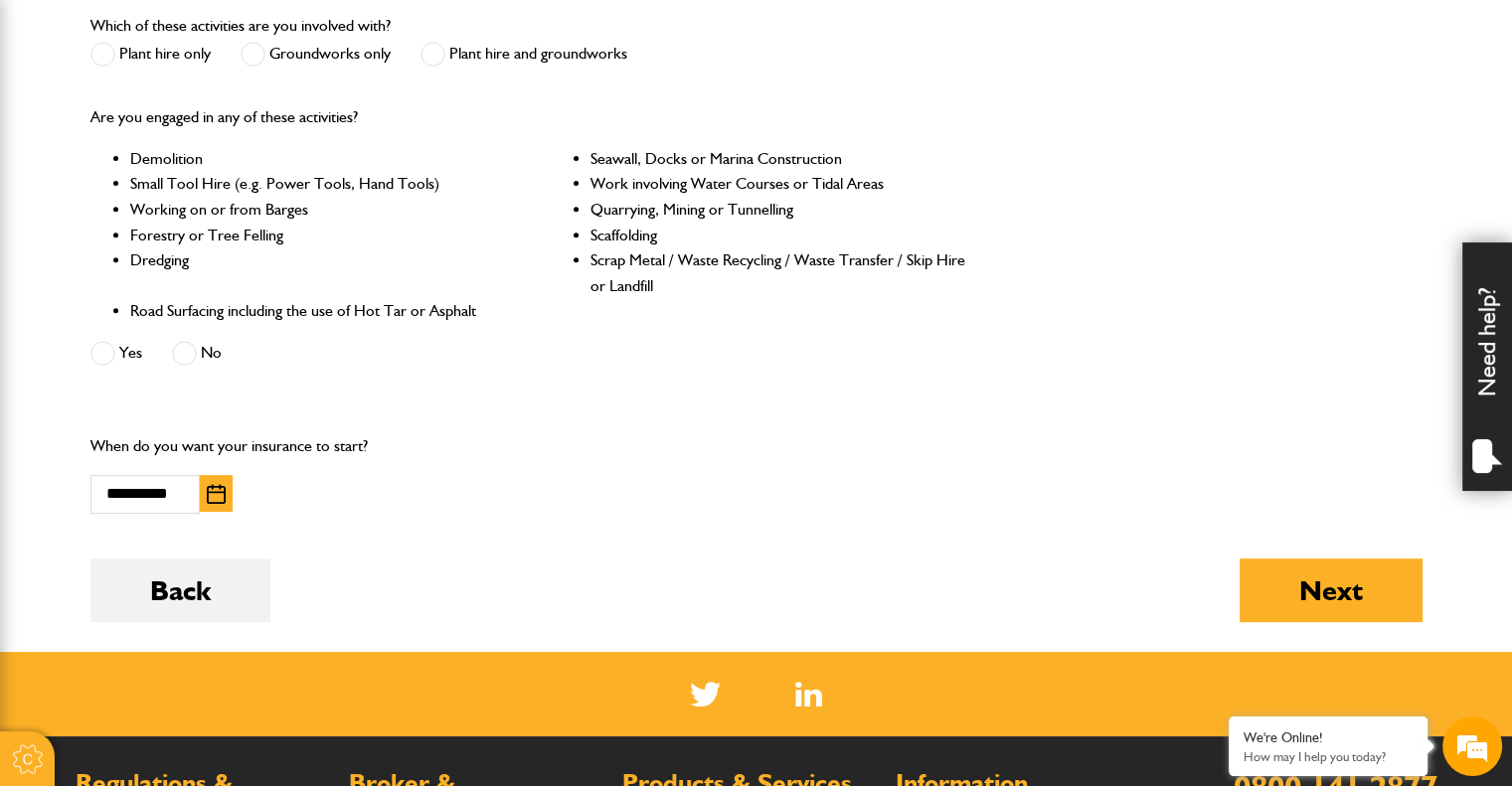 scroll, scrollTop: 743, scrollLeft: 0, axis: vertical 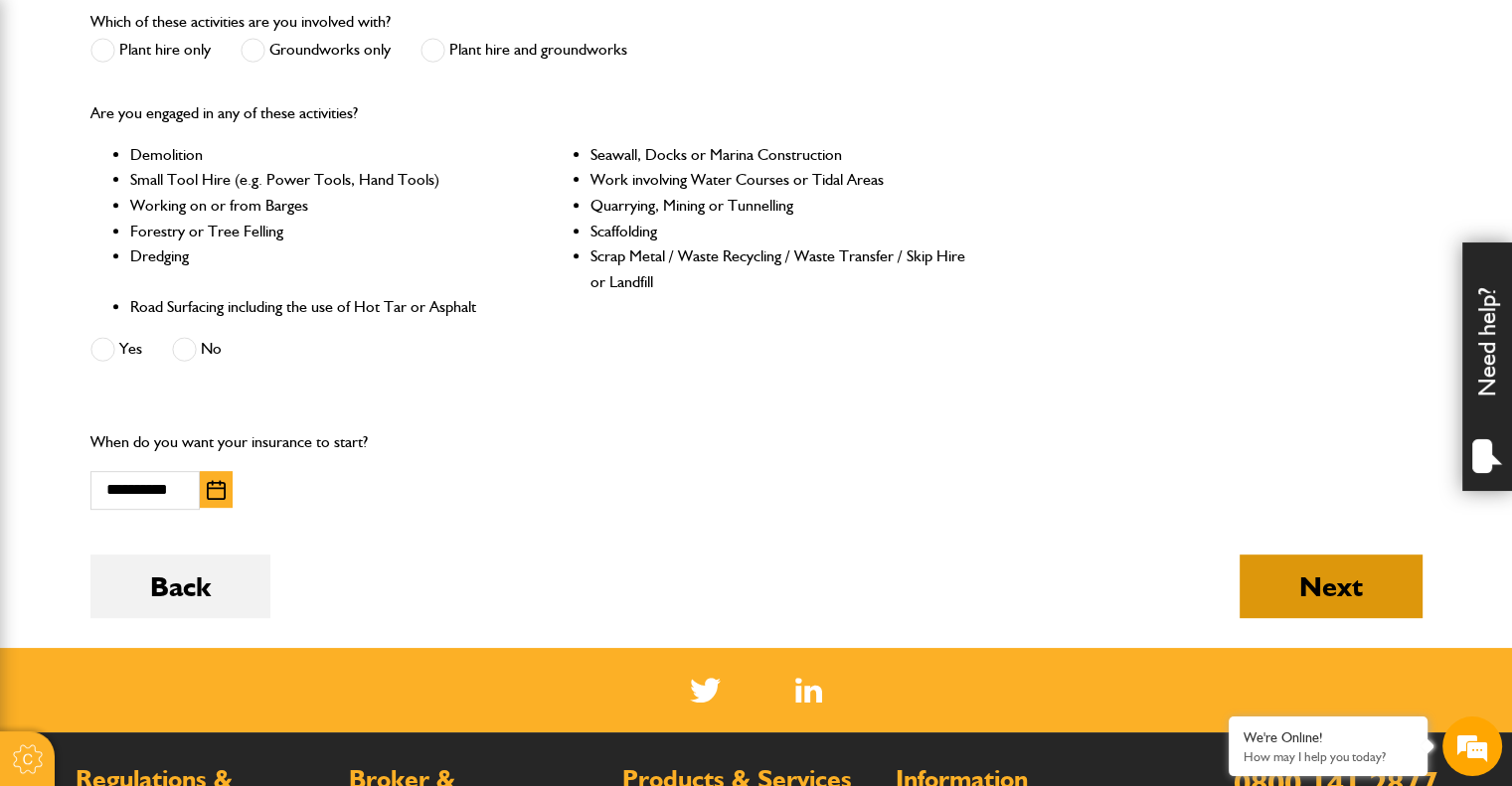 click on "Next" at bounding box center (1331, 586) 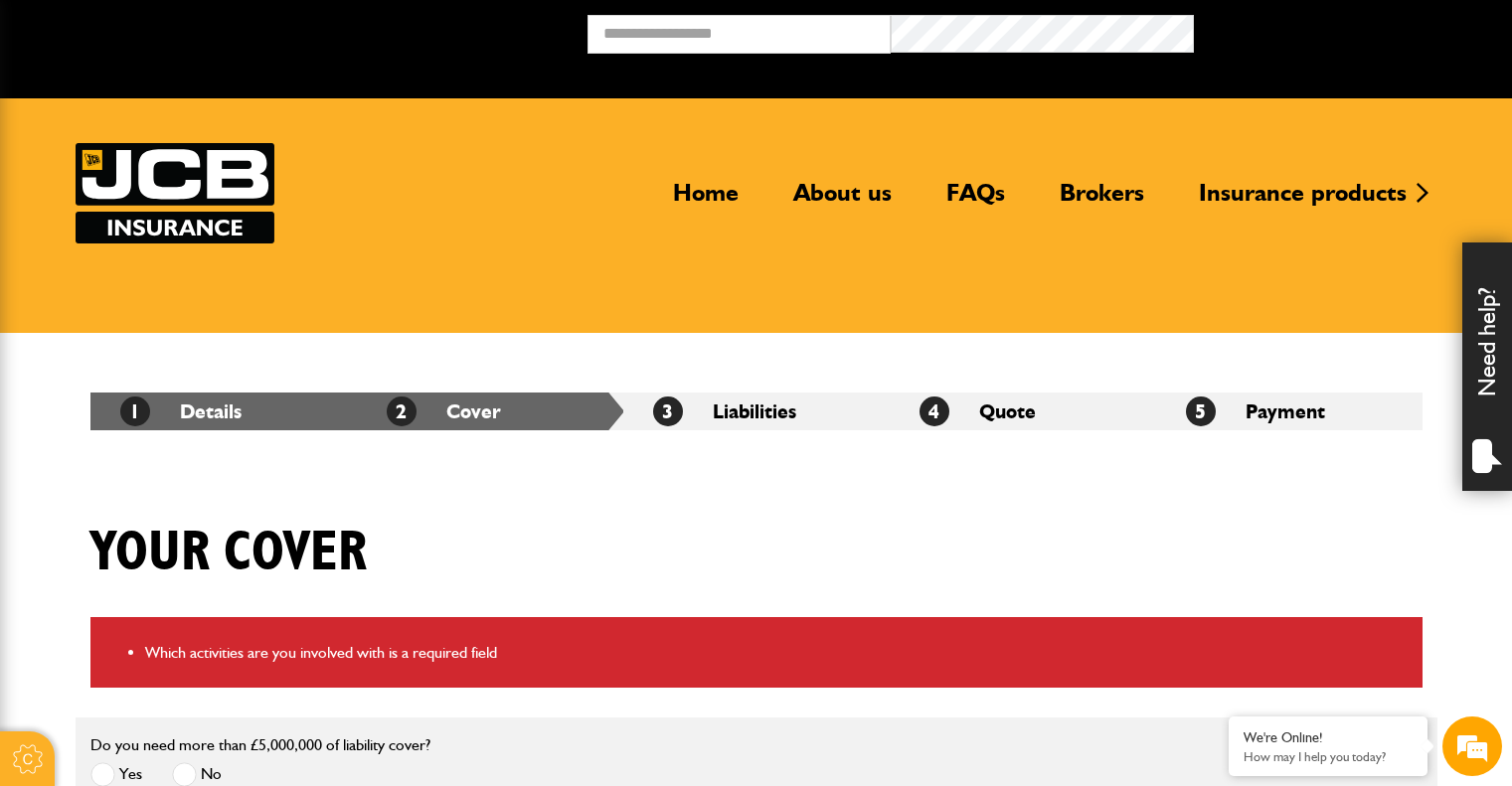 scroll, scrollTop: 0, scrollLeft: 0, axis: both 